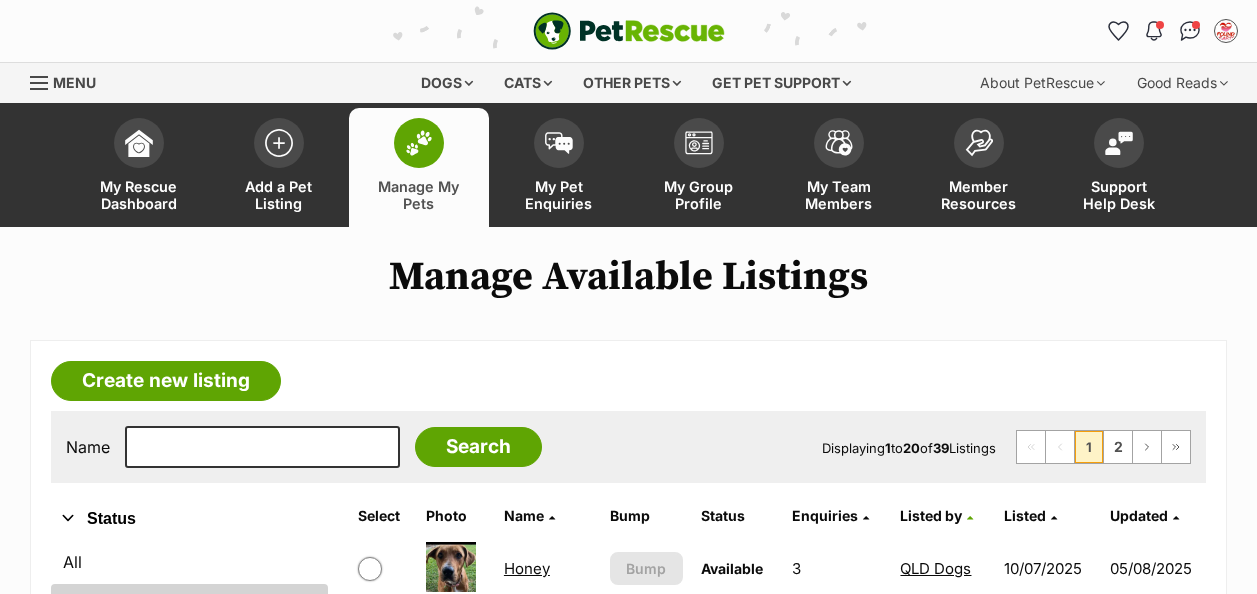 scroll, scrollTop: 464, scrollLeft: 0, axis: vertical 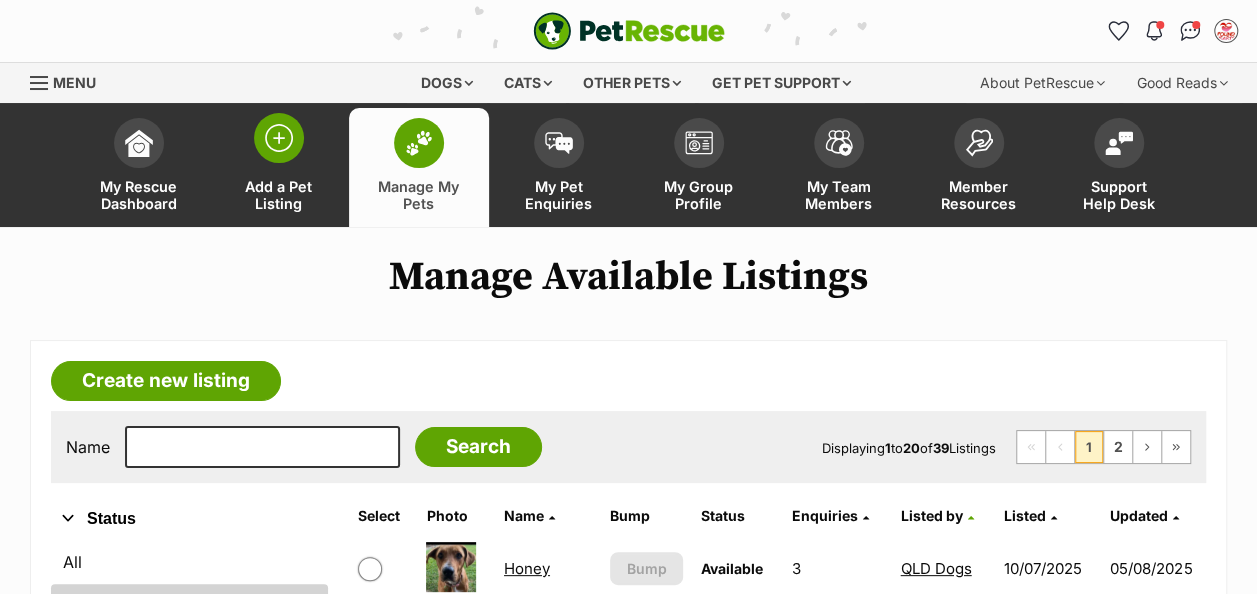 click at bounding box center (279, 138) 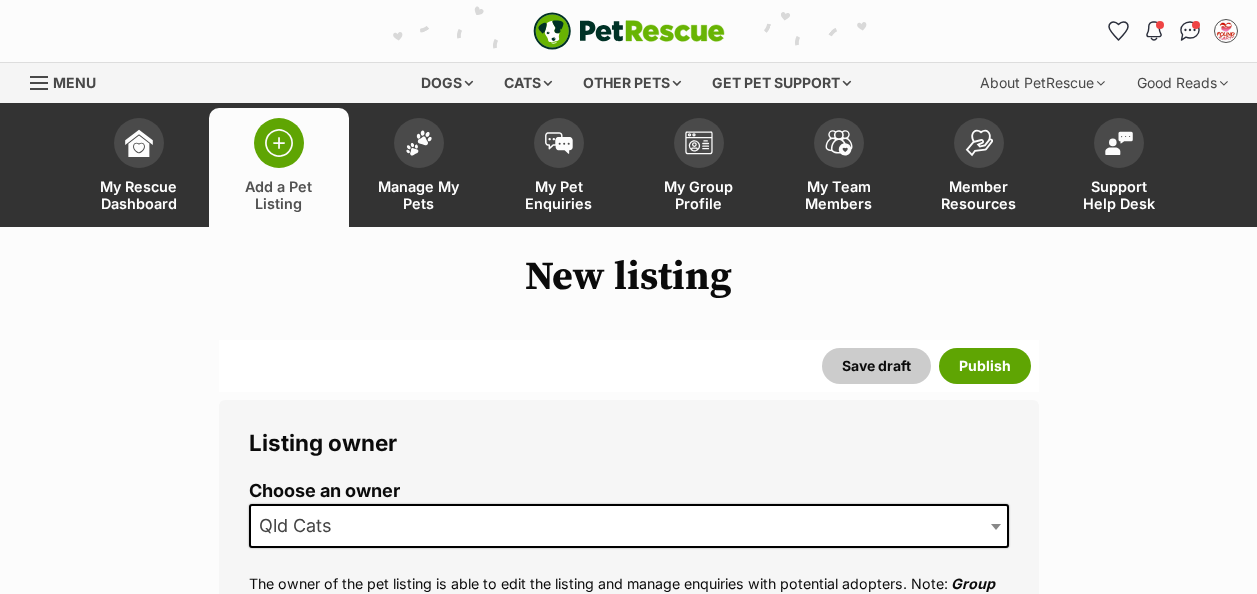 scroll, scrollTop: 0, scrollLeft: 0, axis: both 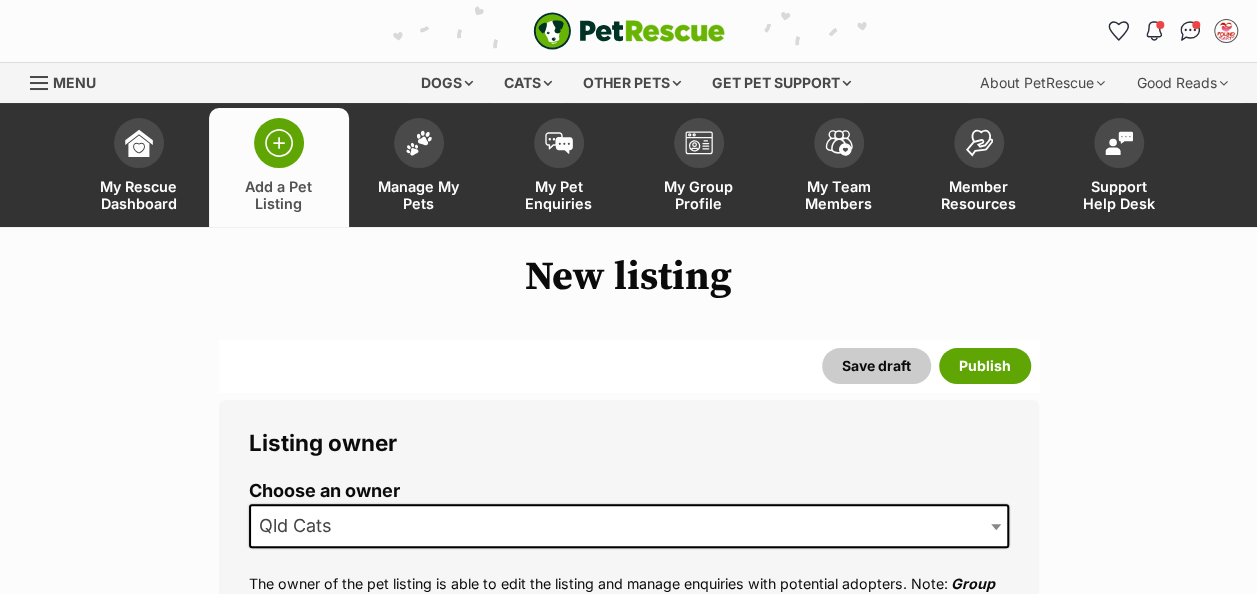 click on "Qld Cats" at bounding box center (301, 526) 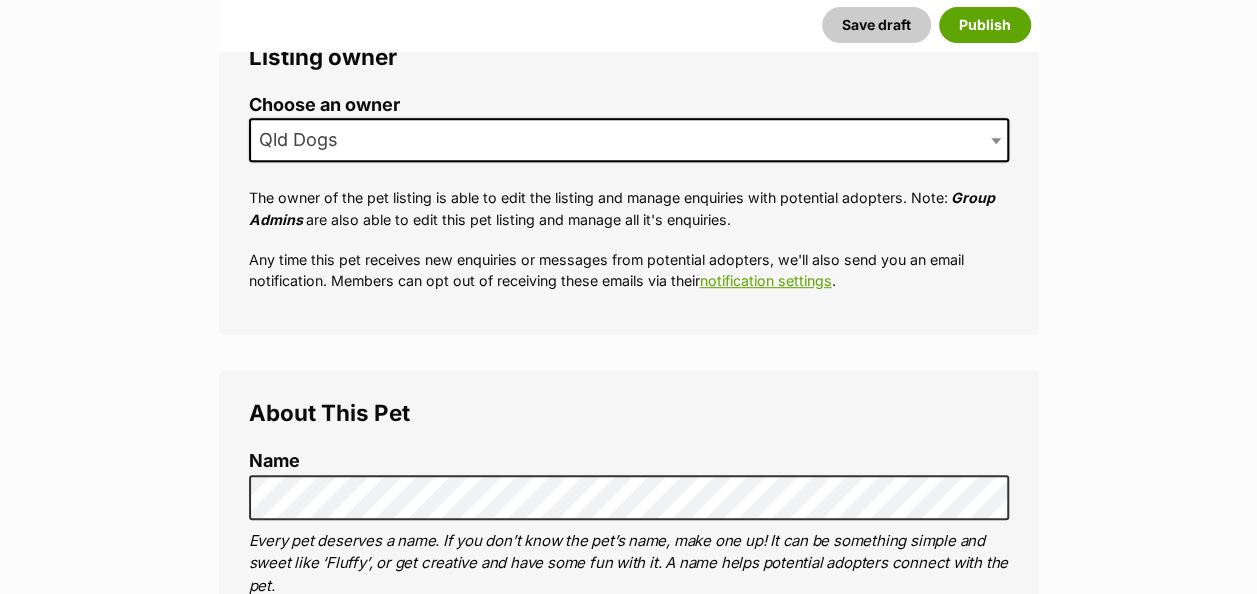scroll, scrollTop: 400, scrollLeft: 0, axis: vertical 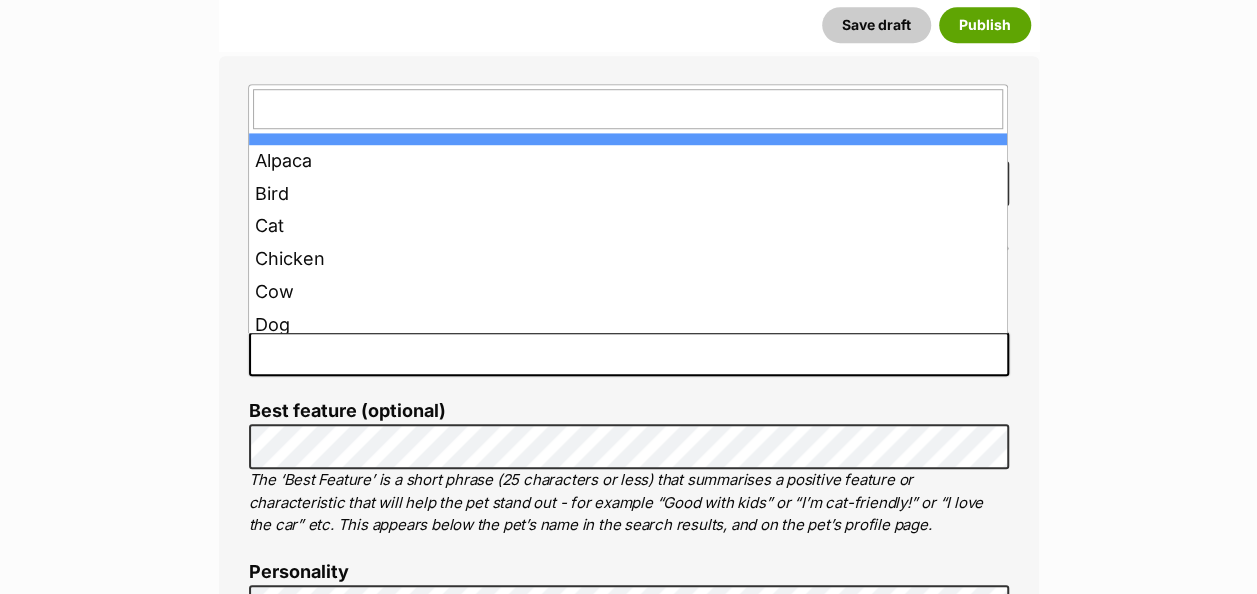 click at bounding box center [629, 354] 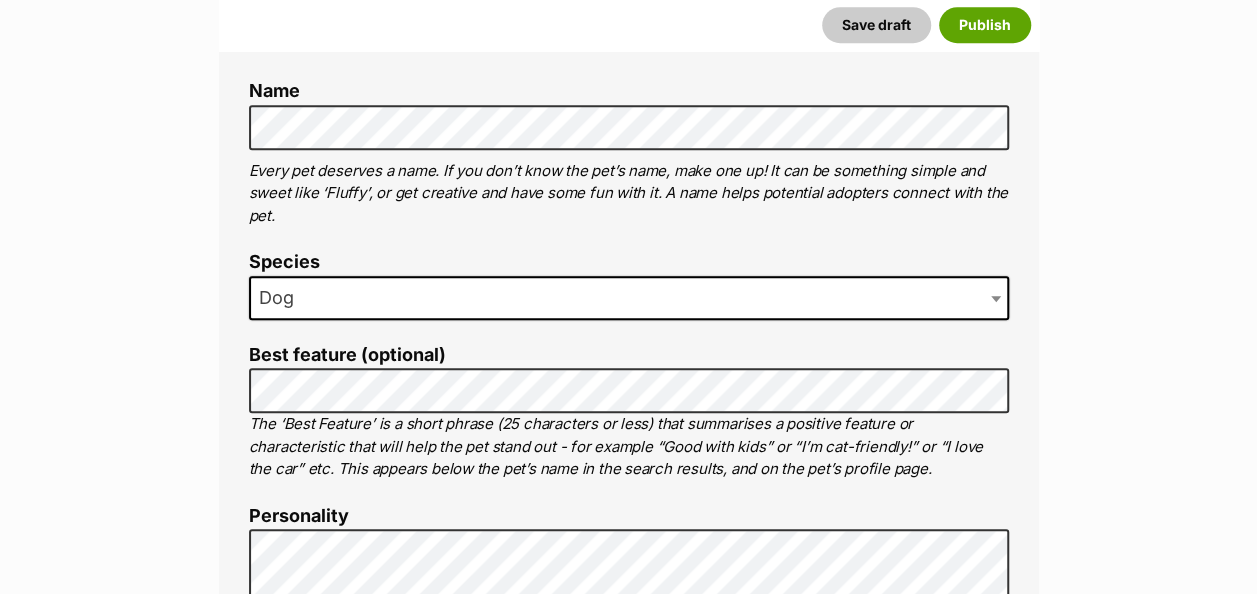 scroll, scrollTop: 800, scrollLeft: 0, axis: vertical 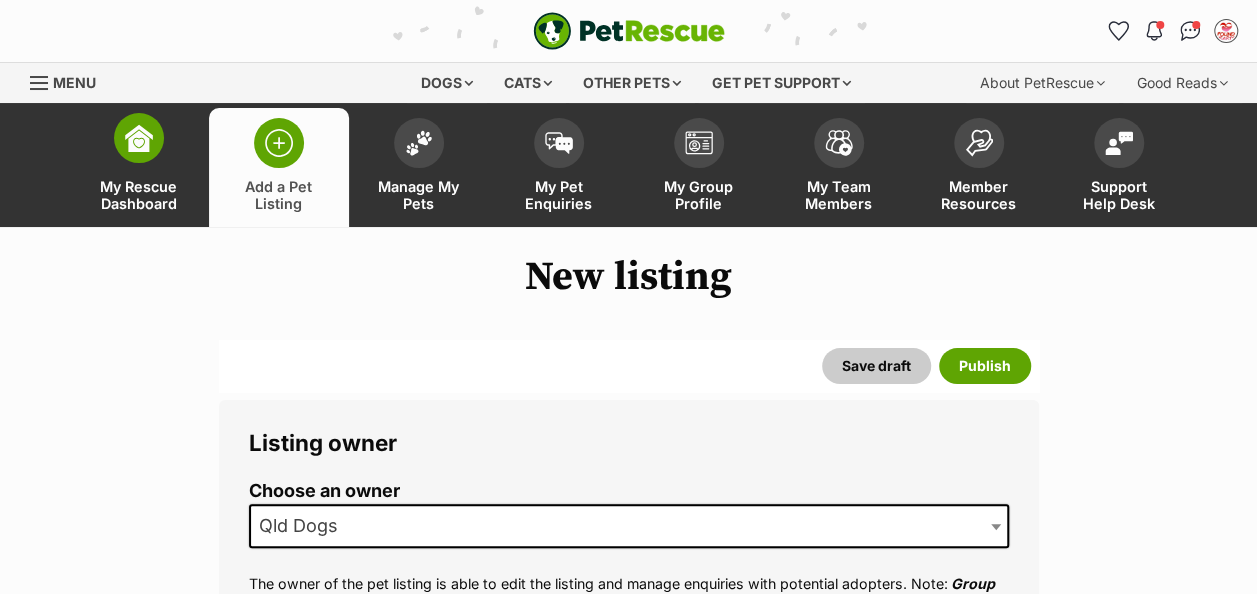 click on "My Rescue Dashboard" at bounding box center [139, 167] 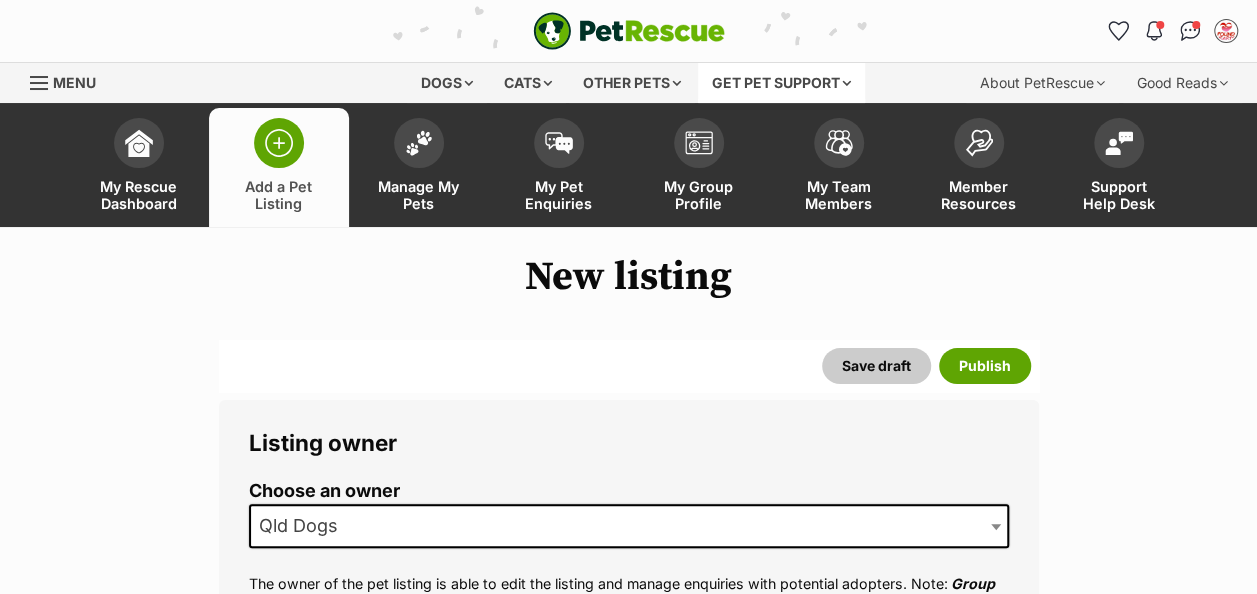click on "Get pet support" at bounding box center (781, 83) 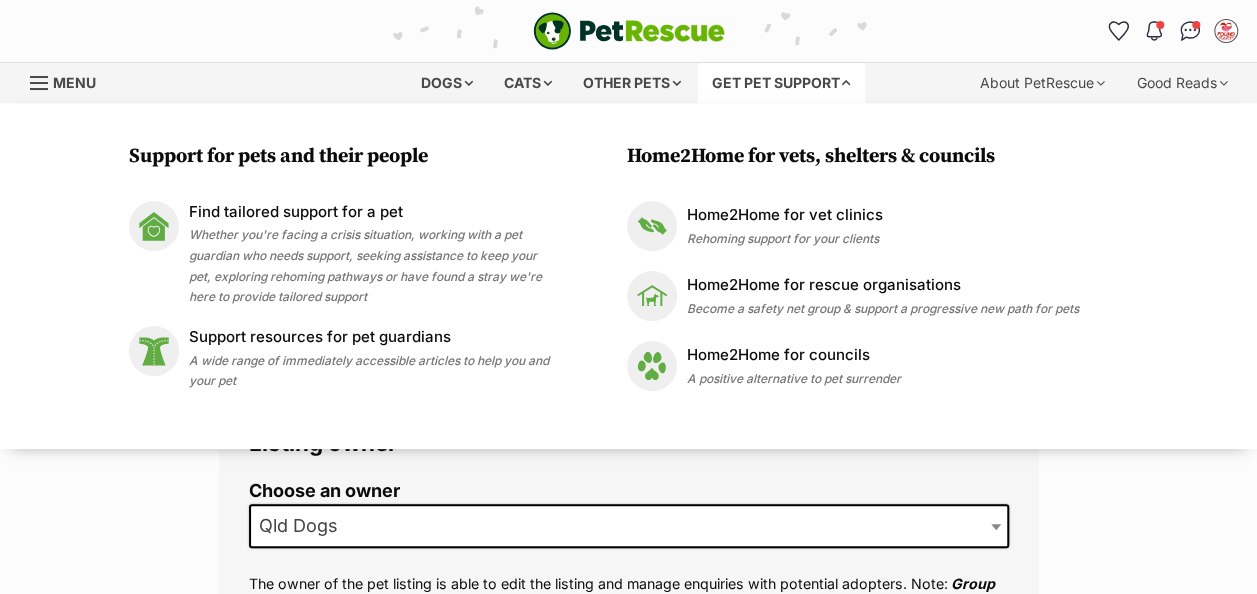 click on "Get pet support" at bounding box center (781, 83) 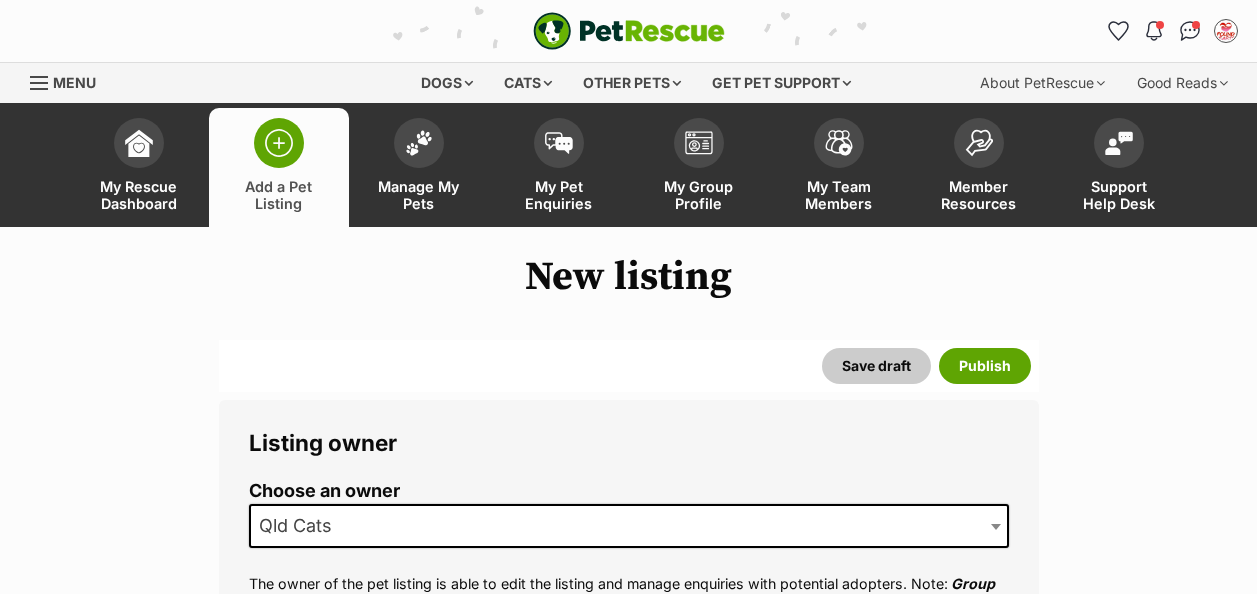 scroll, scrollTop: 0, scrollLeft: 0, axis: both 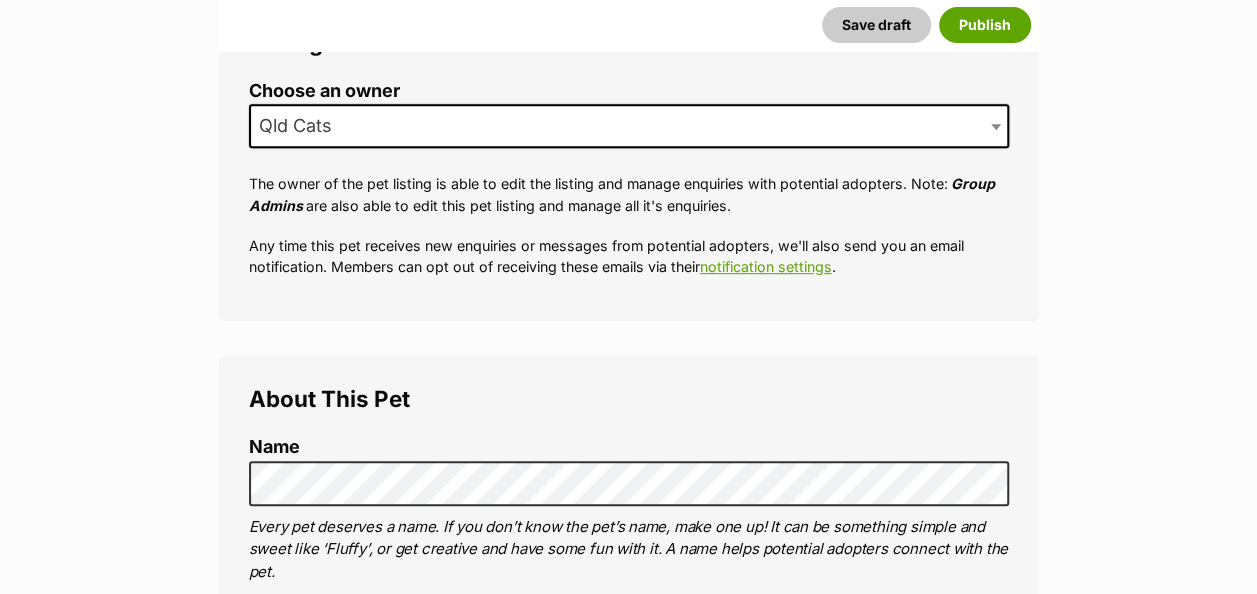 click on "Qld Cats" at bounding box center [629, 126] 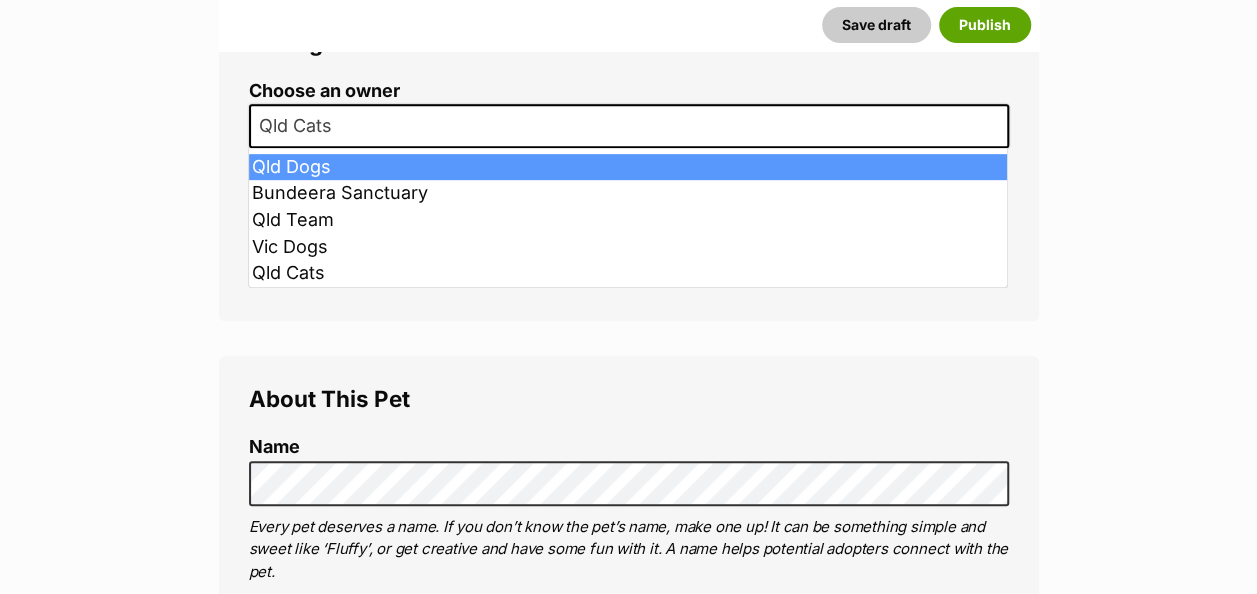 click on "Qld Cats" at bounding box center [629, 126] 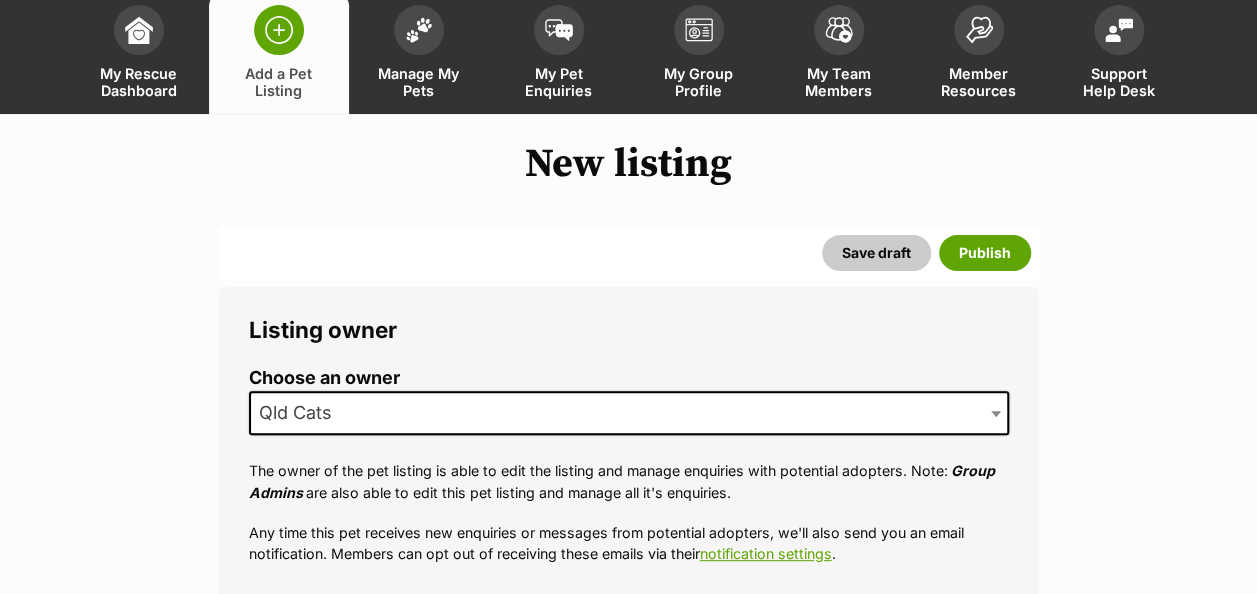 scroll, scrollTop: 0, scrollLeft: 0, axis: both 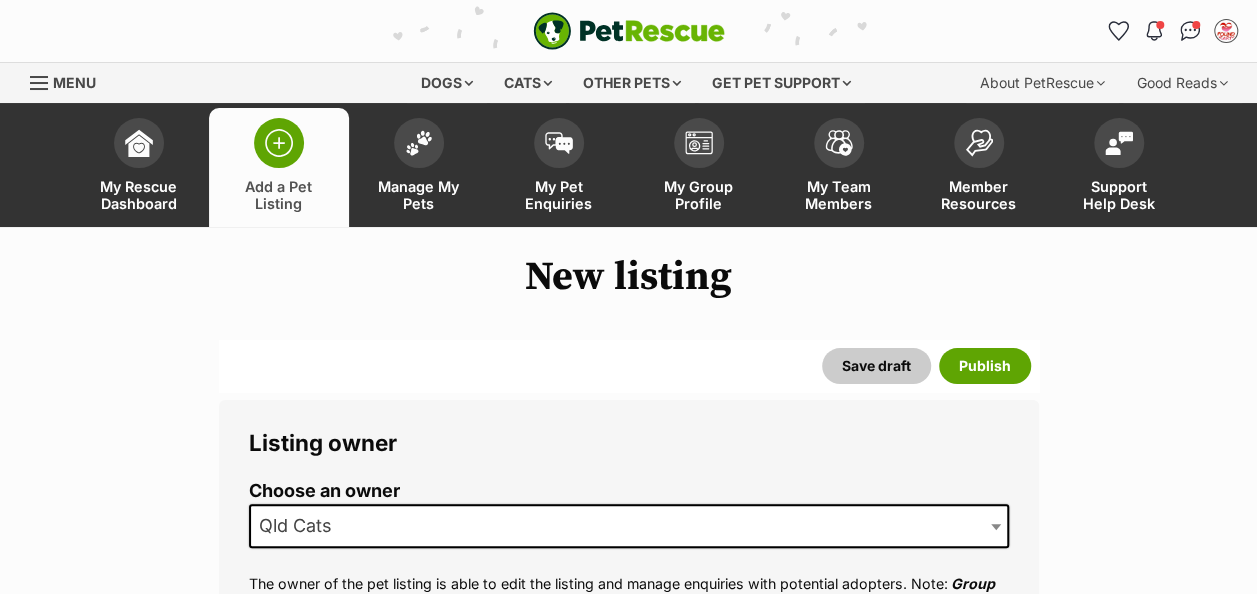 click on "Listing owner Choose an owner Qld Cats
The owner of the pet listing is able to edit the listing and manage enquiries with potential adopters. Note:
Group Admins
are also able to edit this pet listing and manage all it's enquiries.
Any time this pet receives new enquiries or messages from potential adopters, we'll also send you an email notification. Members can opt out of receiving these emails via their
notification settings ." at bounding box center (629, 560) 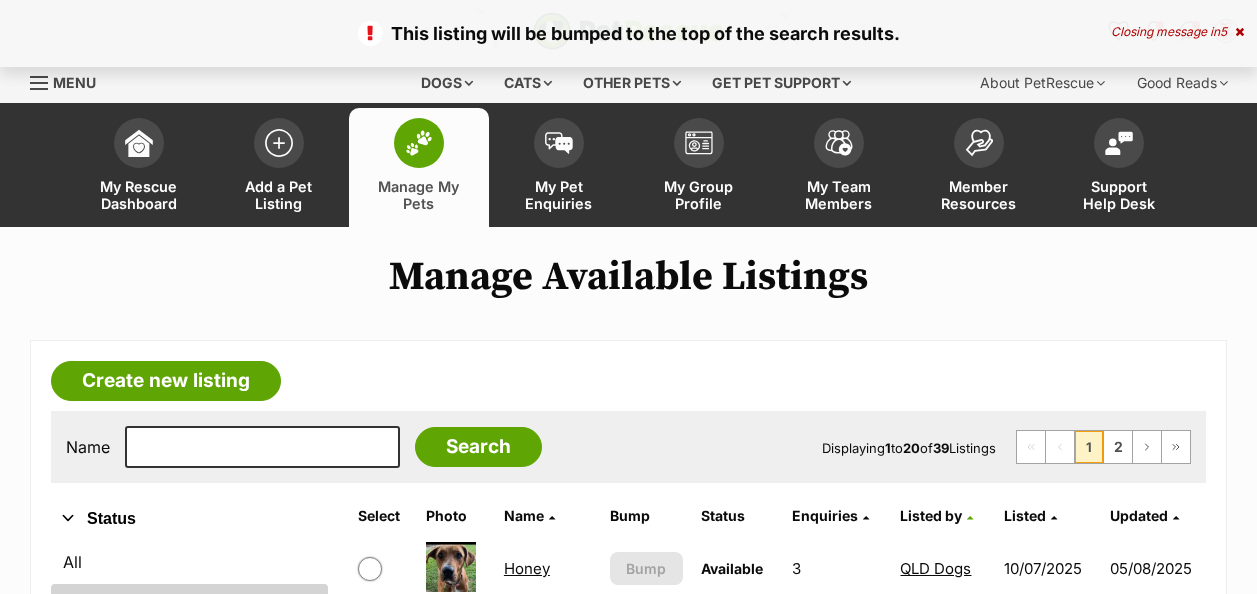 scroll, scrollTop: 0, scrollLeft: 0, axis: both 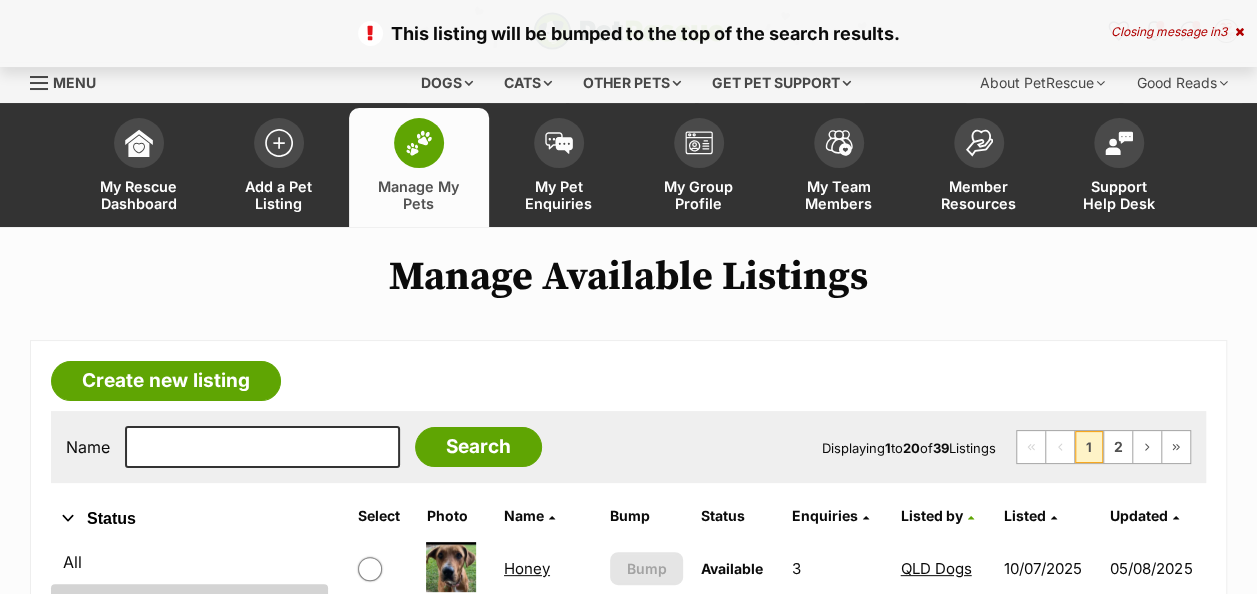 click at bounding box center [419, 143] 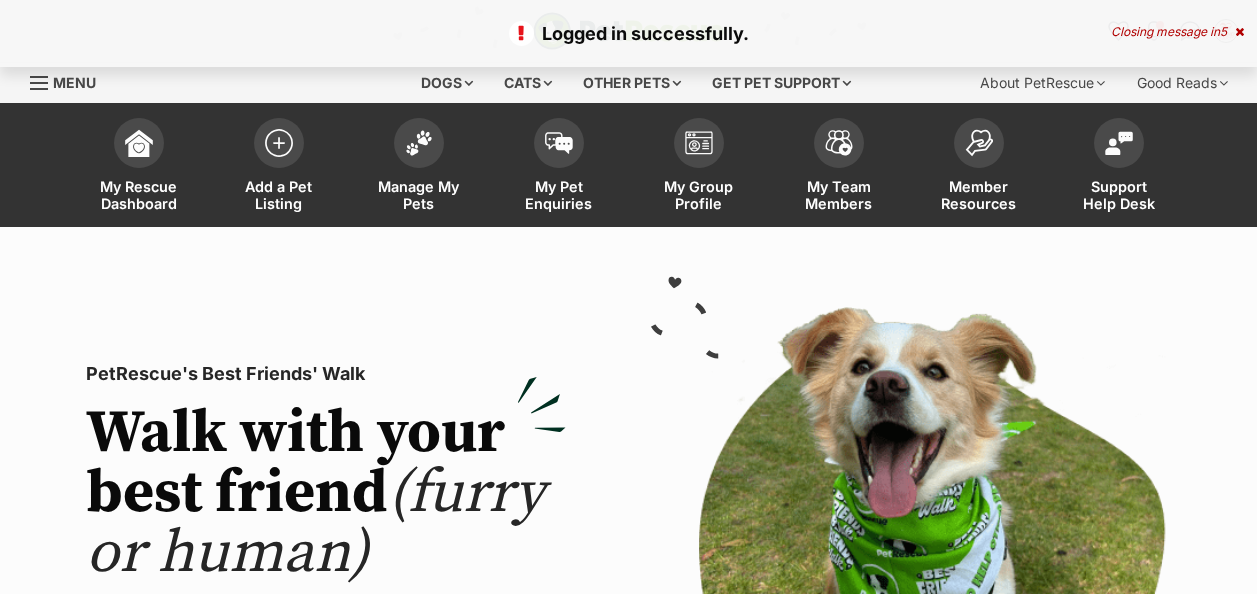 scroll, scrollTop: 0, scrollLeft: 0, axis: both 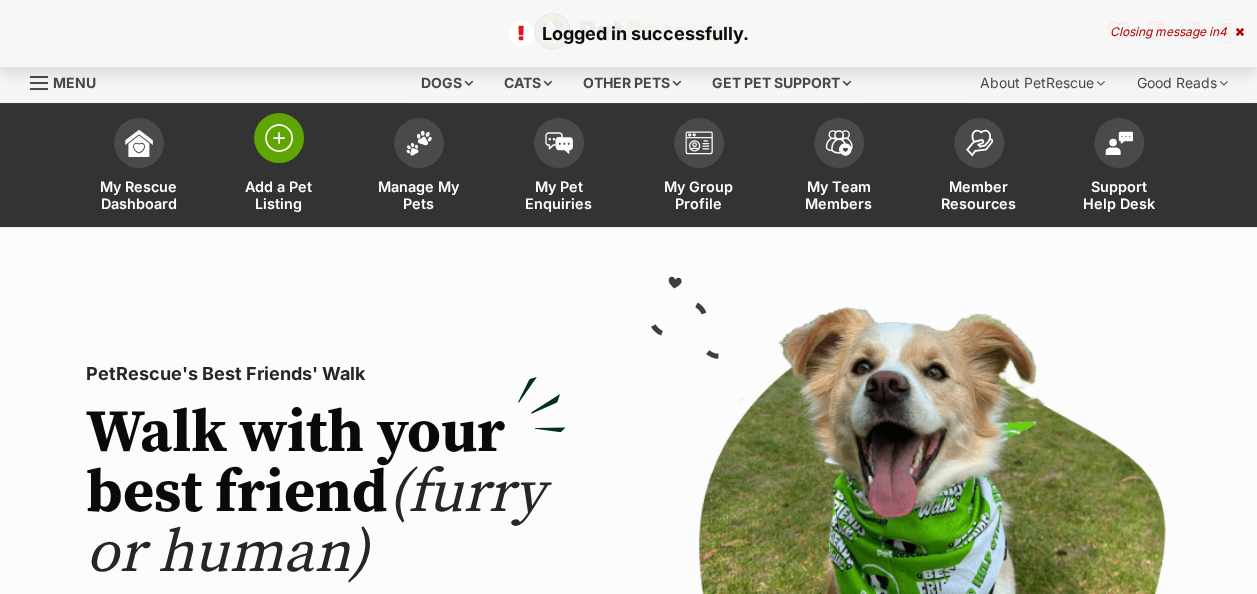 click at bounding box center [279, 138] 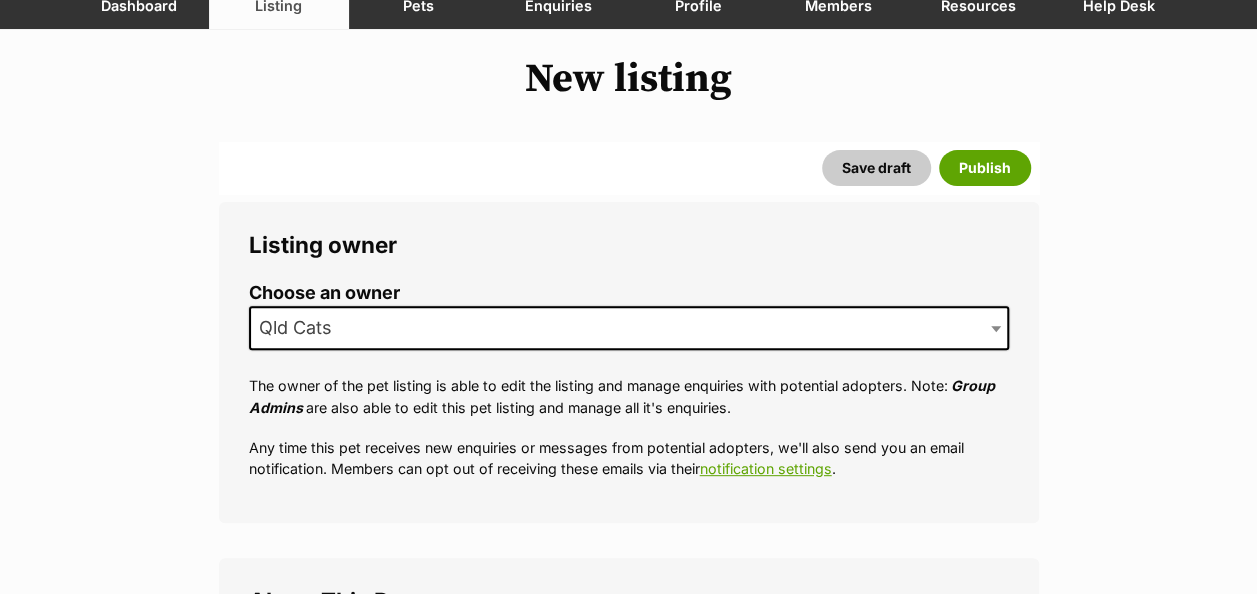scroll, scrollTop: 0, scrollLeft: 0, axis: both 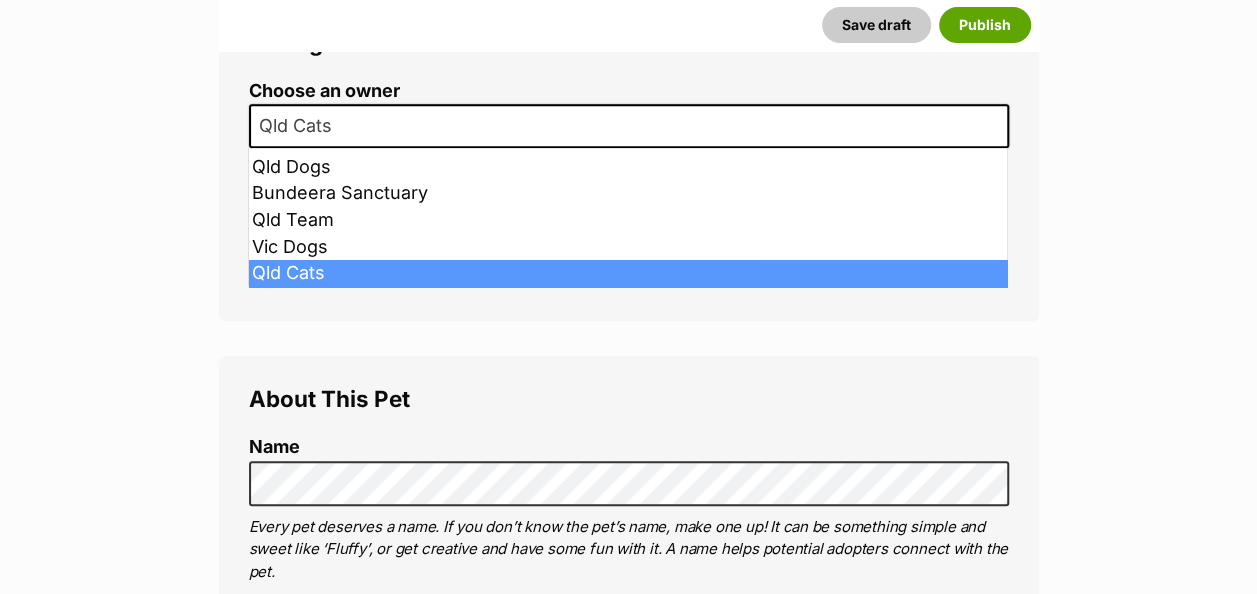 click on "Qld Cats" at bounding box center [629, 126] 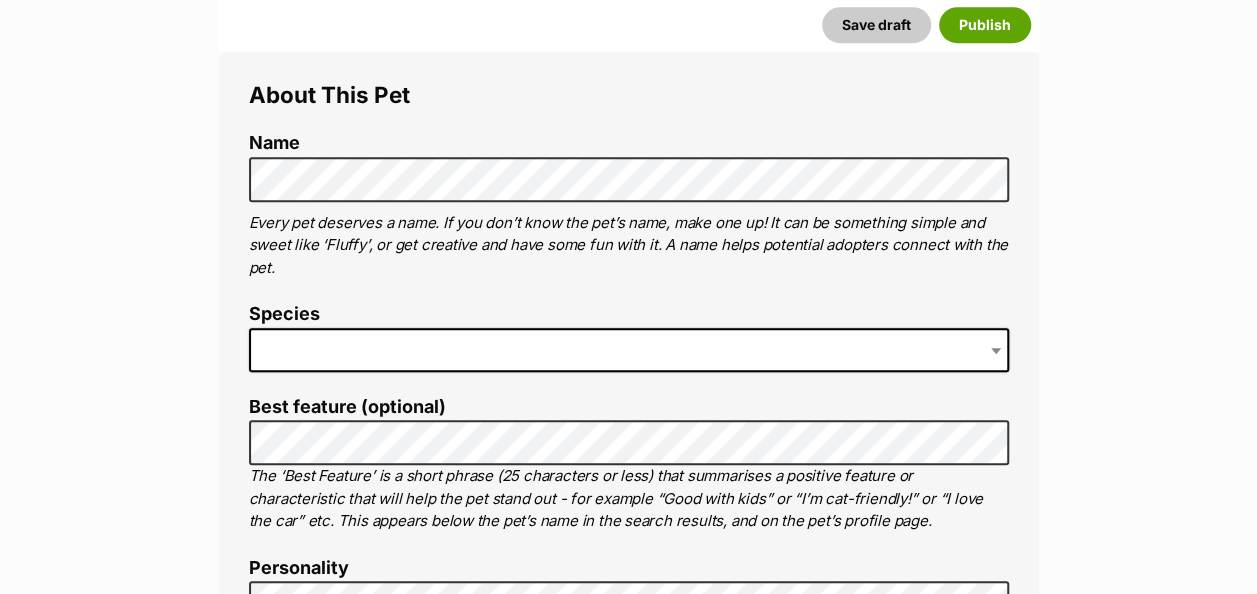 scroll, scrollTop: 757, scrollLeft: 0, axis: vertical 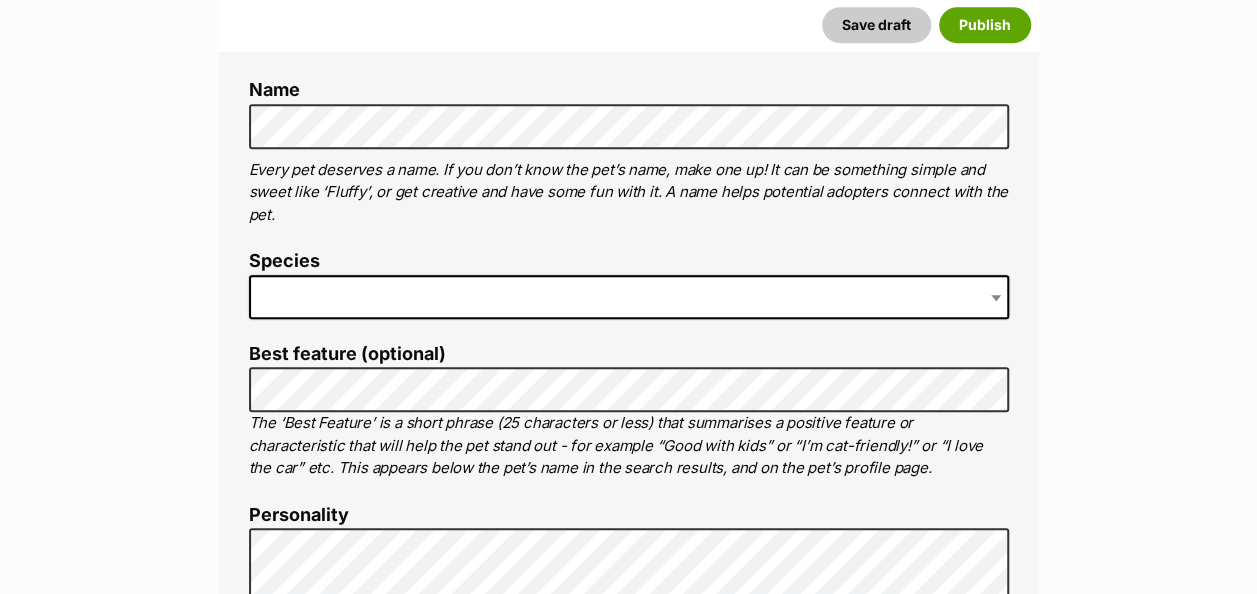 click at bounding box center [629, 297] 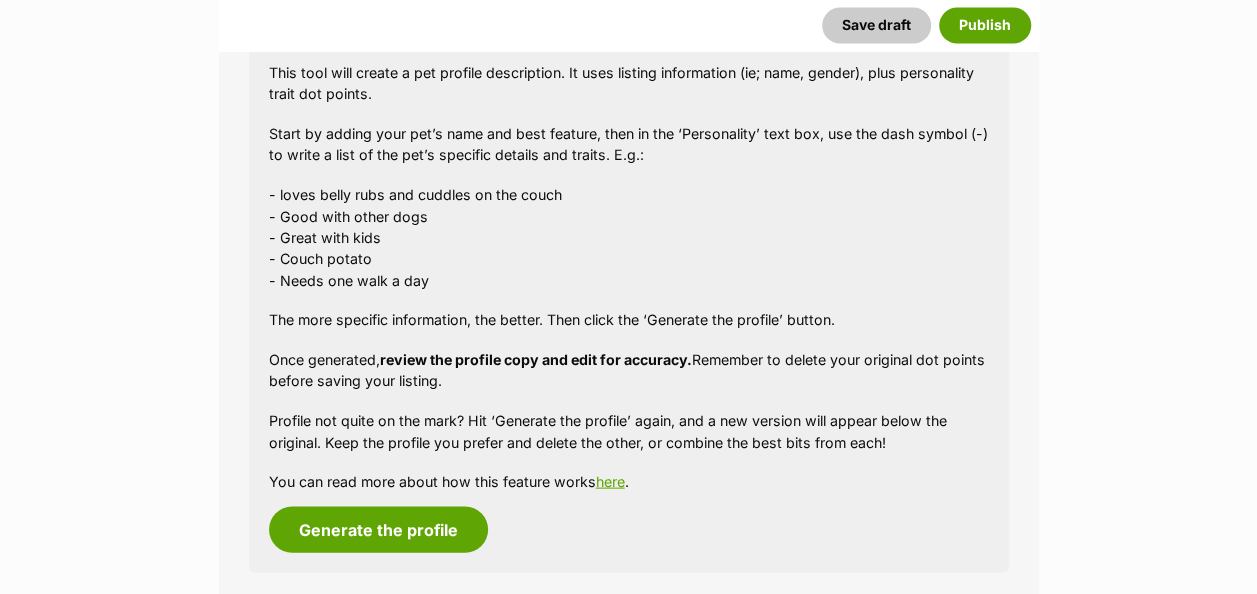 scroll, scrollTop: 1915, scrollLeft: 0, axis: vertical 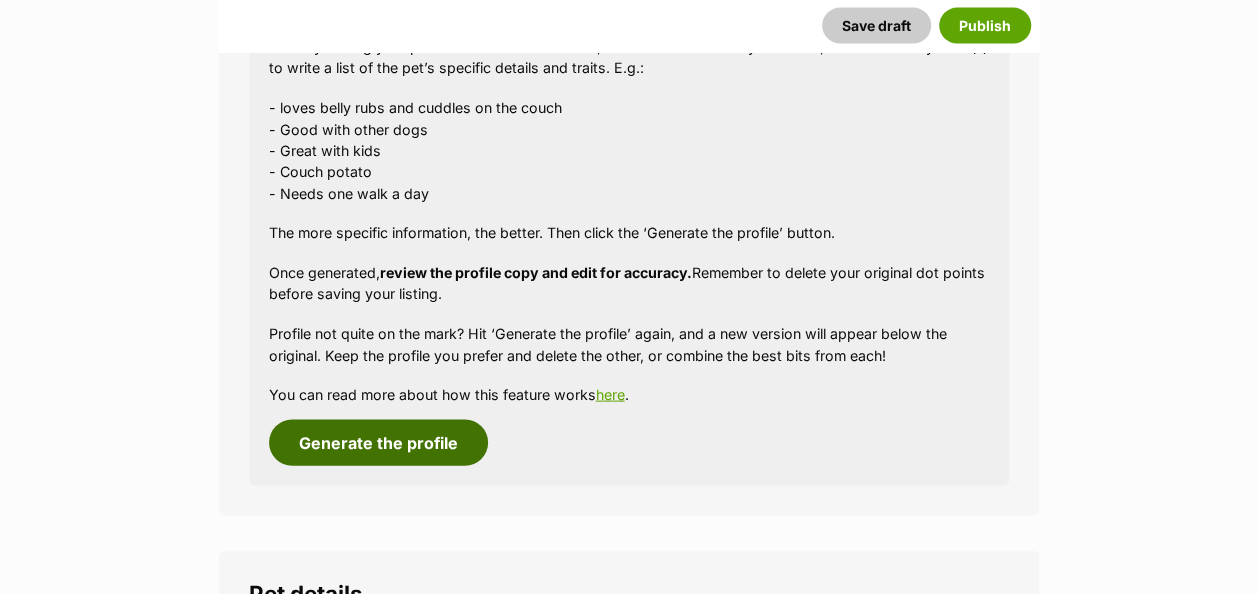 click on "Generate the profile" at bounding box center [378, 443] 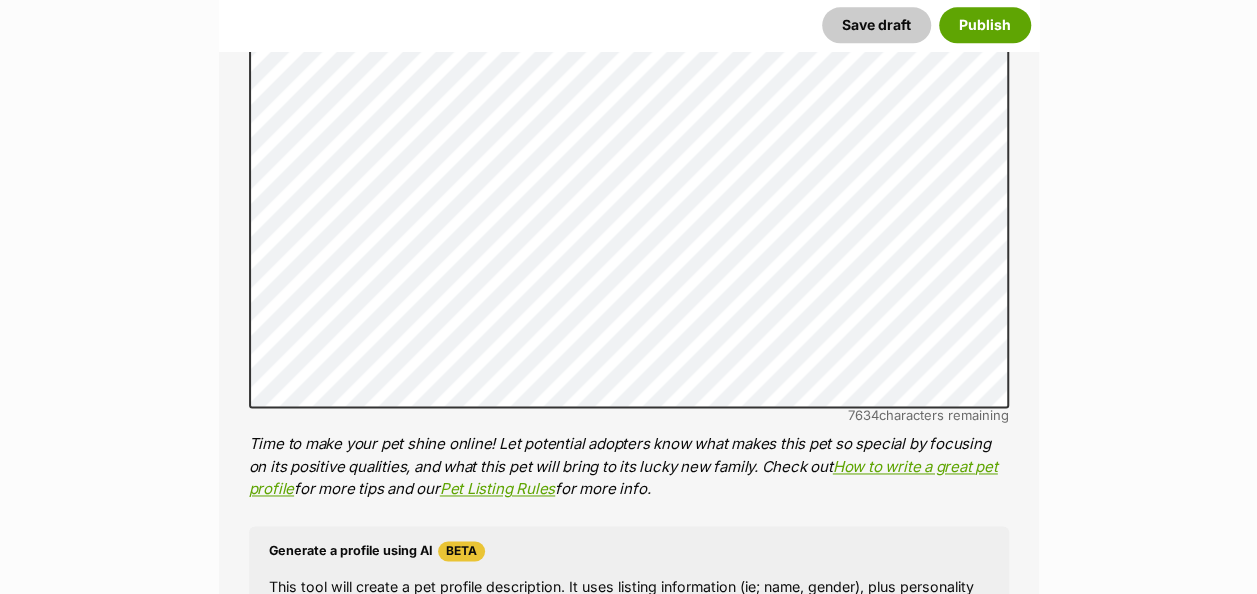 scroll, scrollTop: 1208, scrollLeft: 0, axis: vertical 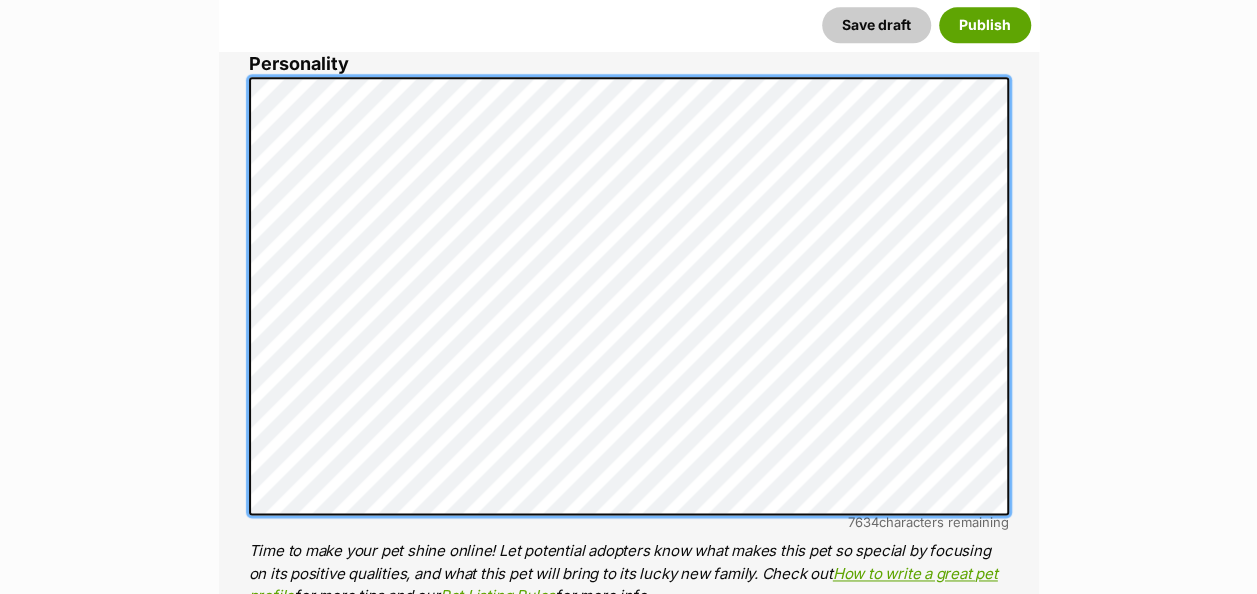 click on "New listing
Listing owner Choose an owner Qld Dogs
The owner of the pet listing is able to edit the listing and manage enquiries with potential adopters. Note:
Group Admins
are also able to edit this pet listing and manage all it's enquiries.
Any time this pet receives new enquiries or messages from potential adopters, we'll also send you an email notification. Members can opt out of receiving these emails via their
notification settings .
About This Pet Name
Henlo there, it looks like you might be using the pet name field to indicate that this pet is now on hold - we recommend updating the status to on hold from the listing page instead!
Every pet deserves a name. If you don’t know the pet’s name, make one up! It can be something simple and sweet like ‘Fluffy’, or get creative and have some fun with it. A name helps potential adopters connect with the pet.
Species Dog
Best feature (optional)
Personality 7634  characters remaining
Beta" at bounding box center (628, 2773) 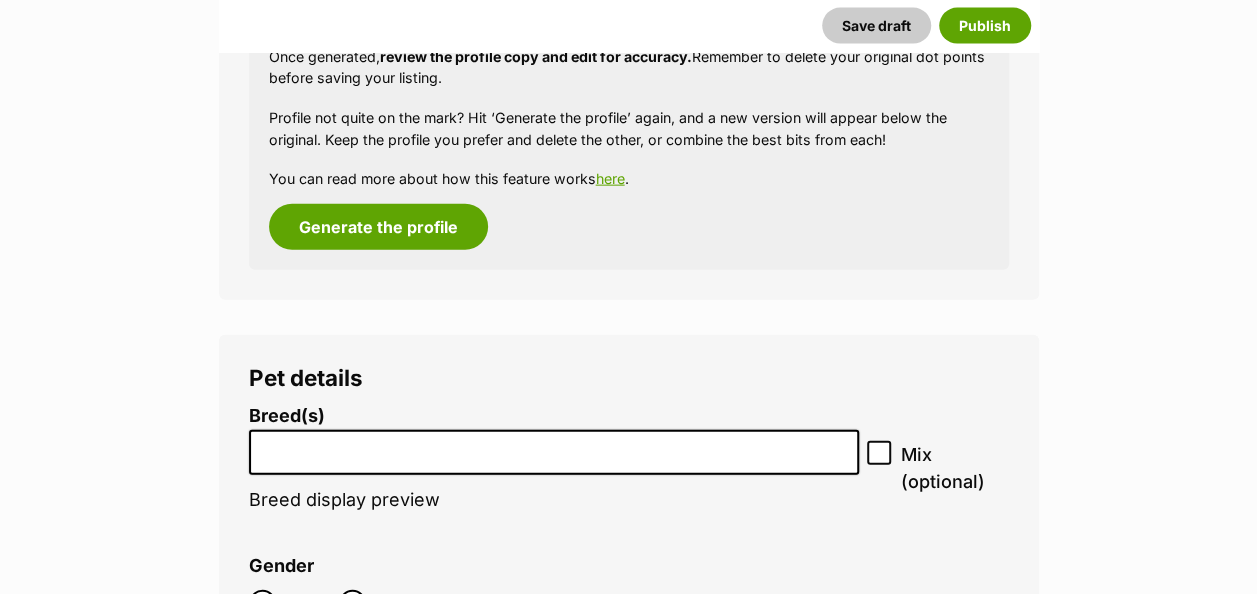 scroll, scrollTop: 2308, scrollLeft: 0, axis: vertical 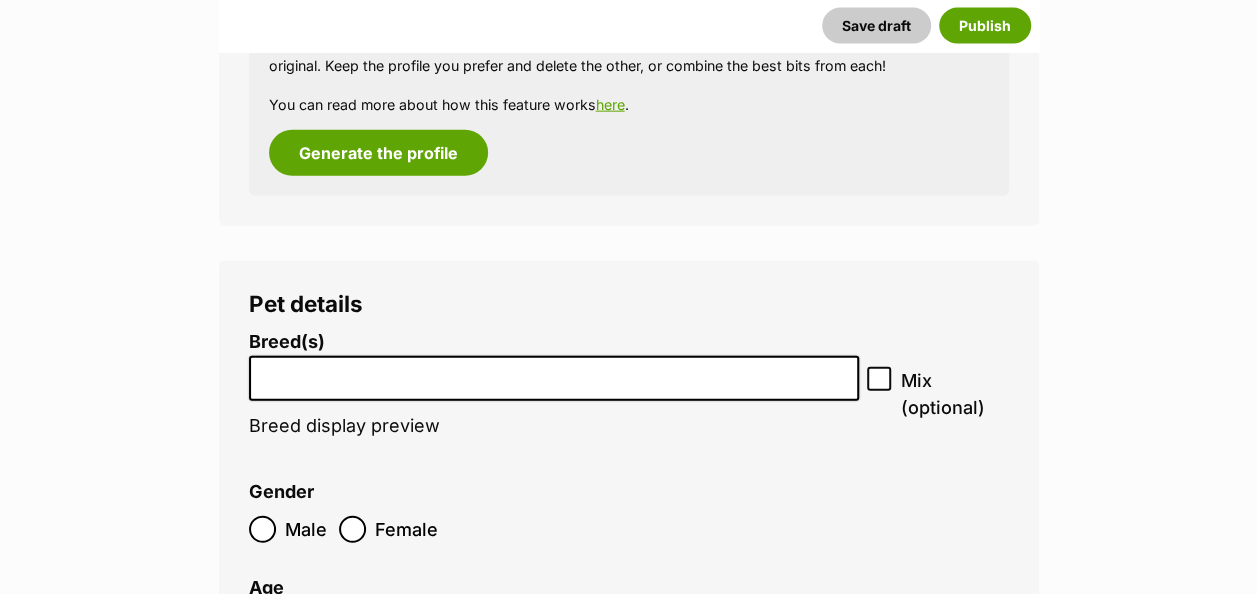 click at bounding box center [554, 373] 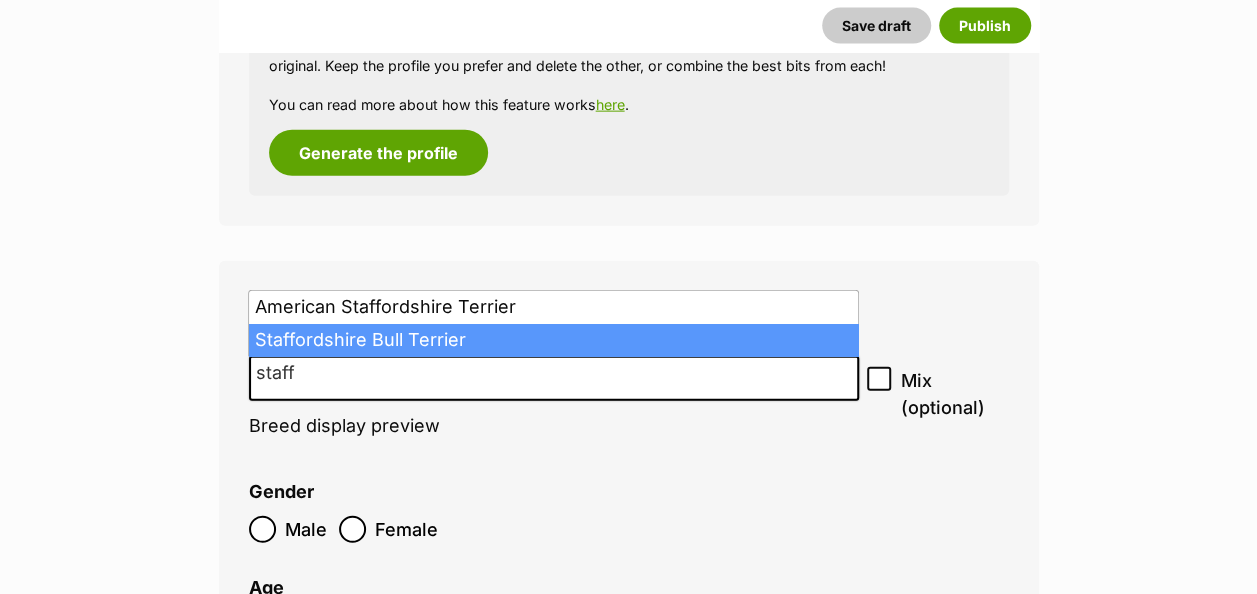 type on "staff" 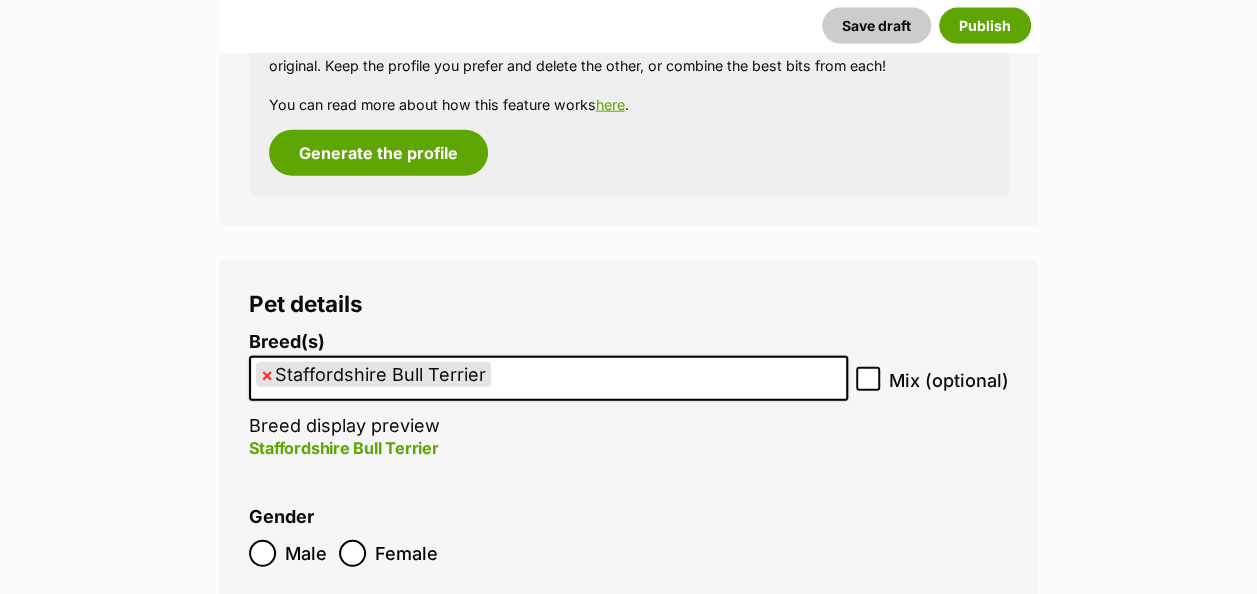 click on "Breed(s)
Staffordshire Bull Terrier Affenpinscher
Afghan Hound
Airedale Terrier
Akita
Akita (Japanese)
Alaskan Husky
Alaskan Malamute
American Bulldog
American Eskimo Dog
American Foxhound
American Hairless Terrier
American Staffordshire Terrier
Anatolian Shepherd Dog
Australasian Bosdog
Australian Bulldog
Australian Cattle Dog
Australian Cobberdog
Australian Kelpie
Australian Koolie
Australian Shepherd
Australian Silky Terrier
Australian Stumpy Tail Cattle Dog
Australian Terrier
Azawakh
Basenji
Basset Fauve de Bretagne
Basset Hound
Beagle
Bearded Collie
Beauceron (Berger de Beauce)
Bedlington Terrier
Belgian Malinois
Belgian Shepherd Dog
Belgian Shepherd Dog (Groenendael)
Belgian Shepherd Dog (Laekenois)
Belgian Shepherd Dog (Malinois)
Belgian Shepherd Dog (Tervueren)
Bergamasco Shepherd Dog
Bernese Mountain Dog
Bichon Frise
Biewer Terrier
Black and Tan Coonhound
Bloodhound
Bluetick Coonhound
Boerboel
Bolognese" at bounding box center (629, 406) 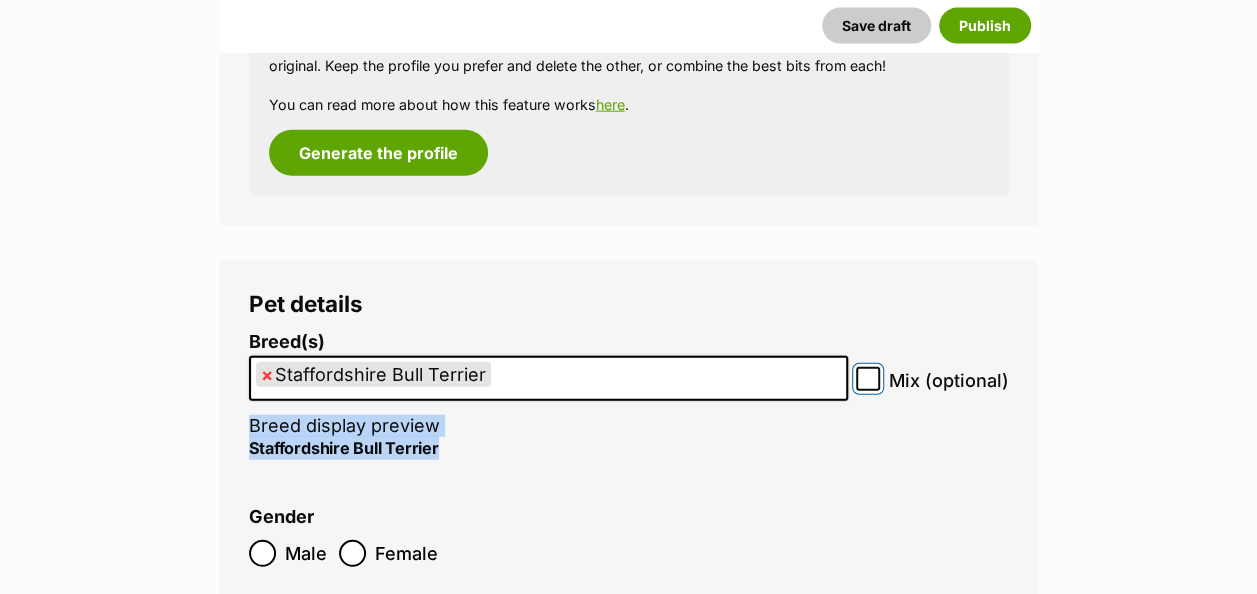 click on "Mix (optional)" at bounding box center (868, 379) 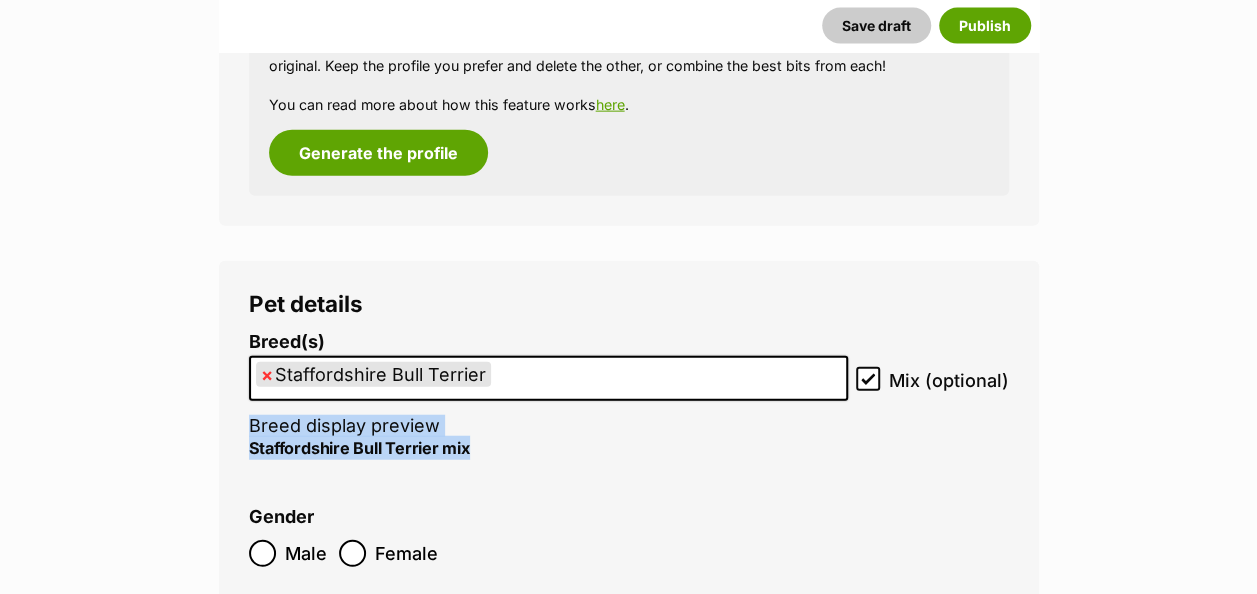 click on "Staffordshire Bull Terrier mix" at bounding box center [548, 448] 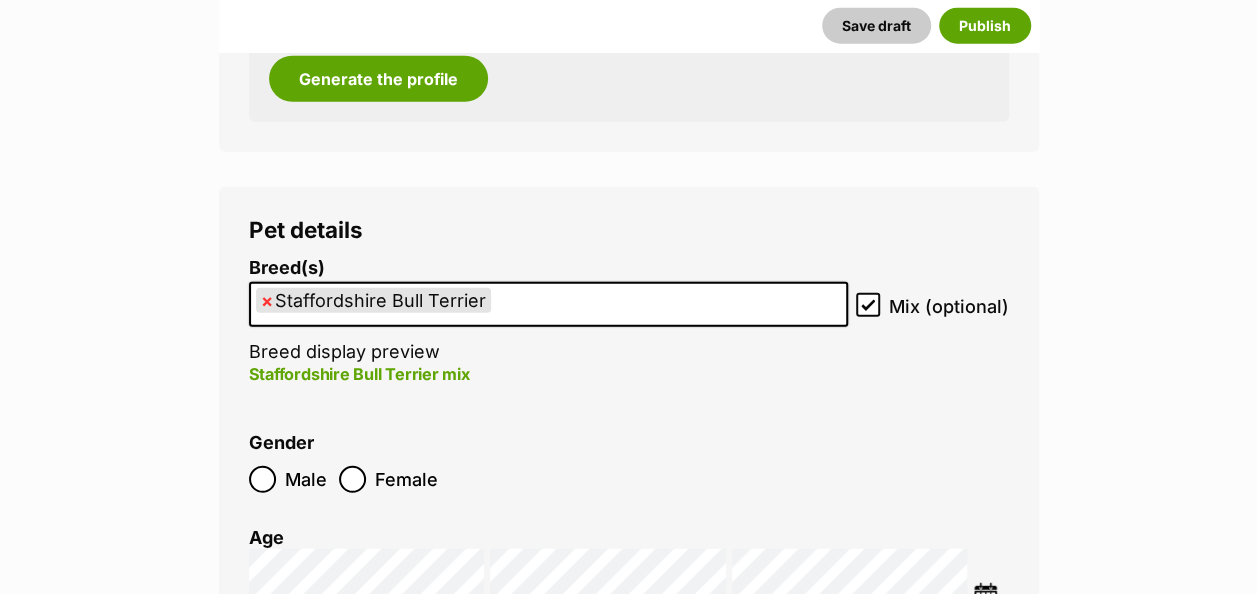 scroll, scrollTop: 2508, scrollLeft: 0, axis: vertical 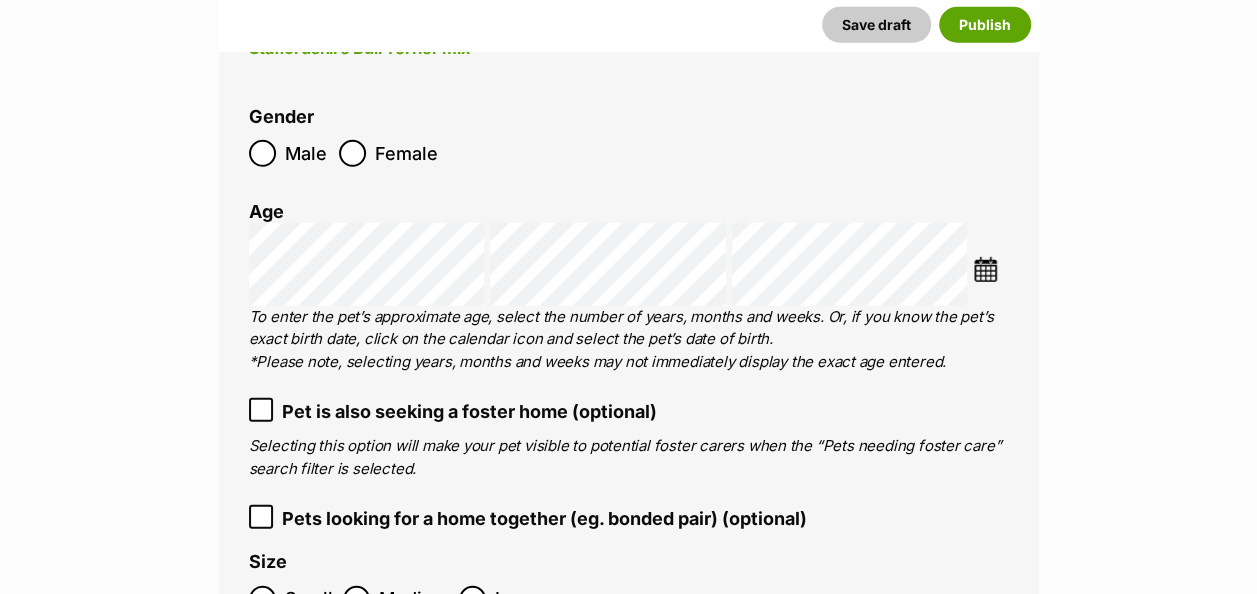 click at bounding box center [985, 269] 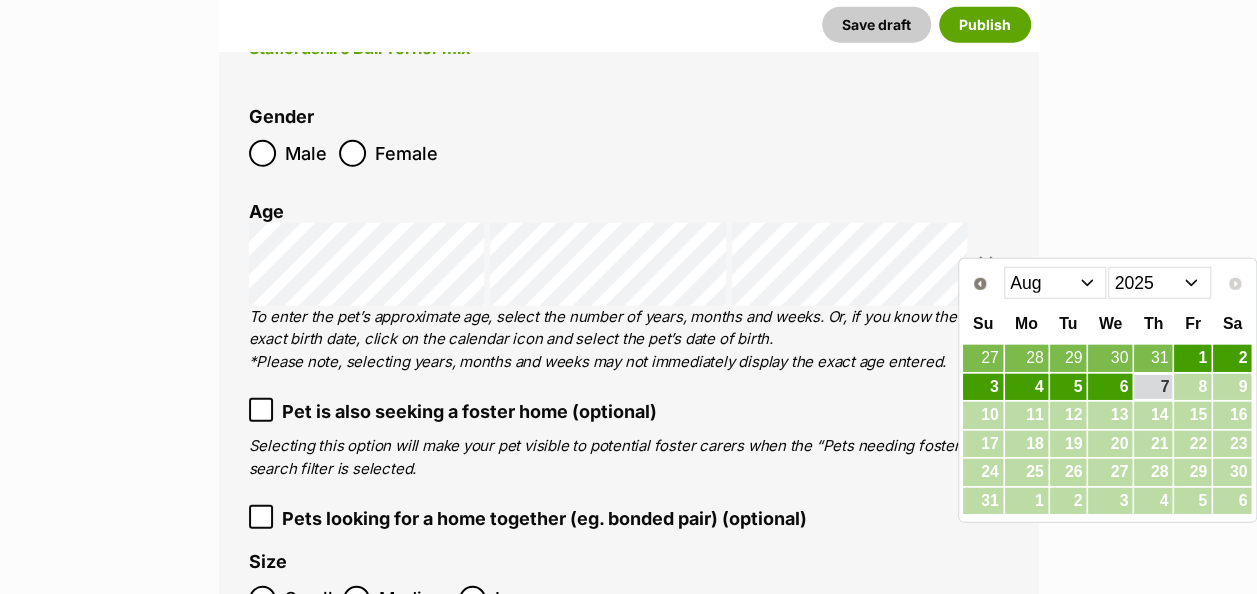 click on "Jan Feb Mar Apr May Jun Jul Aug" at bounding box center [1055, 283] 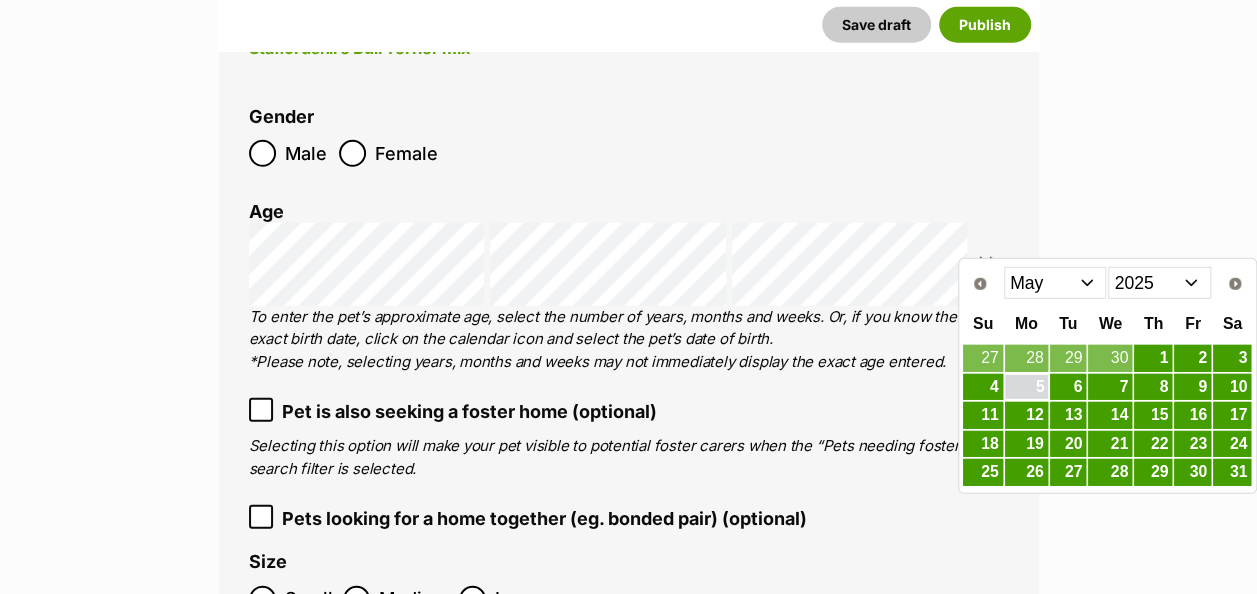 click on "5" at bounding box center [1026, 387] 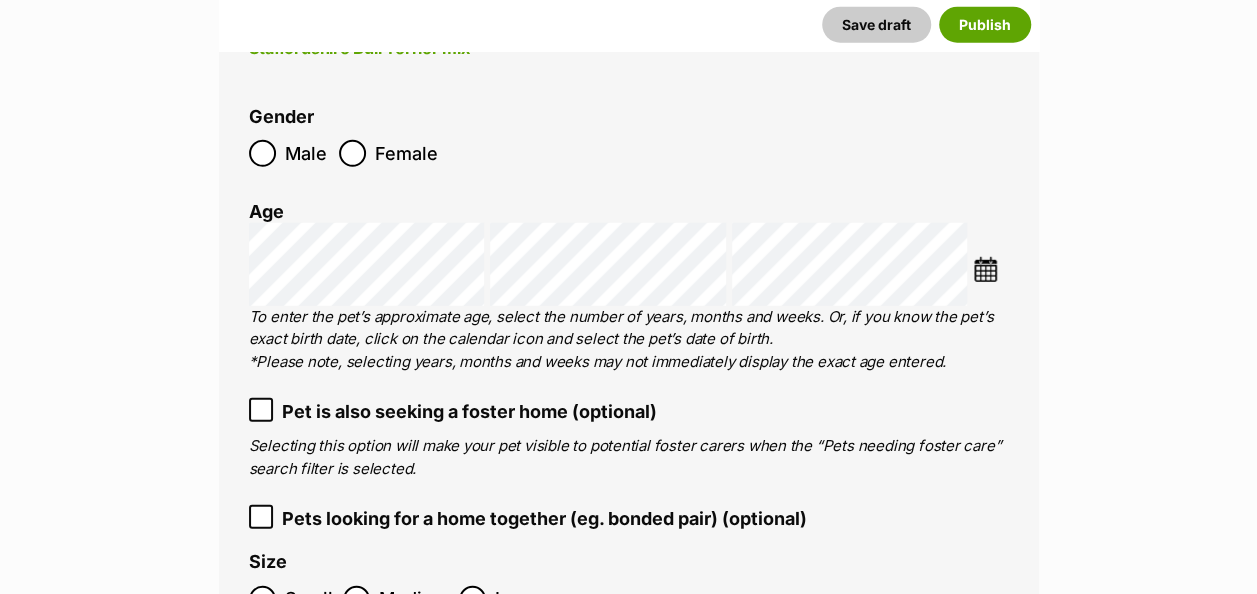 click on "Pet details
Breed(s)
Staffordshire Bull Terrier Affenpinscher
Afghan Hound
Airedale Terrier
Akita
Akita (Japanese)
Alaskan Husky
Alaskan Malamute
American Bulldog
American Eskimo Dog
American Foxhound
American Hairless Terrier
American Staffordshire Terrier
Anatolian Shepherd Dog
Australasian Bosdog
Australian Bulldog
Australian Cattle Dog
Australian Cobberdog
Australian Kelpie
Australian Koolie
Australian Shepherd
Australian Silky Terrier
Australian Stumpy Tail Cattle Dog
Australian Terrier
Azawakh
Basenji
Basset Fauve de Bretagne
Basset Hound
Beagle
Bearded Collie
Beauceron (Berger de Beauce)
Bedlington Terrier
Belgian Malinois
Belgian Shepherd Dog
Belgian Shepherd Dog (Groenendael)
Belgian Shepherd Dog (Laekenois)
Belgian Shepherd Dog (Malinois)
Belgian Shepherd Dog (Tervueren)
Bergamasco Shepherd Dog
Bernese Mountain Dog
Bichon Frise
Biewer Terrier
Black and Tan Coonhound
Bloodhound
Bluetick Coonhound
Boerboel" at bounding box center (629, 269) 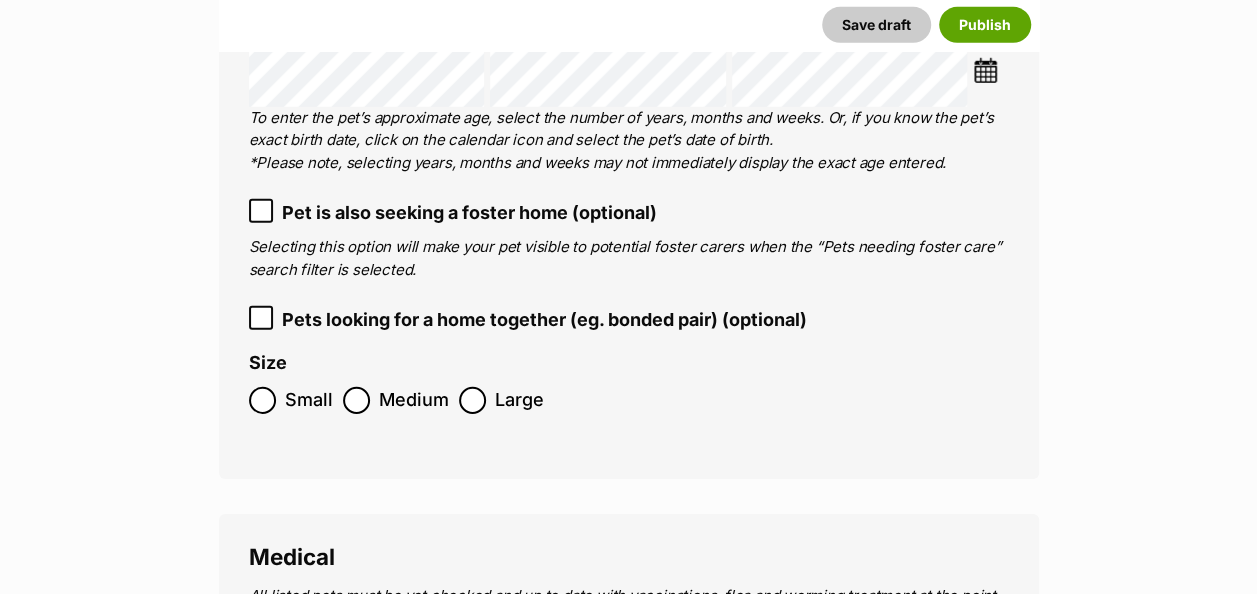 scroll, scrollTop: 2908, scrollLeft: 0, axis: vertical 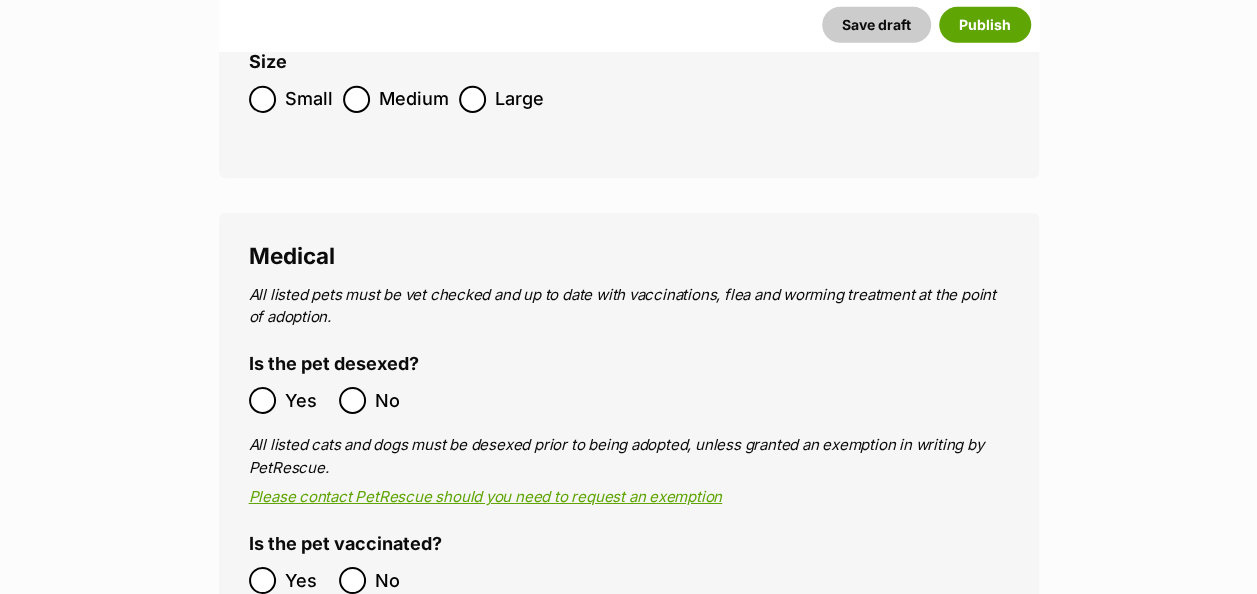 click on "Yes" at bounding box center [289, 400] 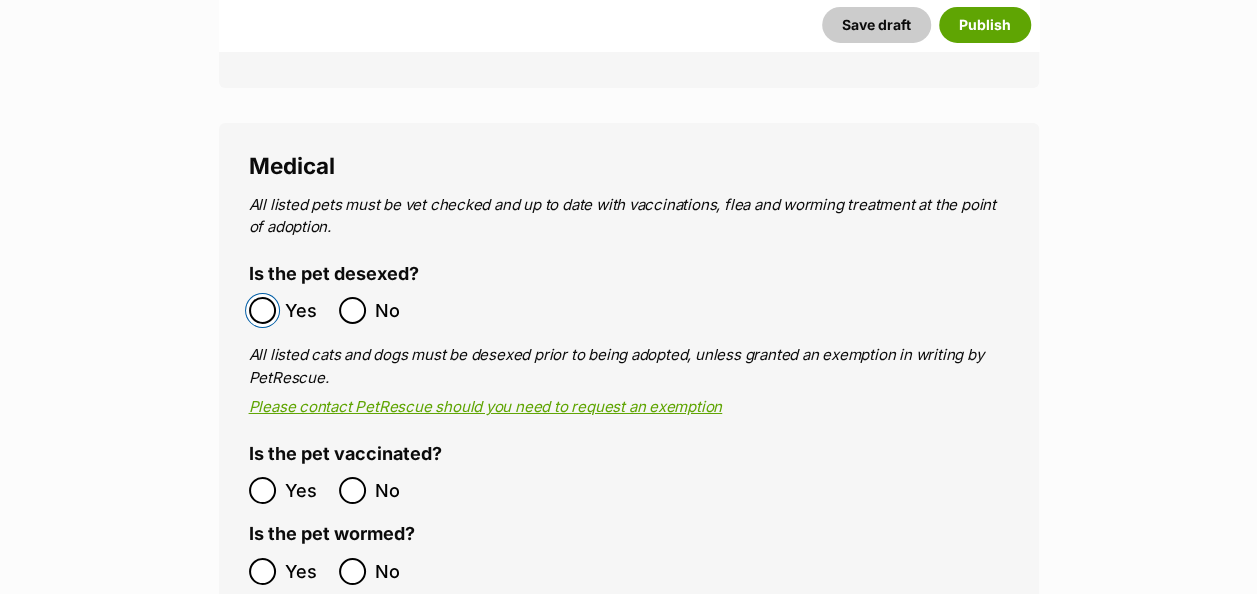 scroll, scrollTop: 3408, scrollLeft: 0, axis: vertical 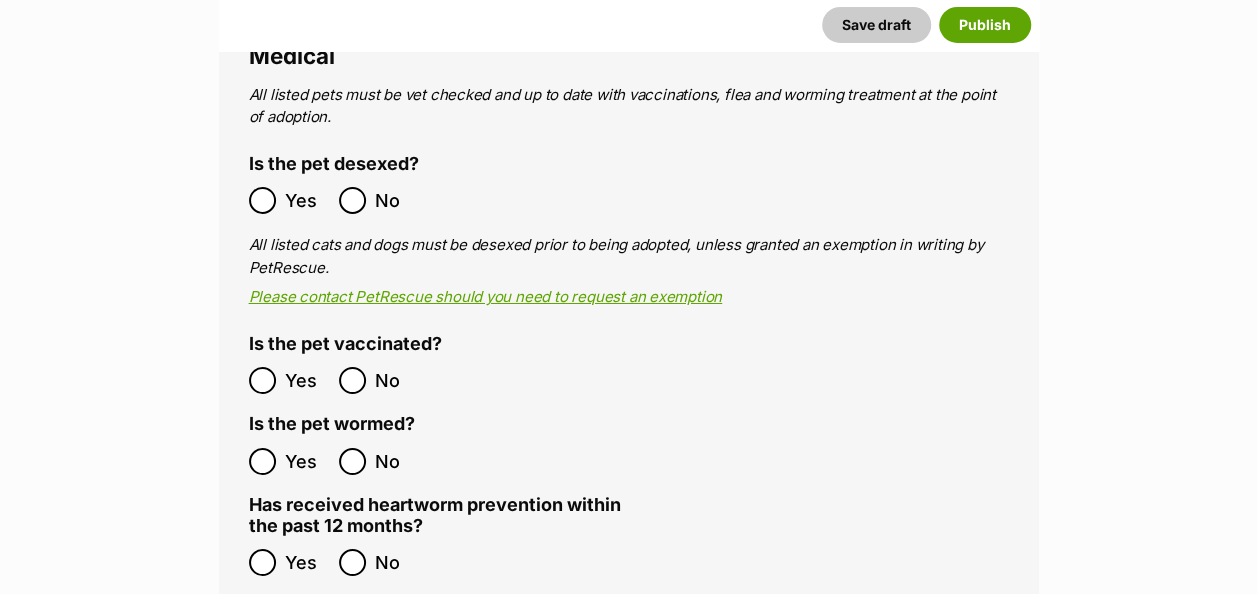 click on "Medical All listed pets must be vet checked and up to date with vaccinations, flea and worming treatment at the point of adoption.
Is the pet desexed?
Yes
No
All listed cats and dogs must be desexed prior to being adopted, unless granted an exemption in writing by PetRescue.
Please contact PetRescue should you need to request an exemption
Is the pet vaccinated?
Yes
No
Is the pet wormed?
Yes
No
Has received heartworm prevention within the past 12 months?
Yes
No
Does the pet have any known medical conditions?
No
Yes (Please specify)
Medical history
Mention any pre-existing medical conditions this pet has, and note any ongoing medications or management that may be required. Full transparency for potential adopters regarding the current health status of all pets listed is required.
4000" at bounding box center (629, 648) 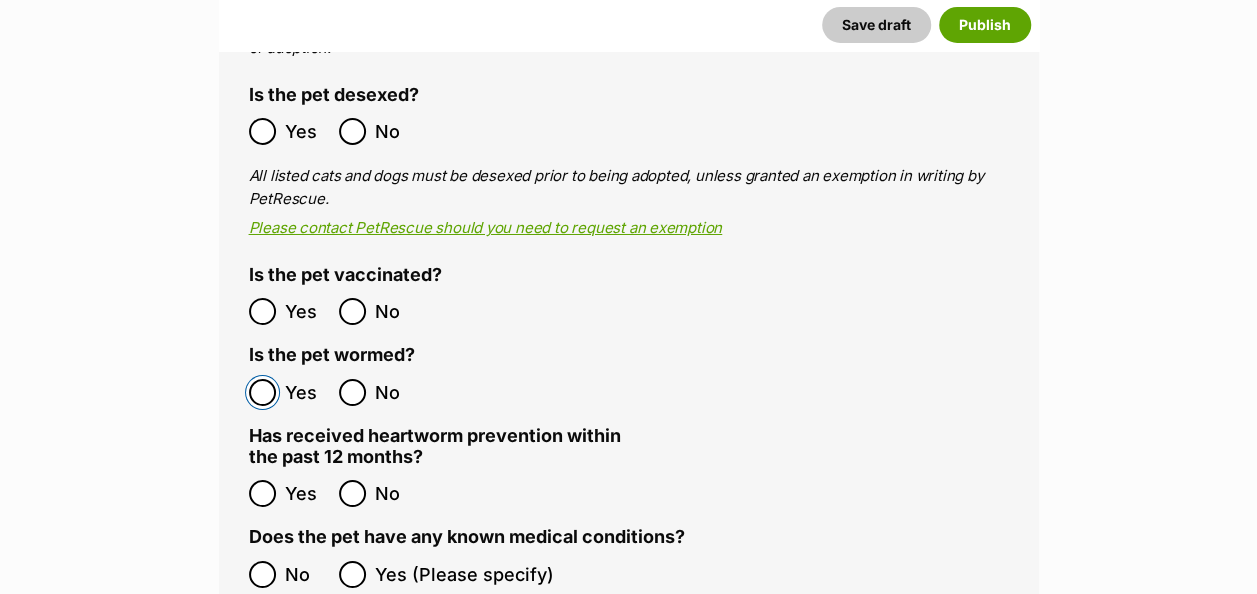 scroll, scrollTop: 3508, scrollLeft: 0, axis: vertical 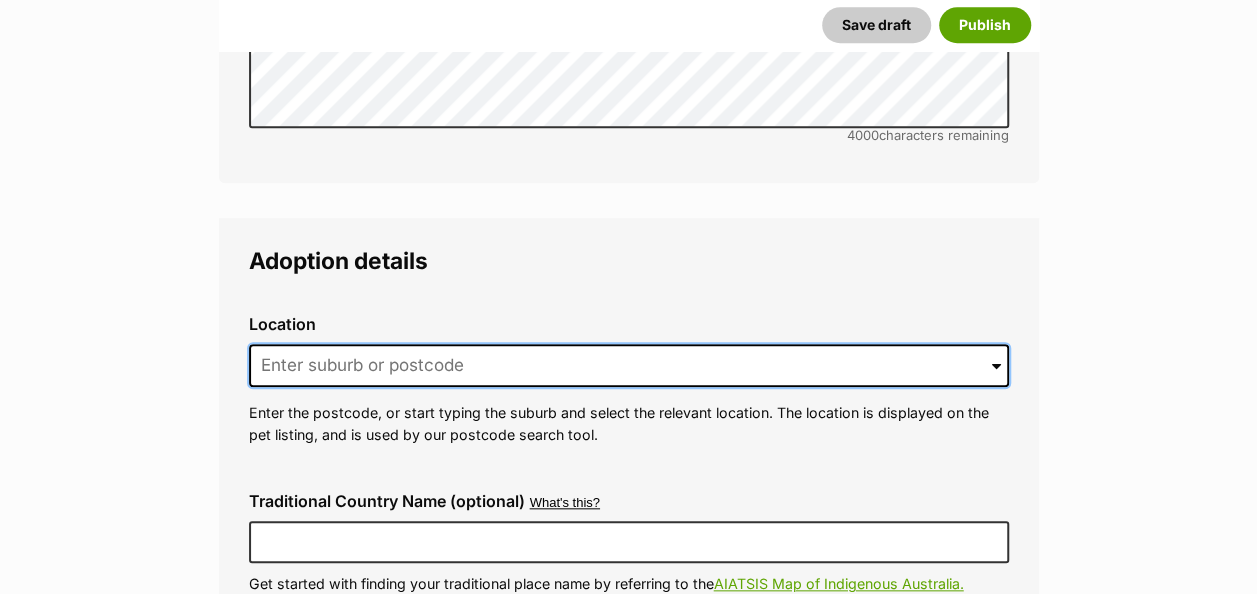 click at bounding box center [629, 366] 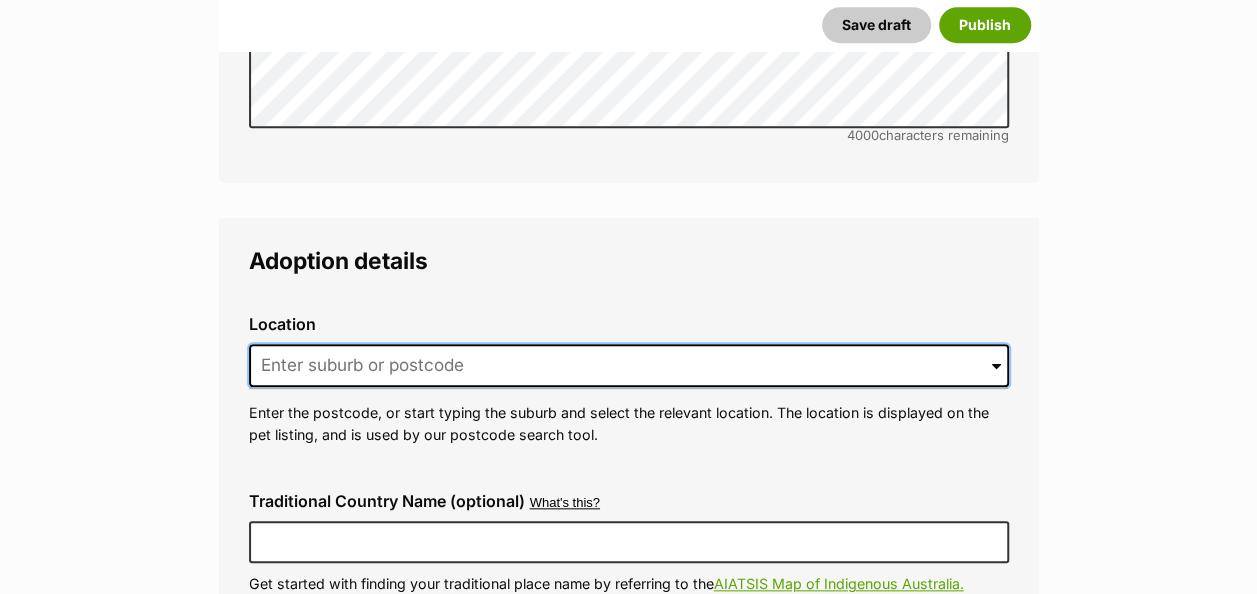 type on "v" 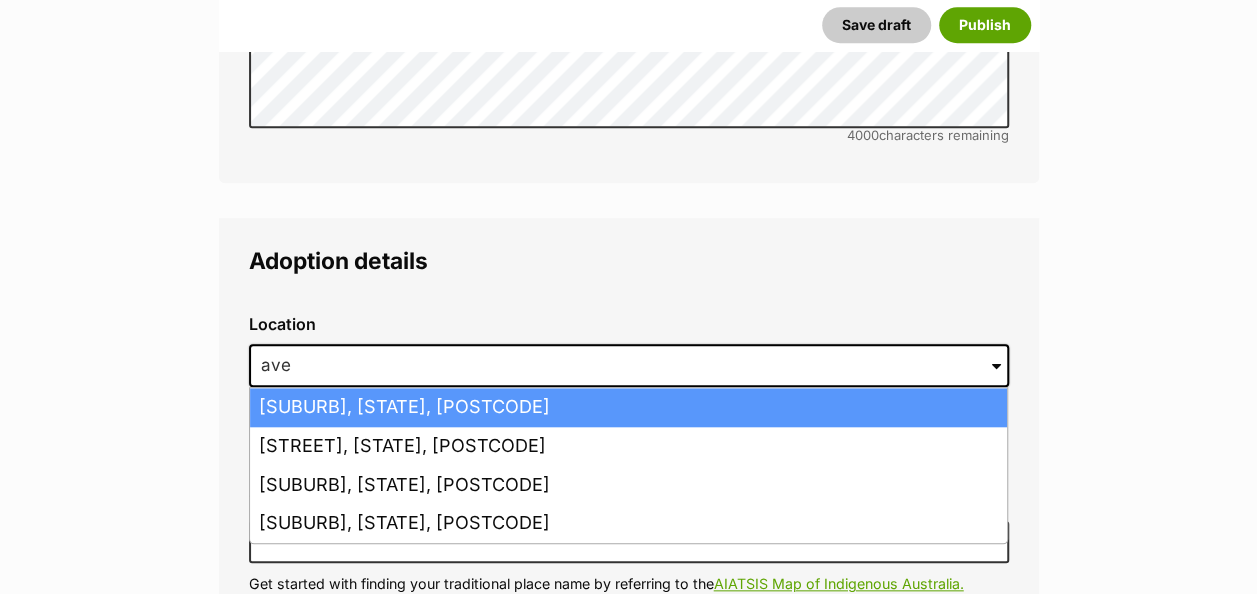 click on "Avenell Heights, Queensland, 4670" at bounding box center (628, 407) 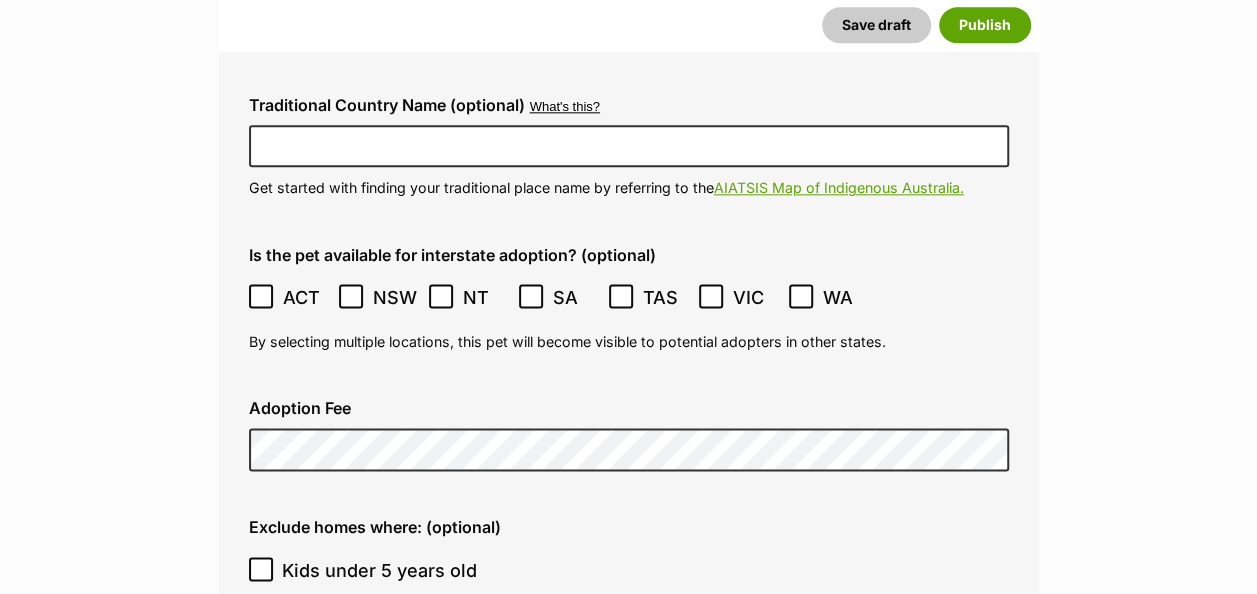 scroll, scrollTop: 4908, scrollLeft: 0, axis: vertical 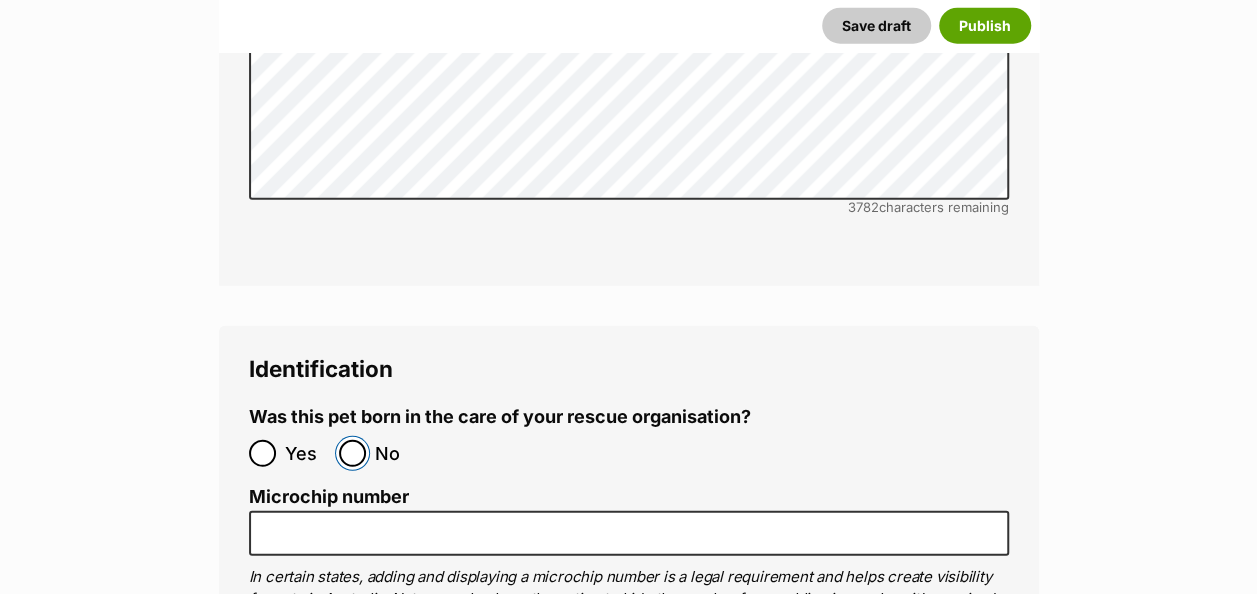 click on "No" at bounding box center [352, 453] 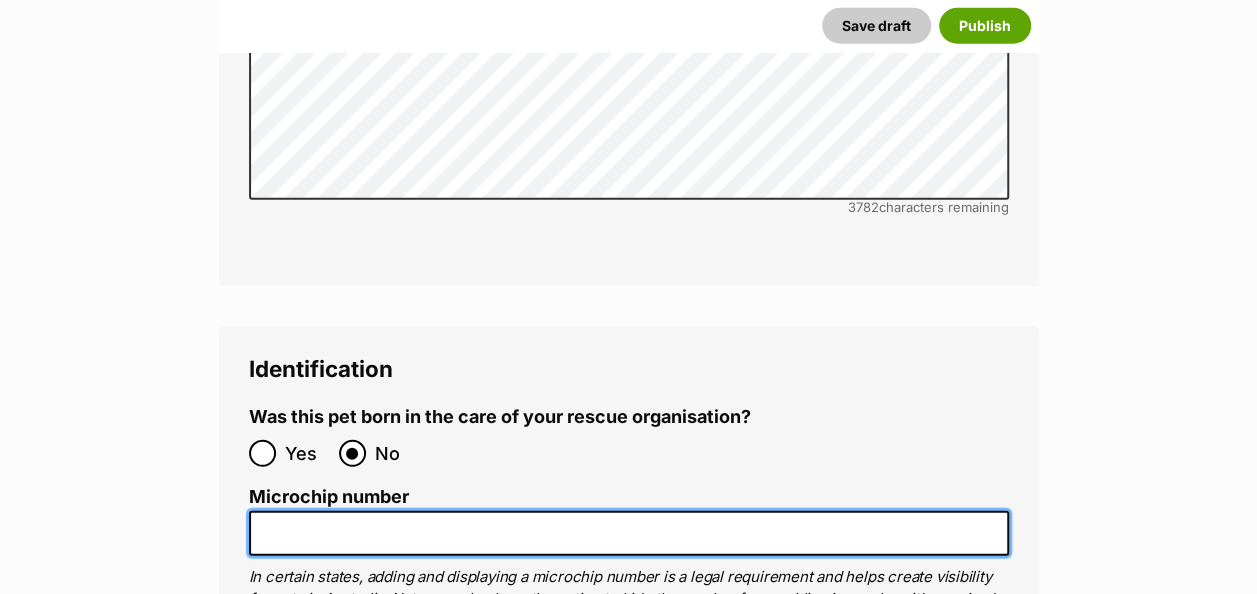 click on "Microchip number" at bounding box center (629, 533) 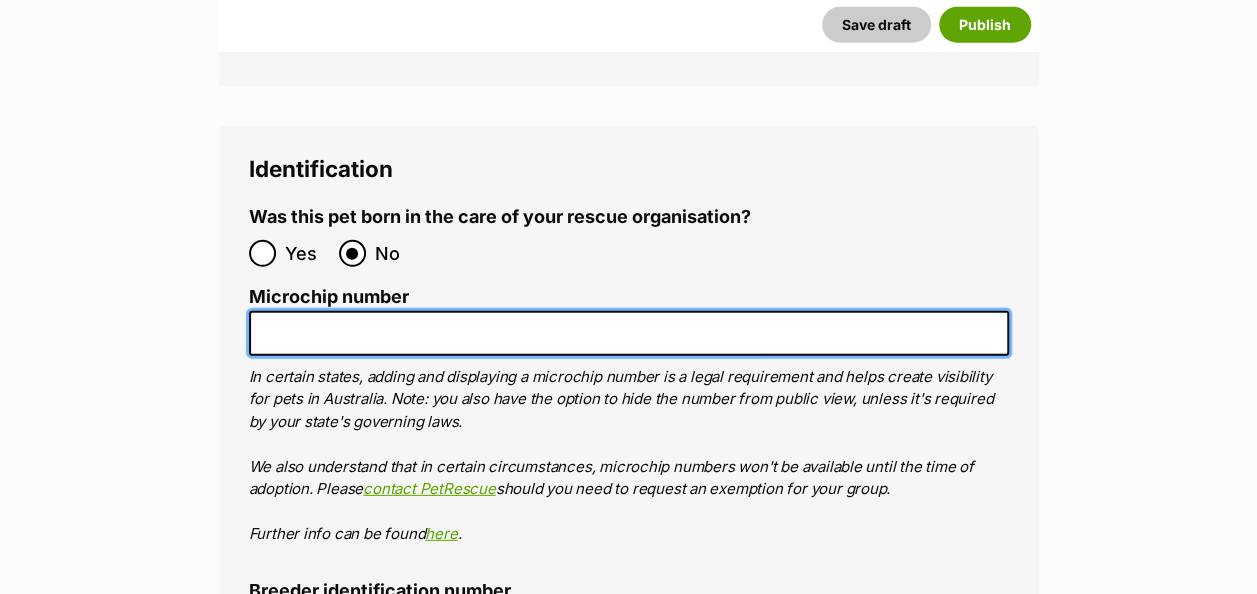 click on "Microchip number" at bounding box center (629, 333) 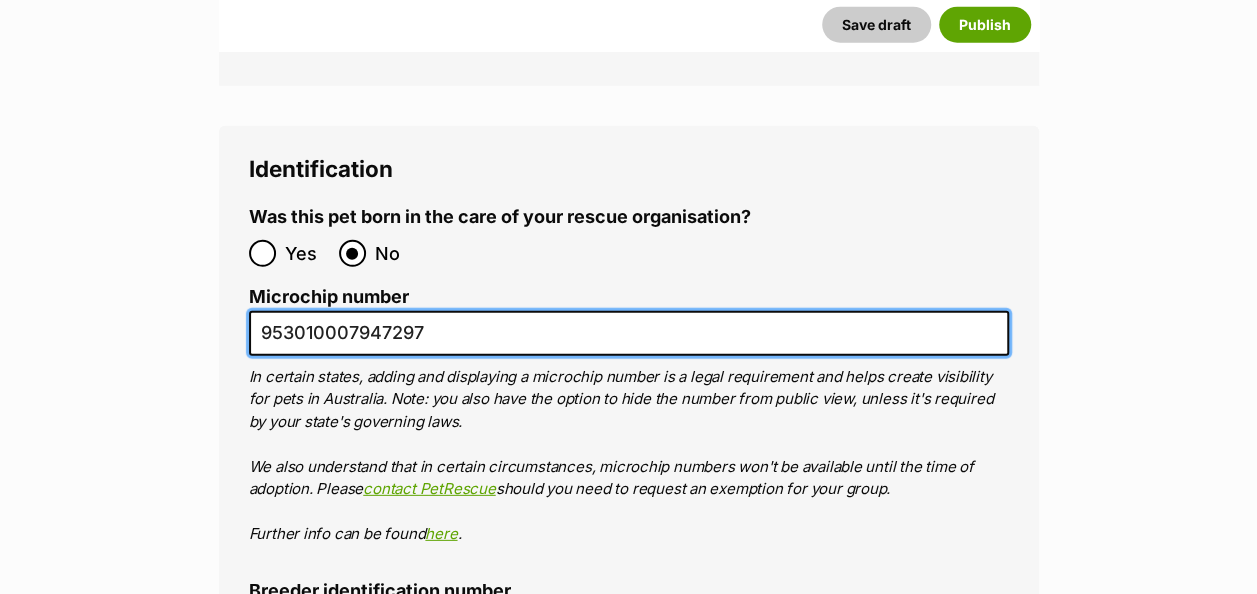 scroll, scrollTop: 0, scrollLeft: 0, axis: both 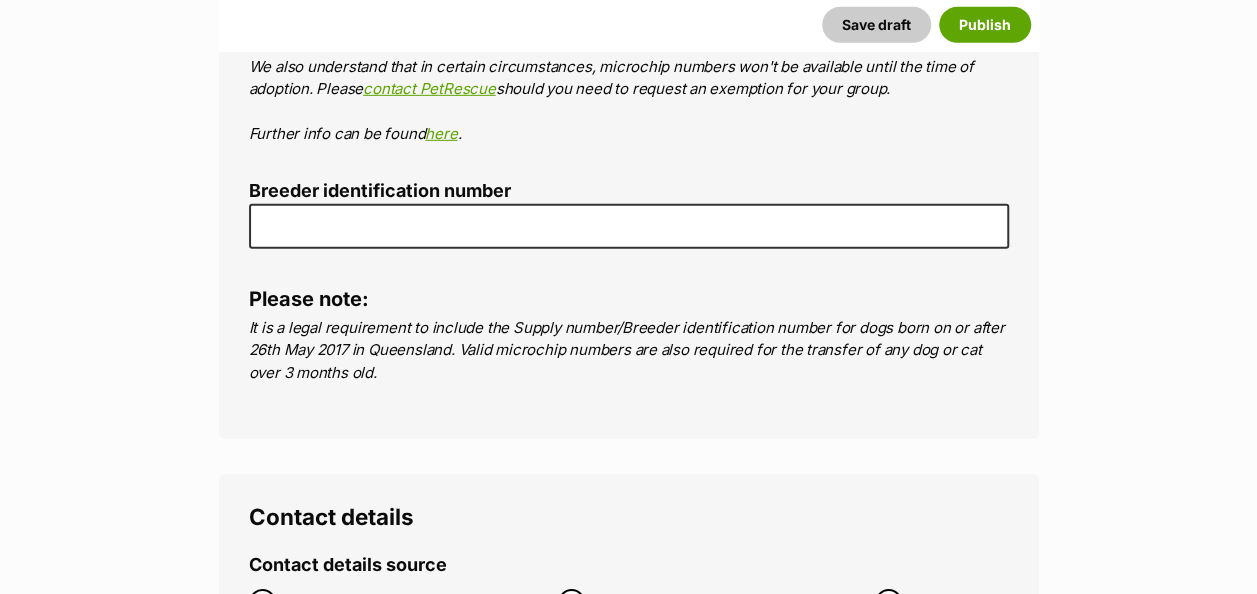 type on "953010007947297" 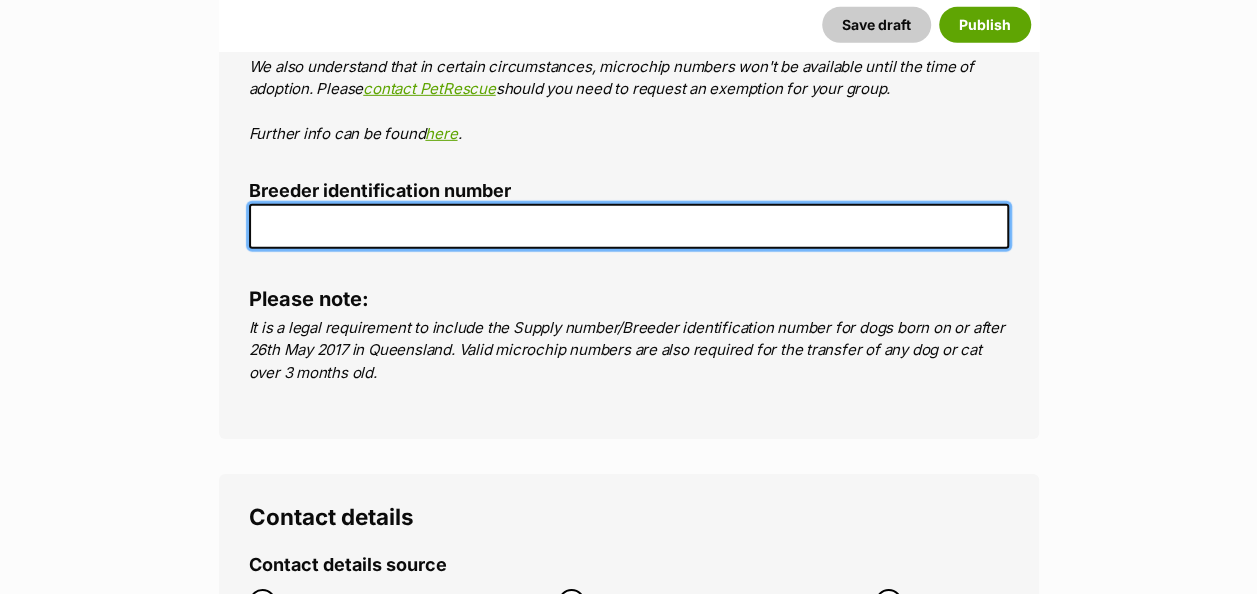 scroll, scrollTop: 0, scrollLeft: 0, axis: both 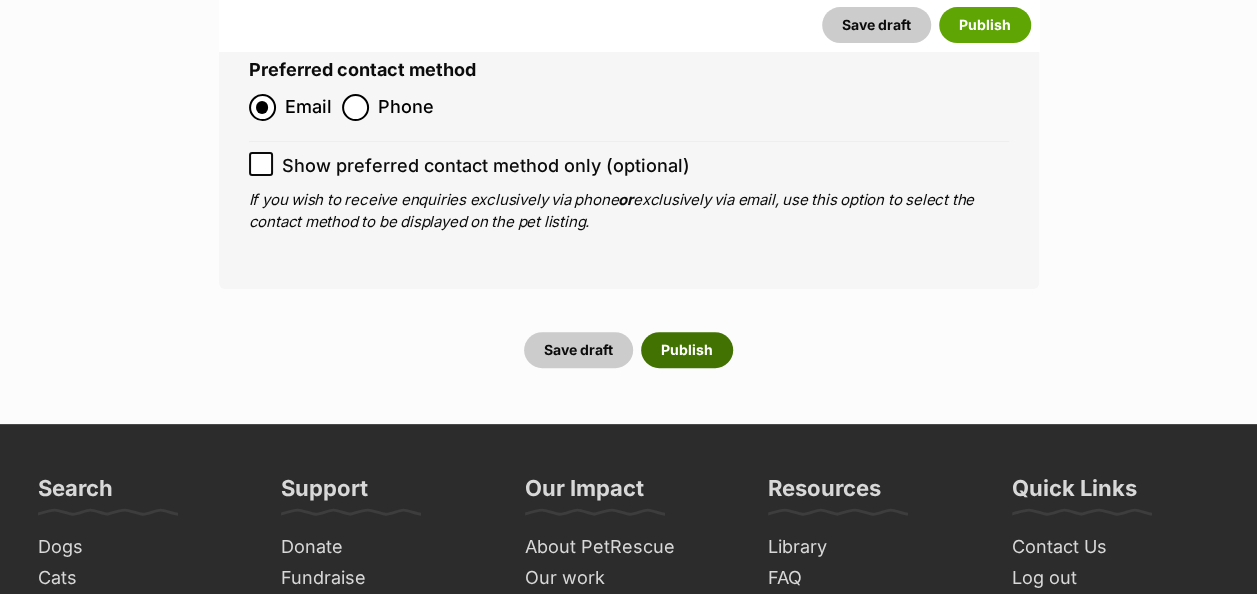 click on "Publish" at bounding box center (687, 350) 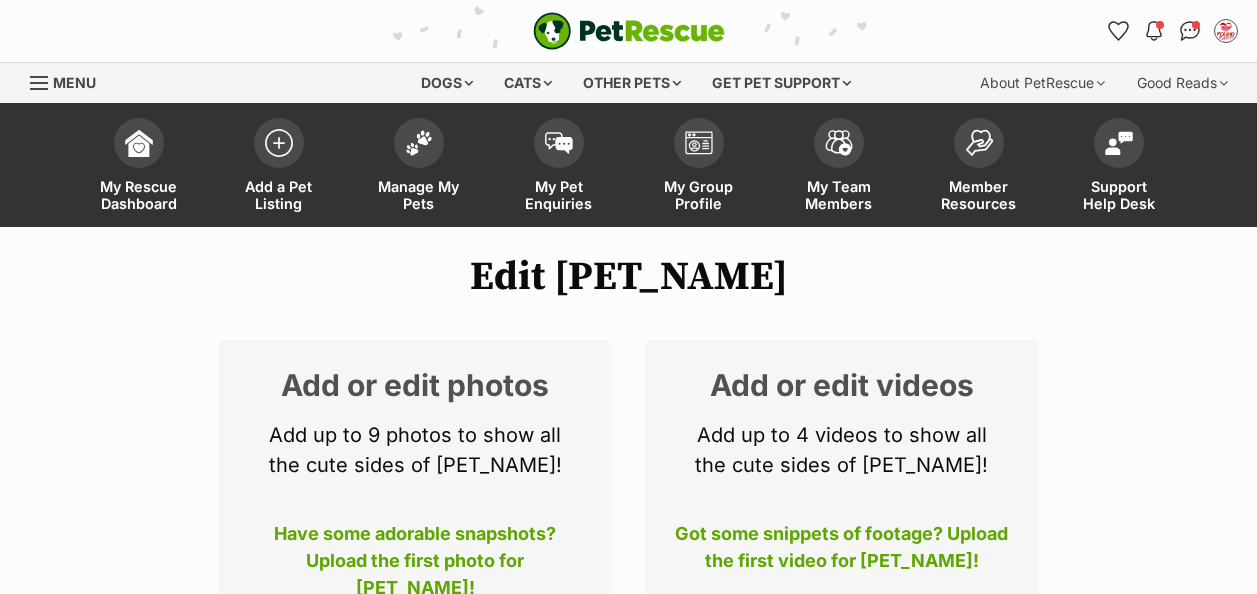 scroll, scrollTop: 89, scrollLeft: 0, axis: vertical 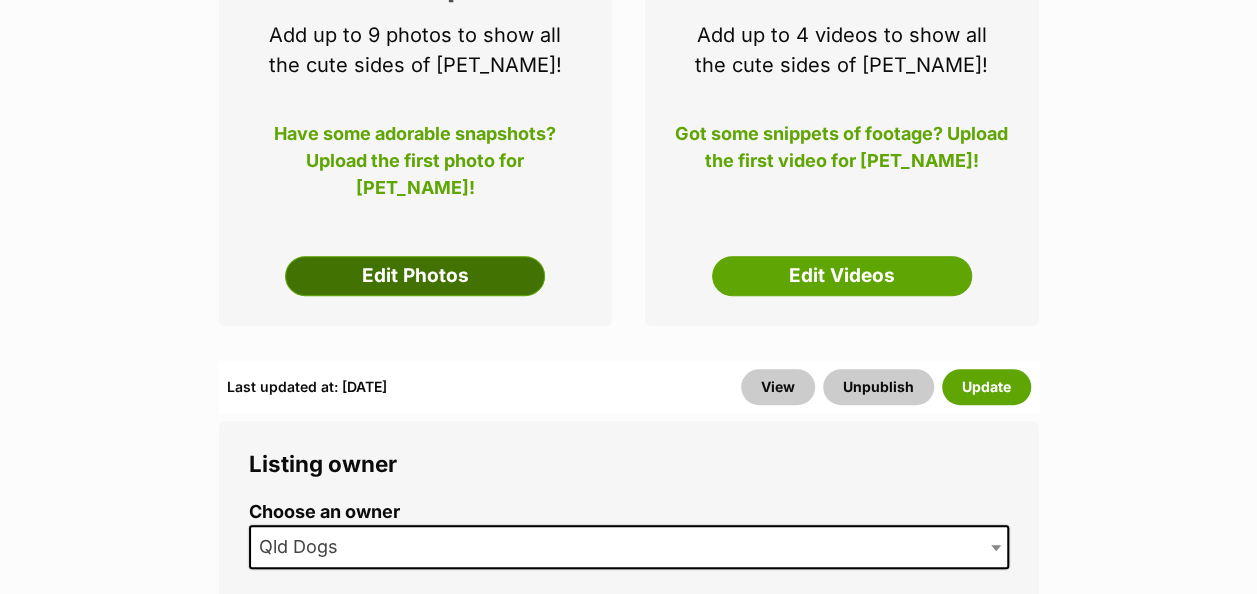 click on "Edit Photos" at bounding box center (415, 276) 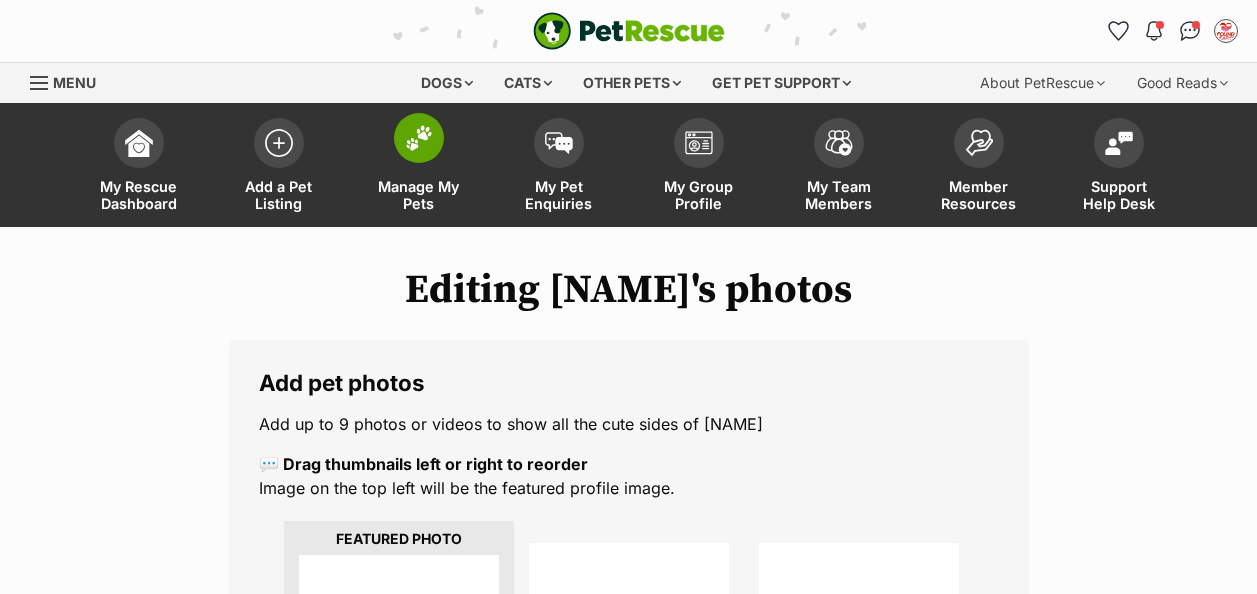scroll, scrollTop: 0, scrollLeft: 0, axis: both 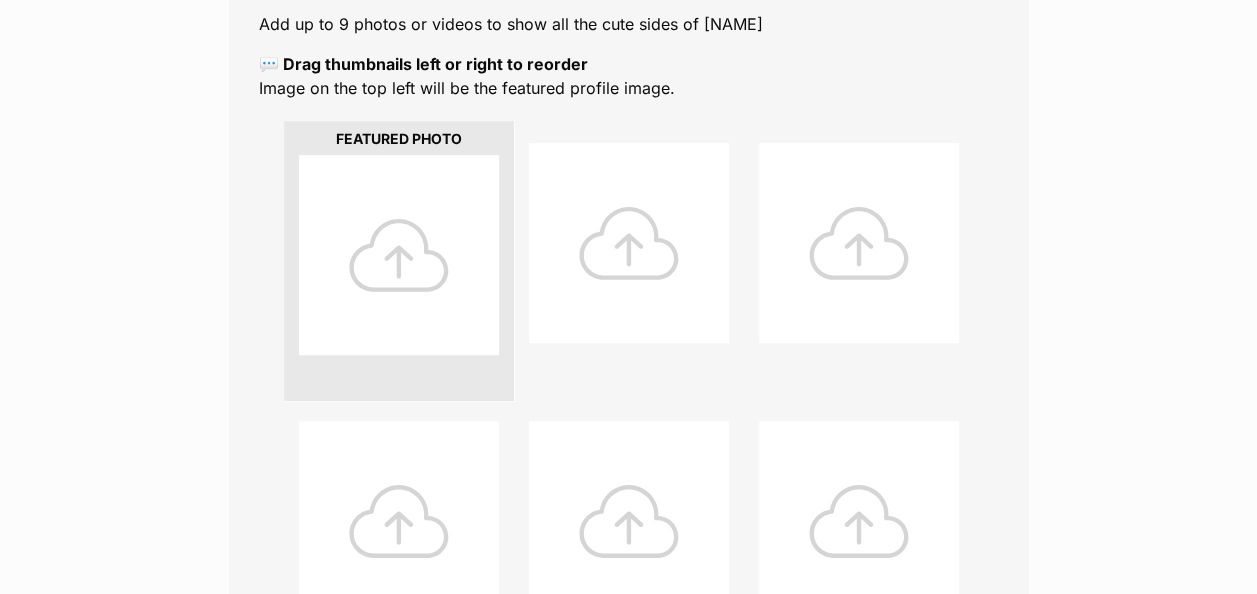 click at bounding box center [399, 255] 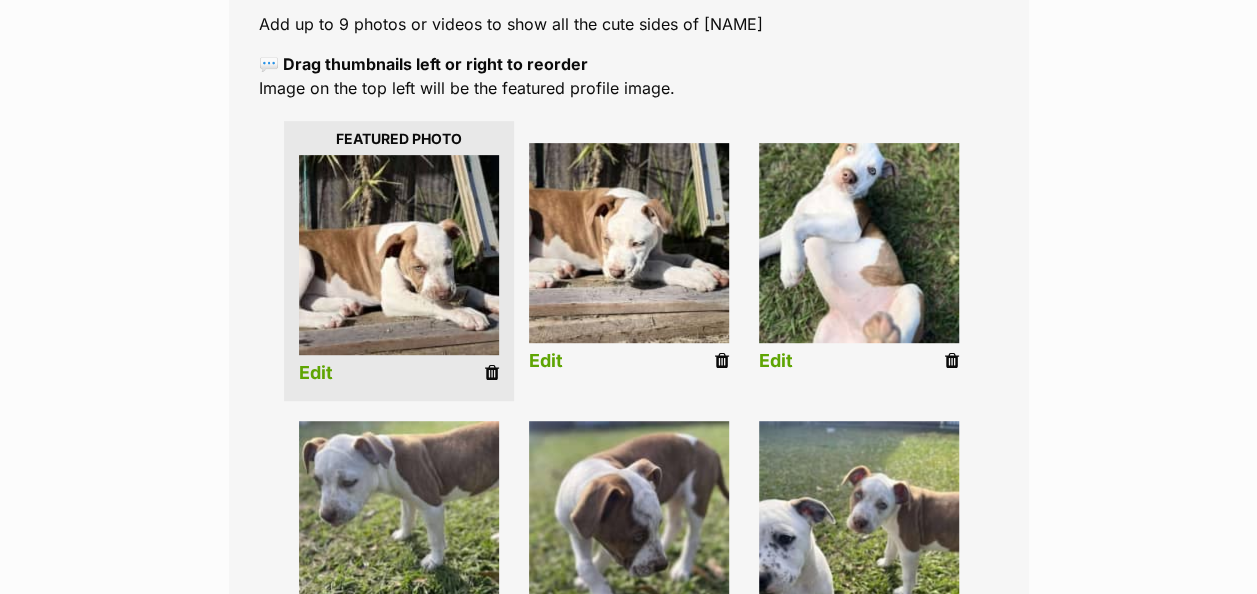click on "Edit" at bounding box center [546, 361] 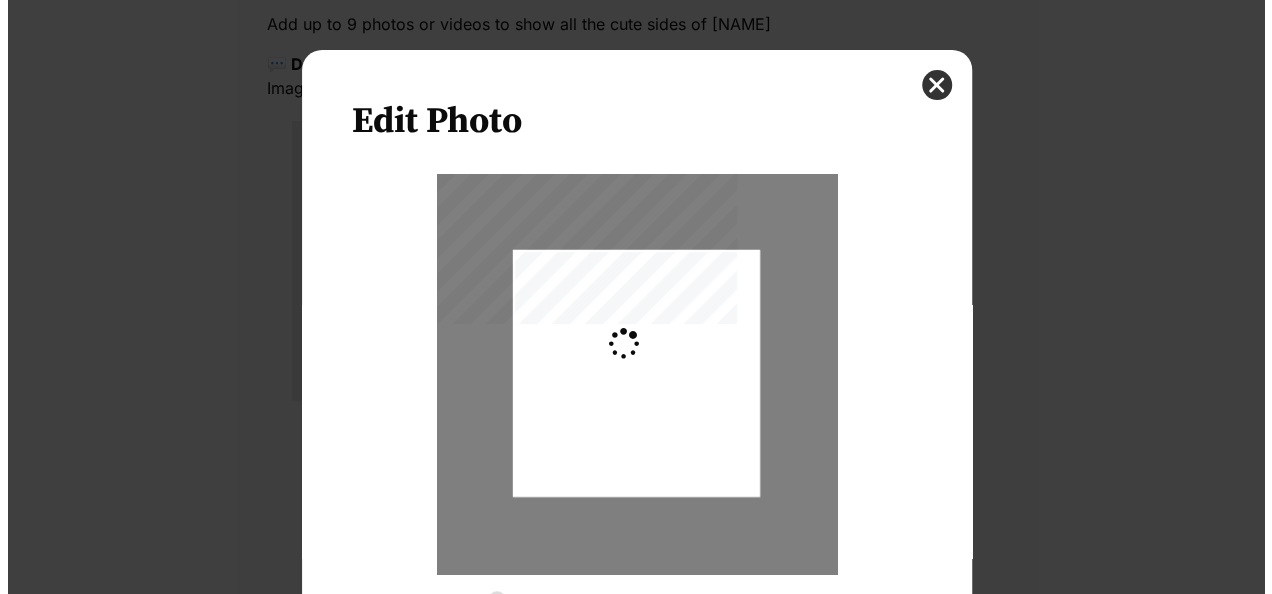 scroll, scrollTop: 0, scrollLeft: 0, axis: both 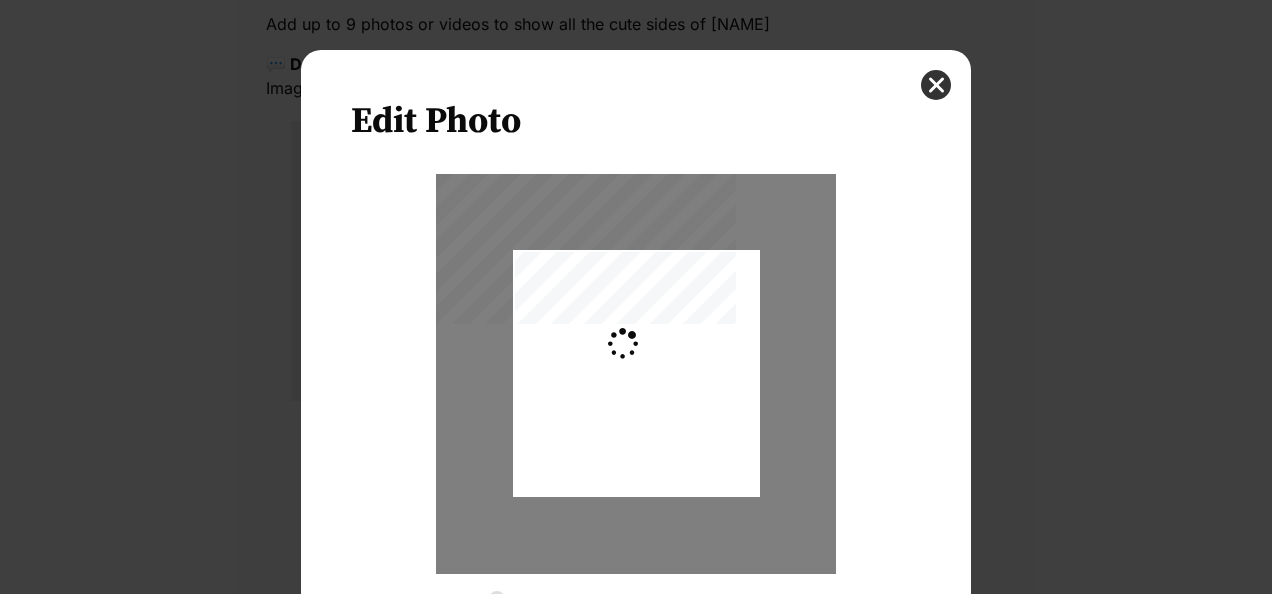 type on "0.2744" 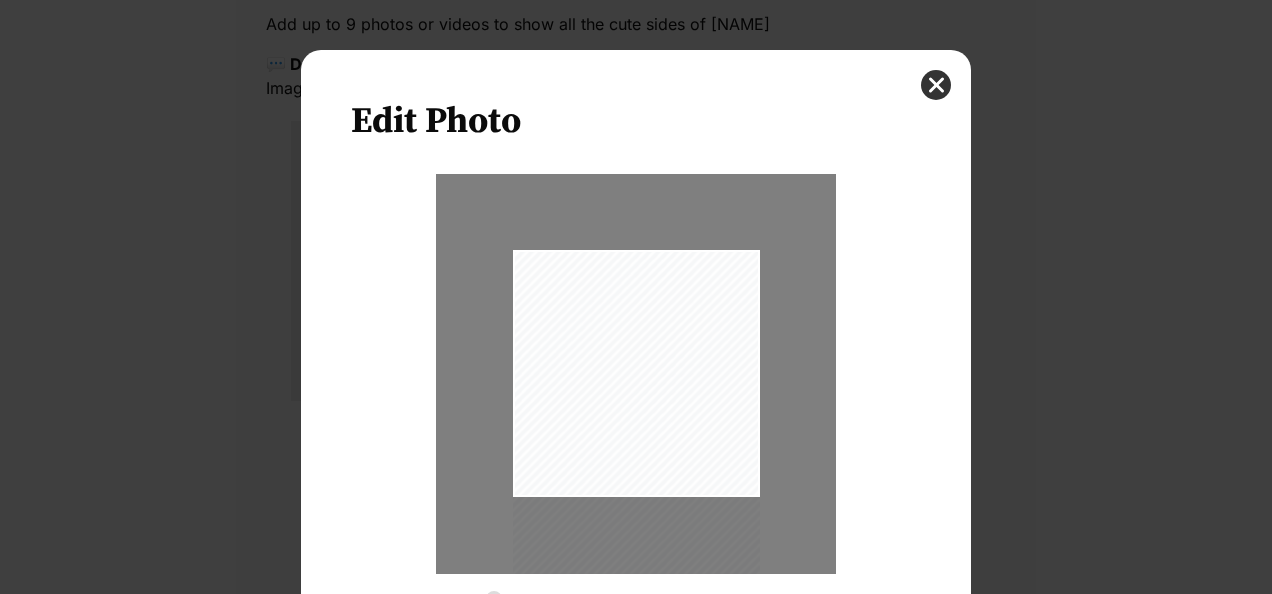 drag, startPoint x: 696, startPoint y: 426, endPoint x: 696, endPoint y: 487, distance: 61 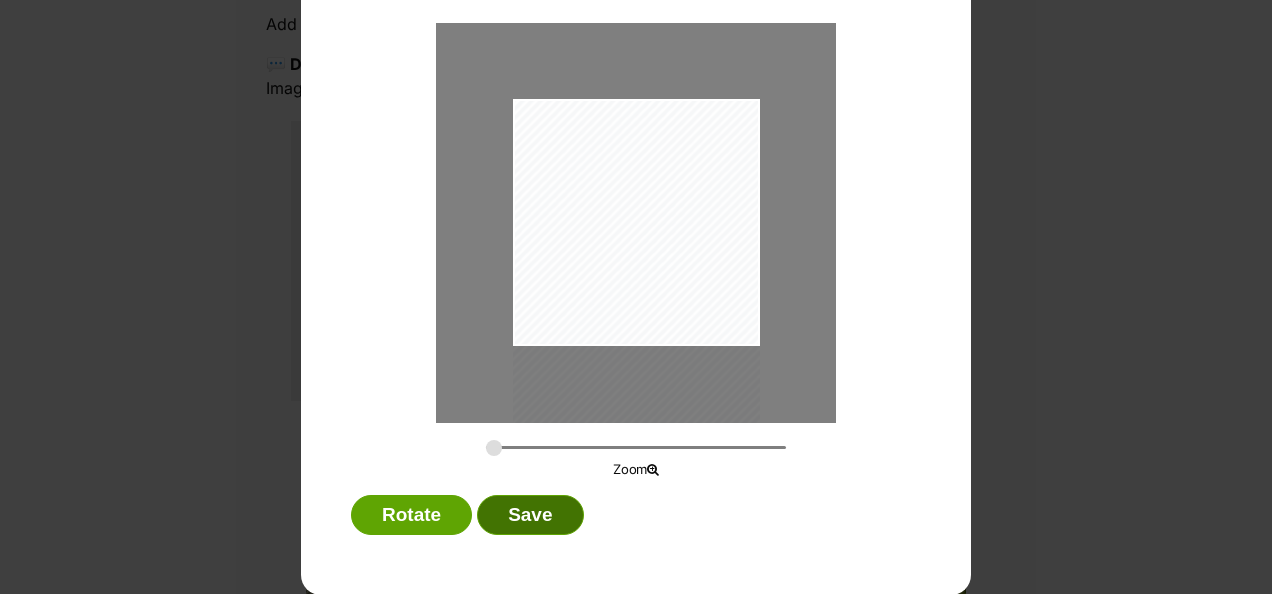 click on "Save" at bounding box center (530, 515) 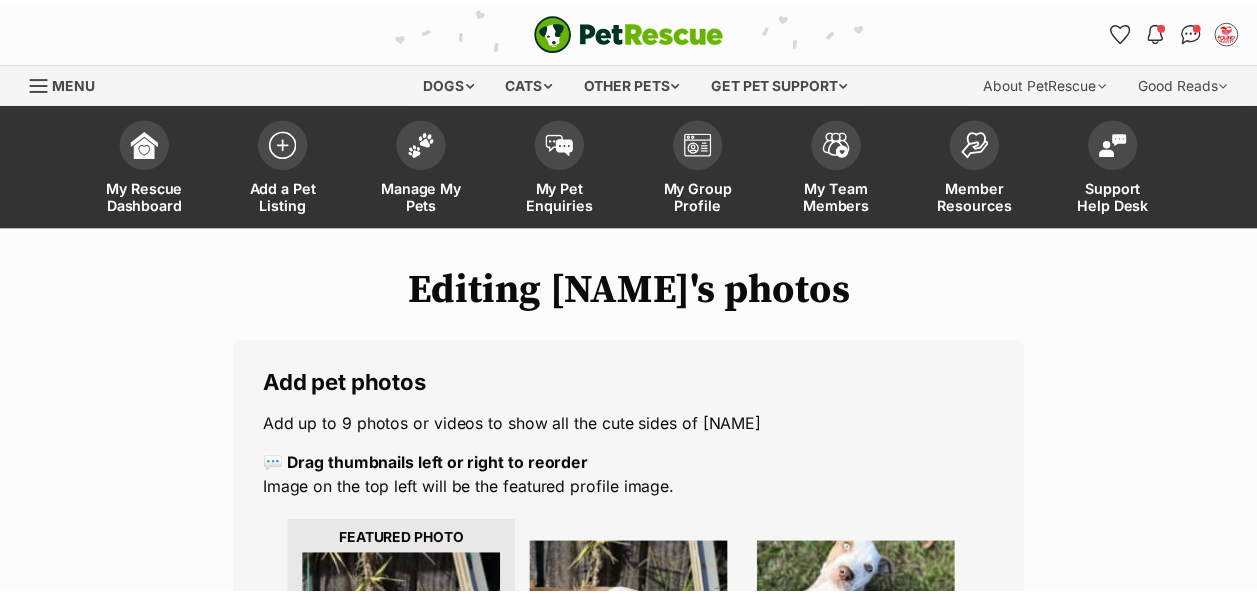 scroll, scrollTop: 400, scrollLeft: 0, axis: vertical 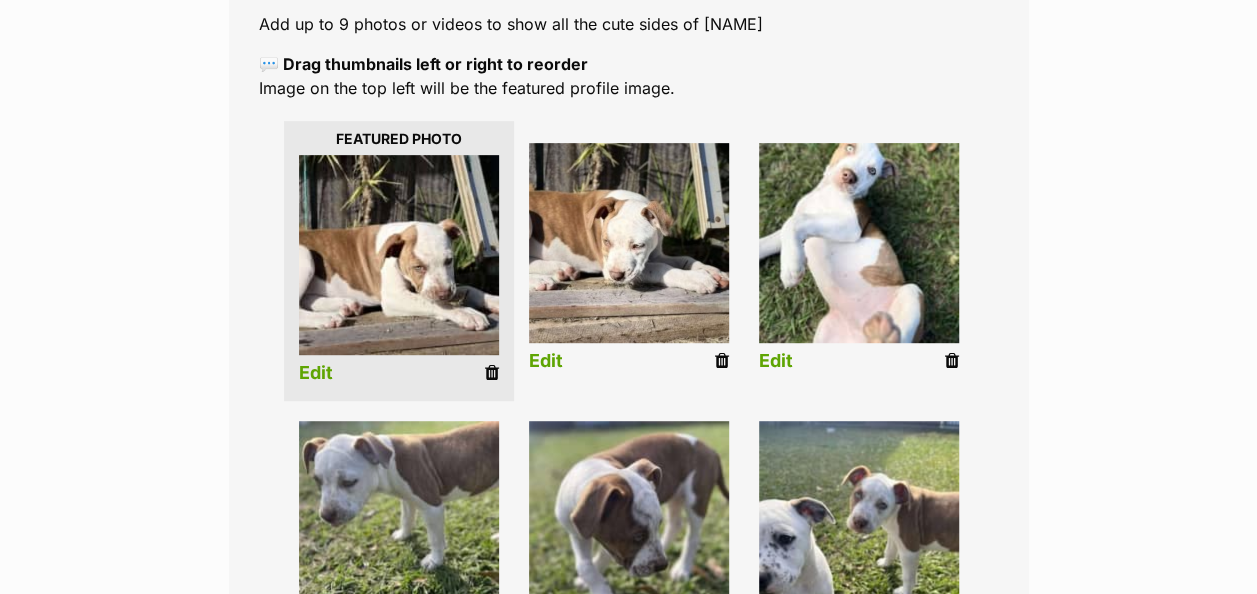 click on "Edit" at bounding box center [776, 361] 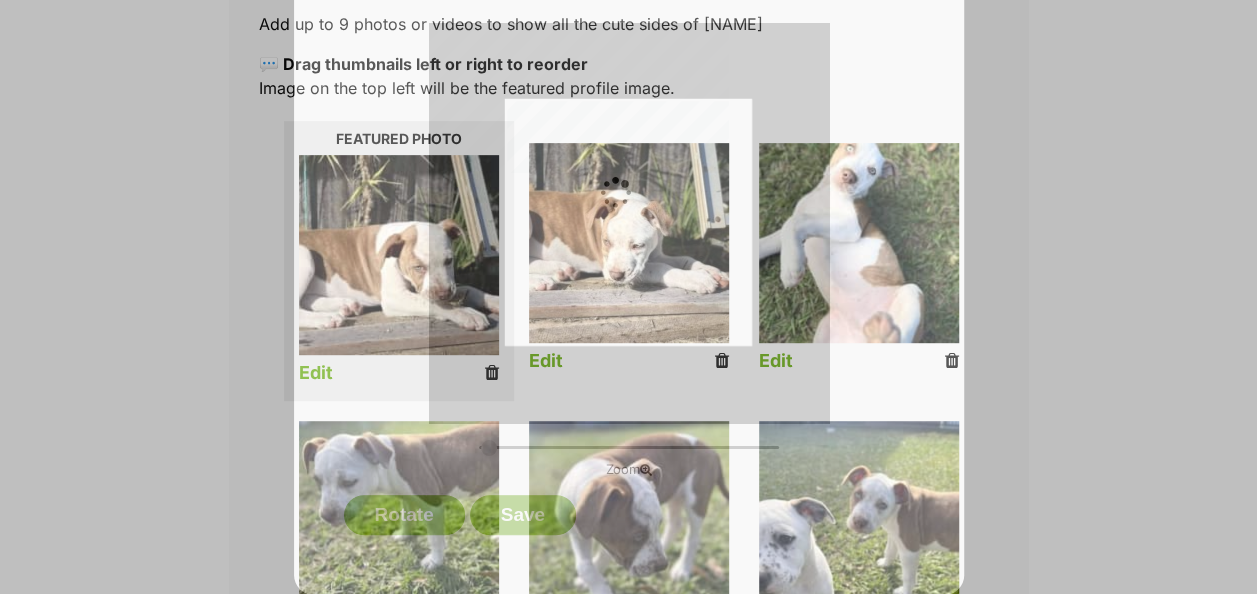 scroll, scrollTop: 0, scrollLeft: 0, axis: both 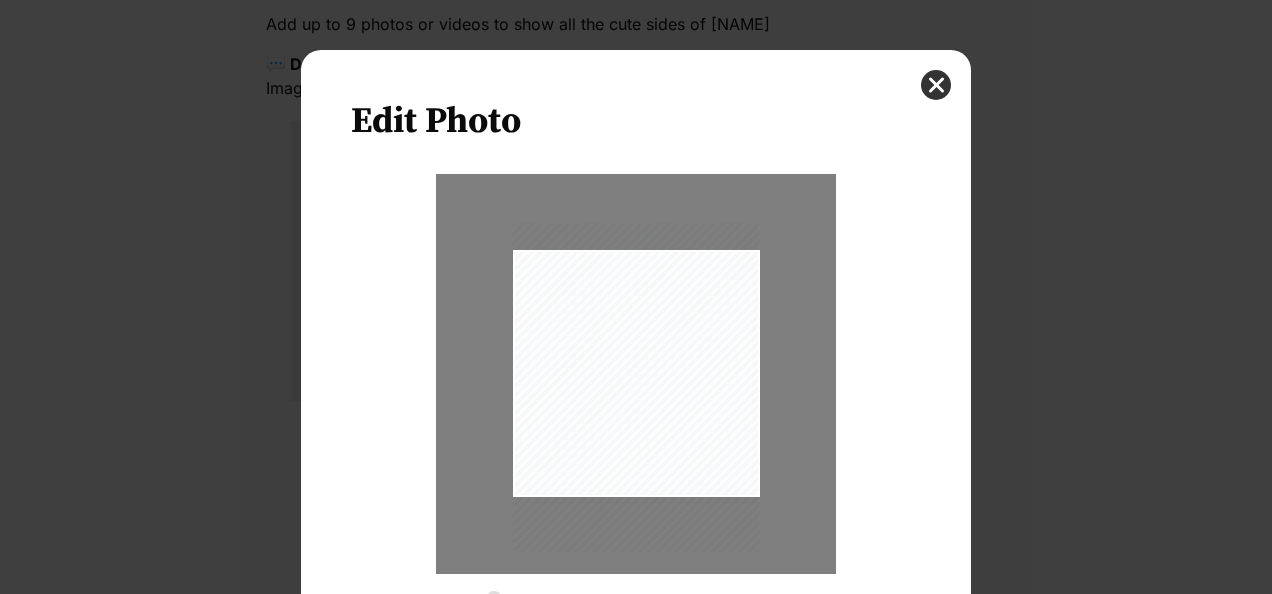 drag, startPoint x: 680, startPoint y: 395, endPoint x: 682, endPoint y: 409, distance: 14.142136 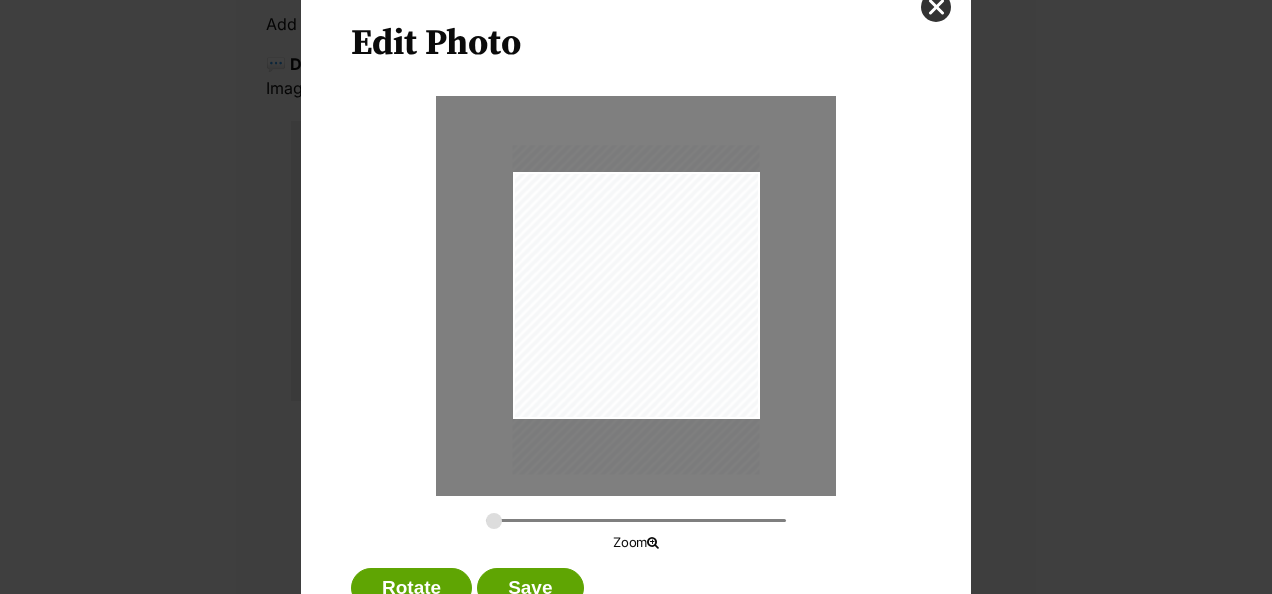 scroll, scrollTop: 151, scrollLeft: 0, axis: vertical 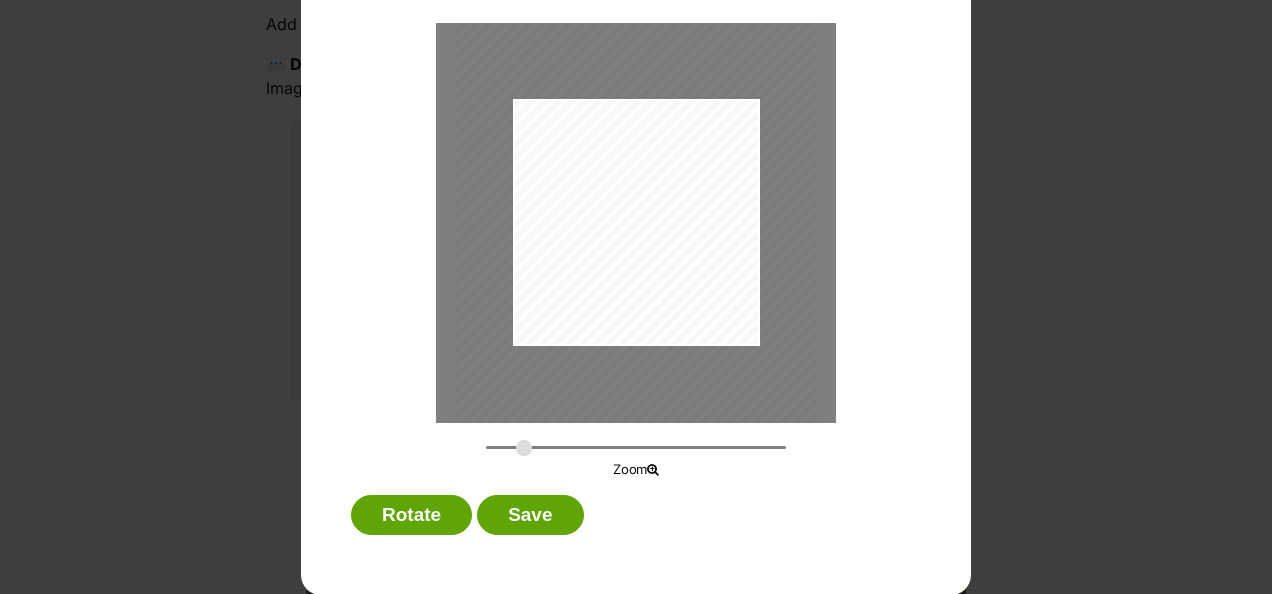 drag, startPoint x: 488, startPoint y: 443, endPoint x: 516, endPoint y: 442, distance: 28.01785 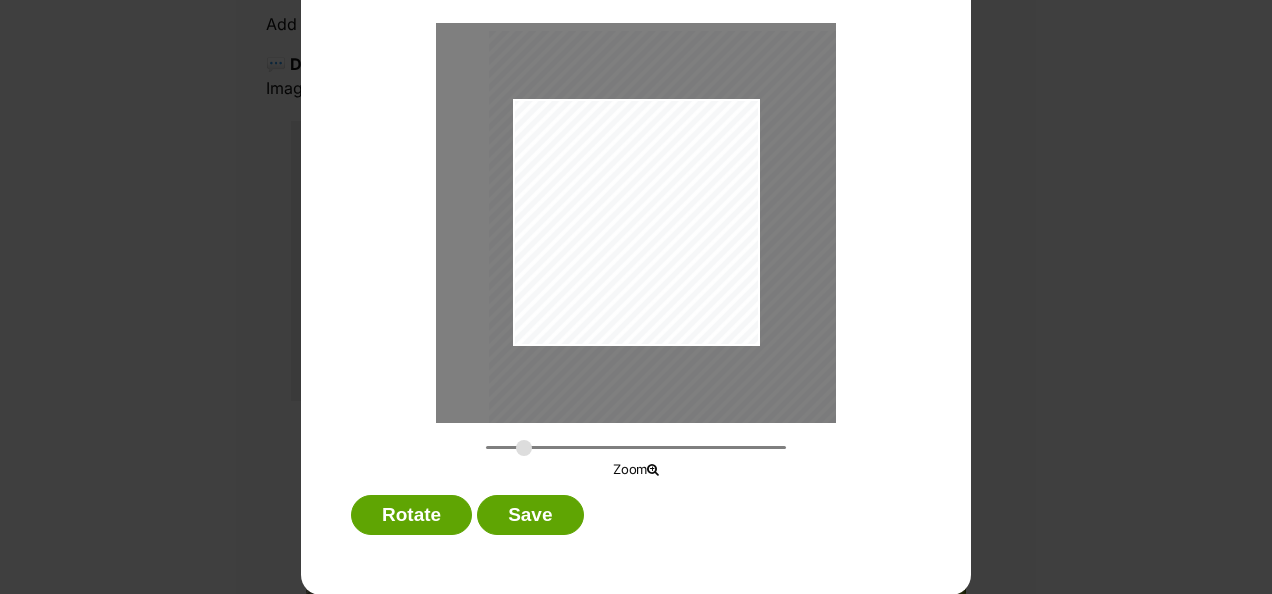 drag, startPoint x: 609, startPoint y: 302, endPoint x: 643, endPoint y: 331, distance: 44.687805 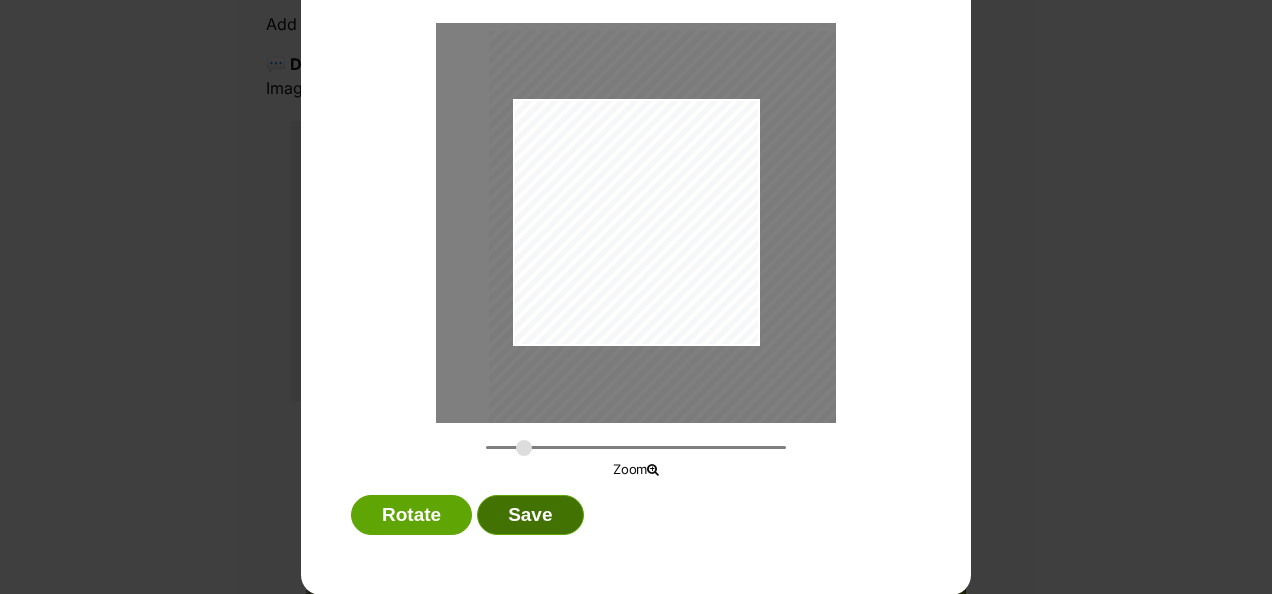 click on "Save" at bounding box center [530, 515] 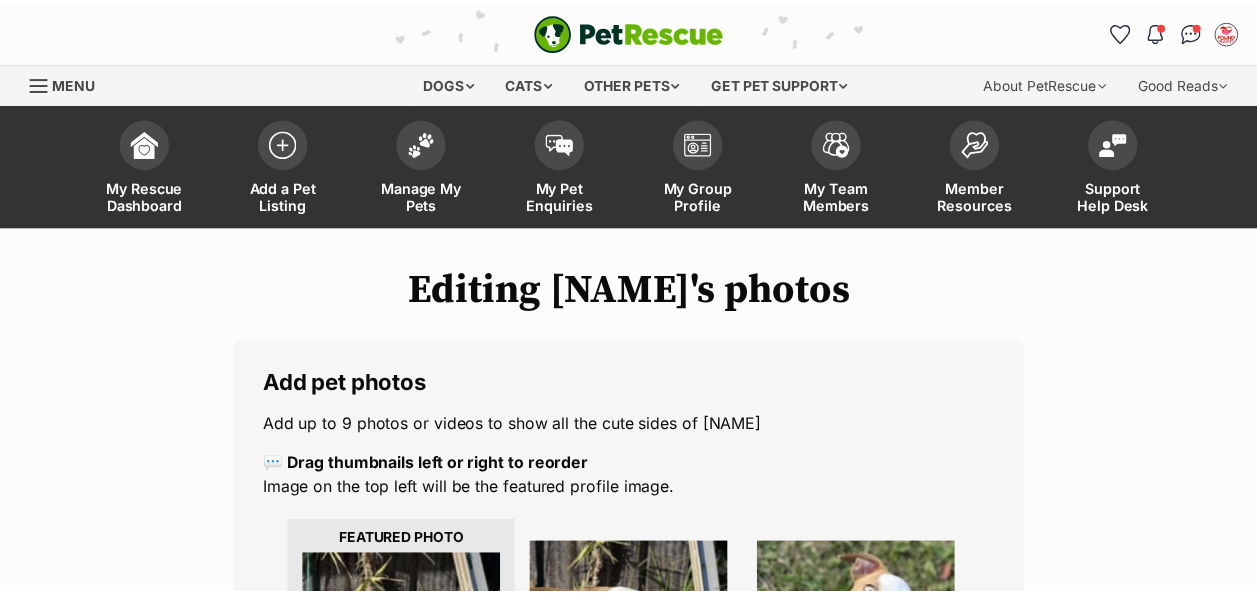 scroll, scrollTop: 400, scrollLeft: 0, axis: vertical 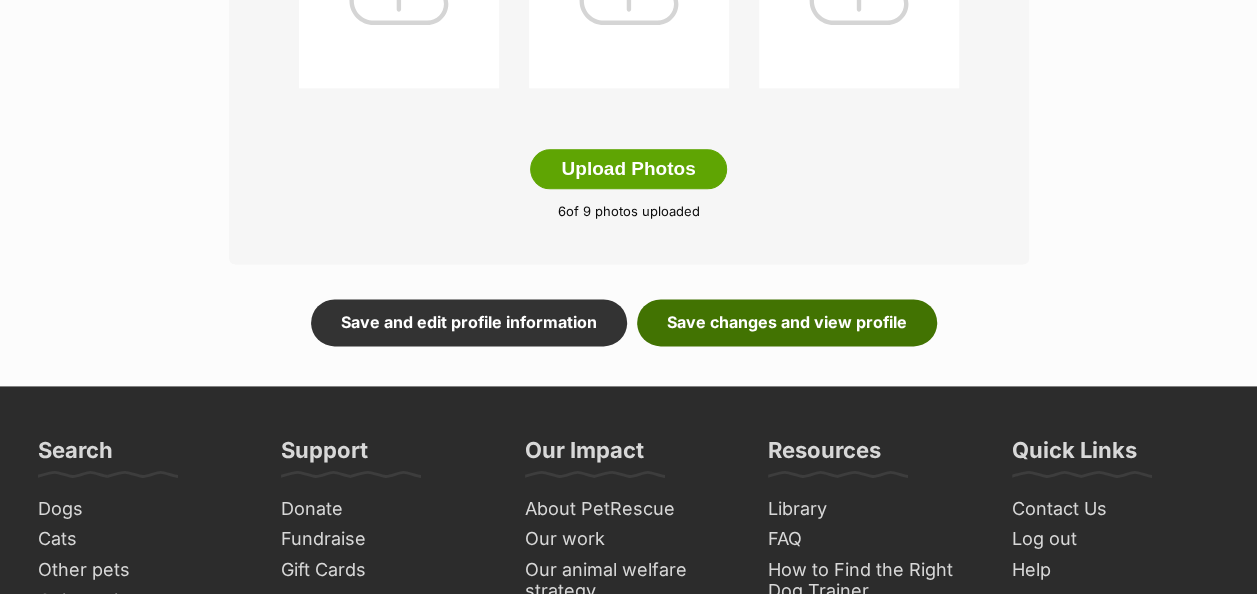 click on "Save changes and view profile" at bounding box center (787, 322) 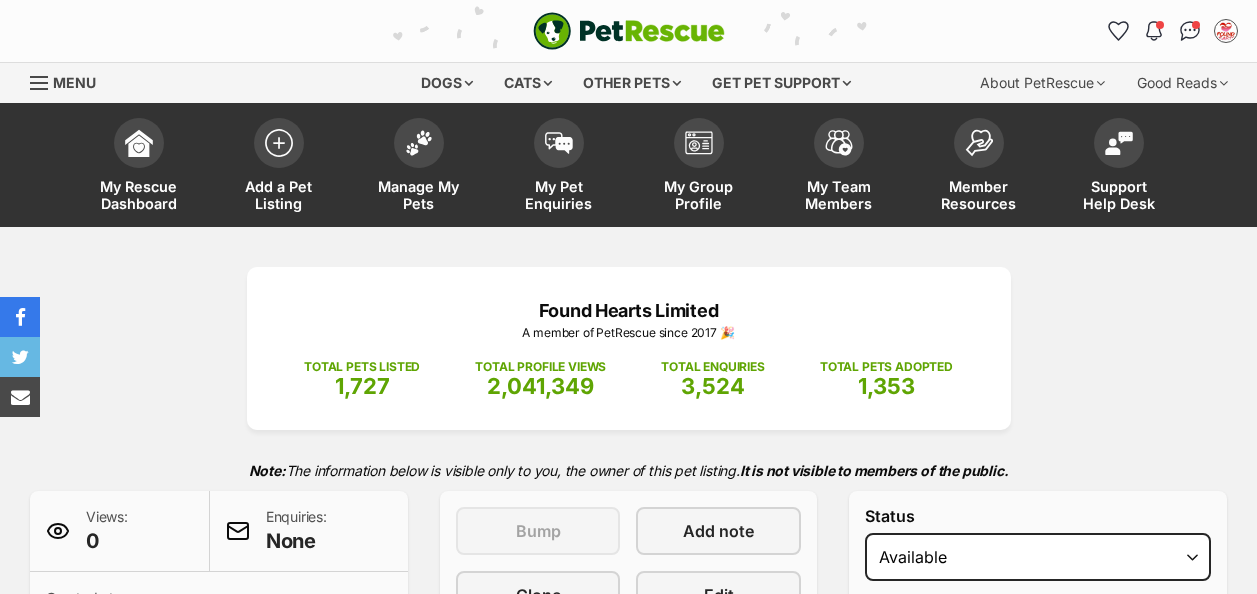 scroll, scrollTop: 0, scrollLeft: 0, axis: both 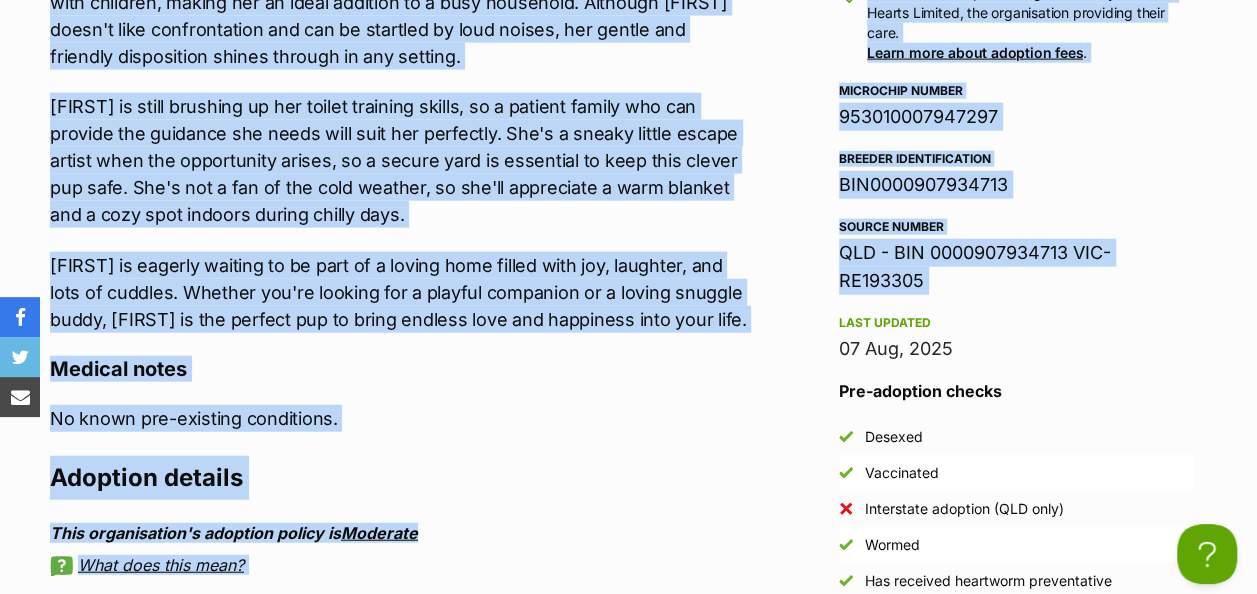 drag, startPoint x: 50, startPoint y: 6, endPoint x: 774, endPoint y: 327, distance: 791.97034 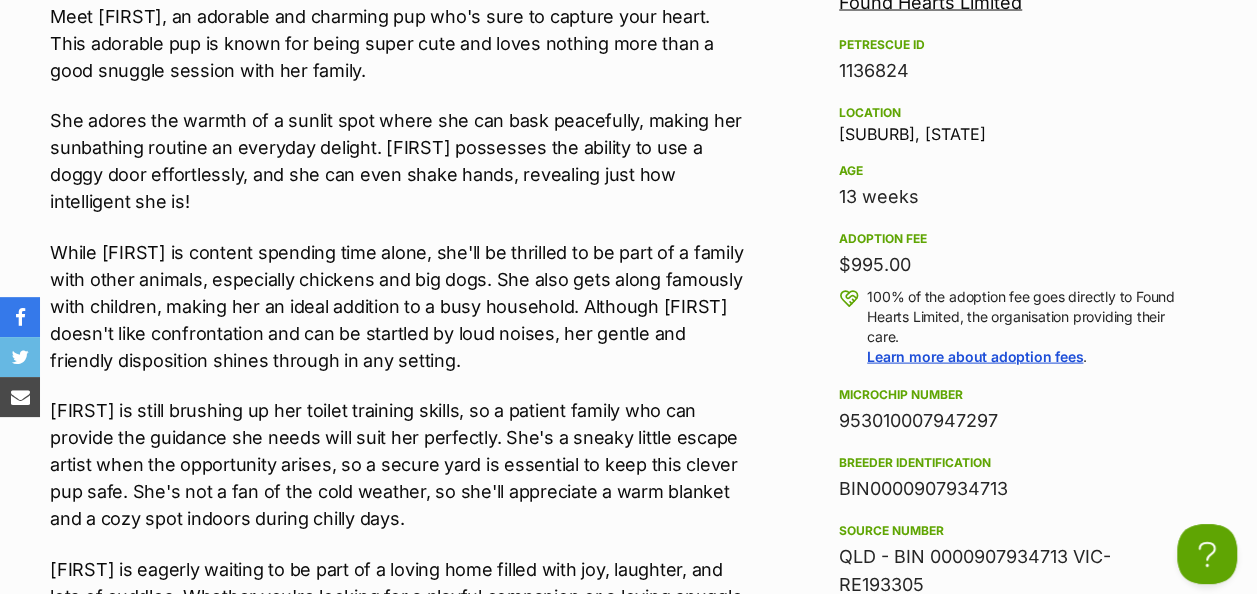 scroll, scrollTop: 1798, scrollLeft: 0, axis: vertical 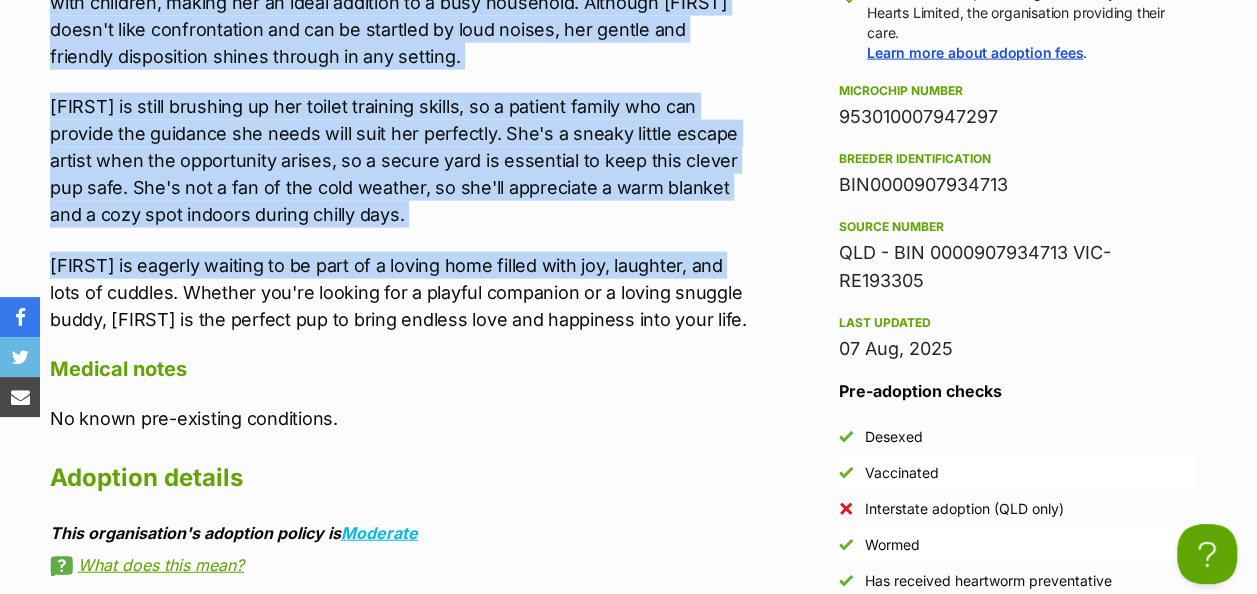drag, startPoint x: 53, startPoint y: 108, endPoint x: 754, endPoint y: 312, distance: 730.08014 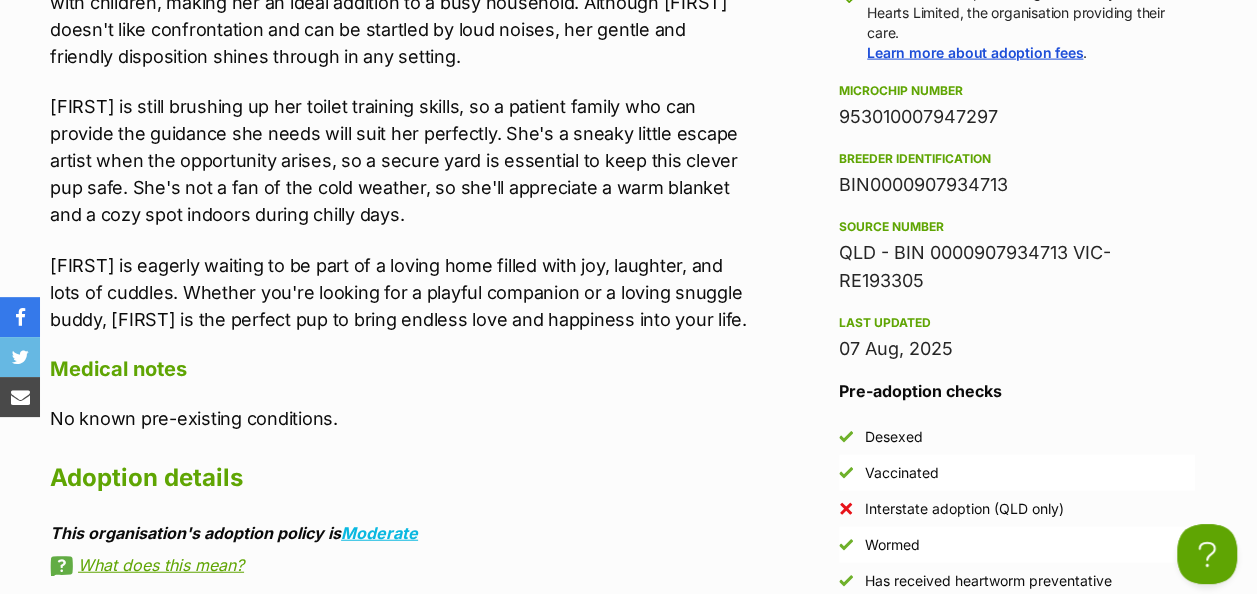 click on "953010007947297" at bounding box center (1017, 117) 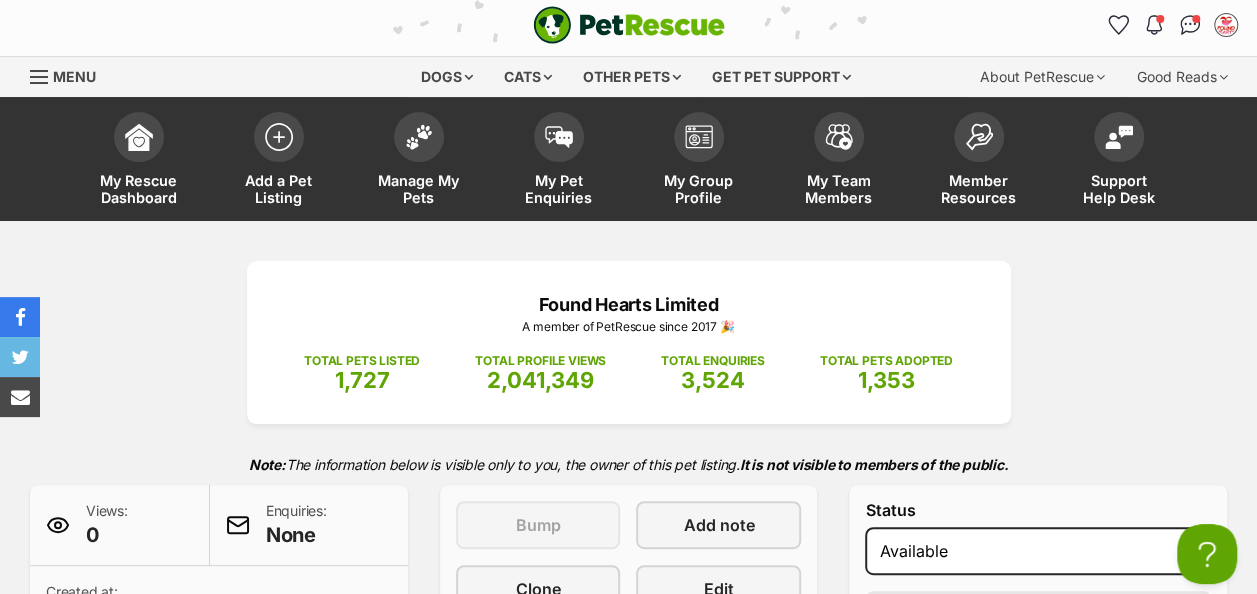 scroll, scrollTop: 0, scrollLeft: 0, axis: both 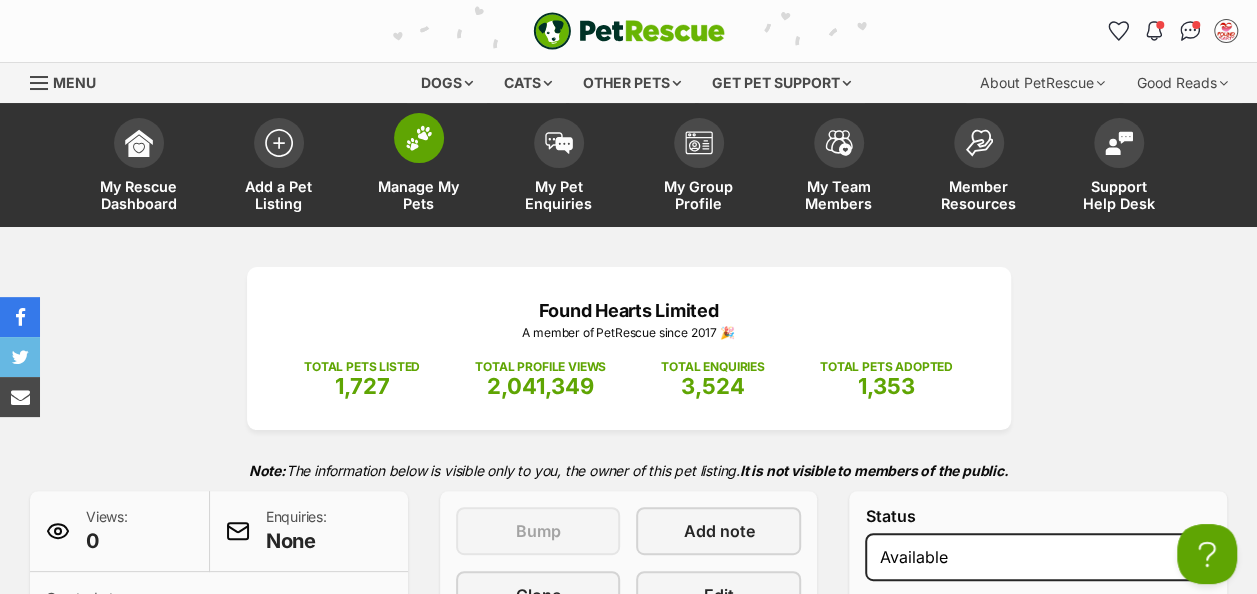 click at bounding box center [419, 138] 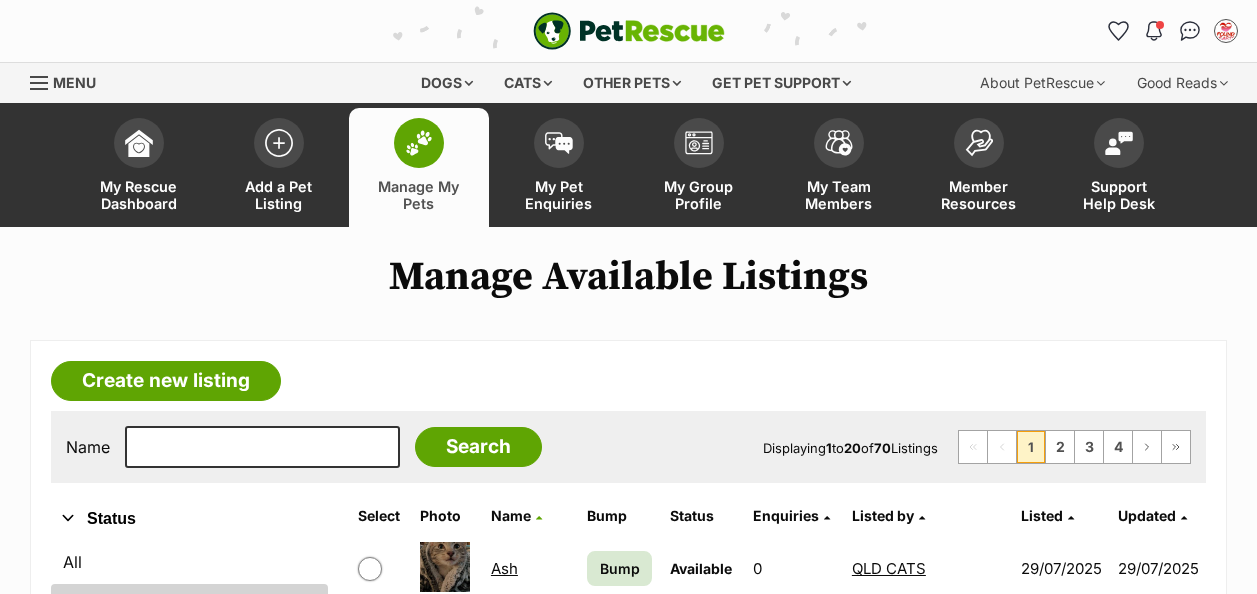 scroll, scrollTop: 0, scrollLeft: 0, axis: both 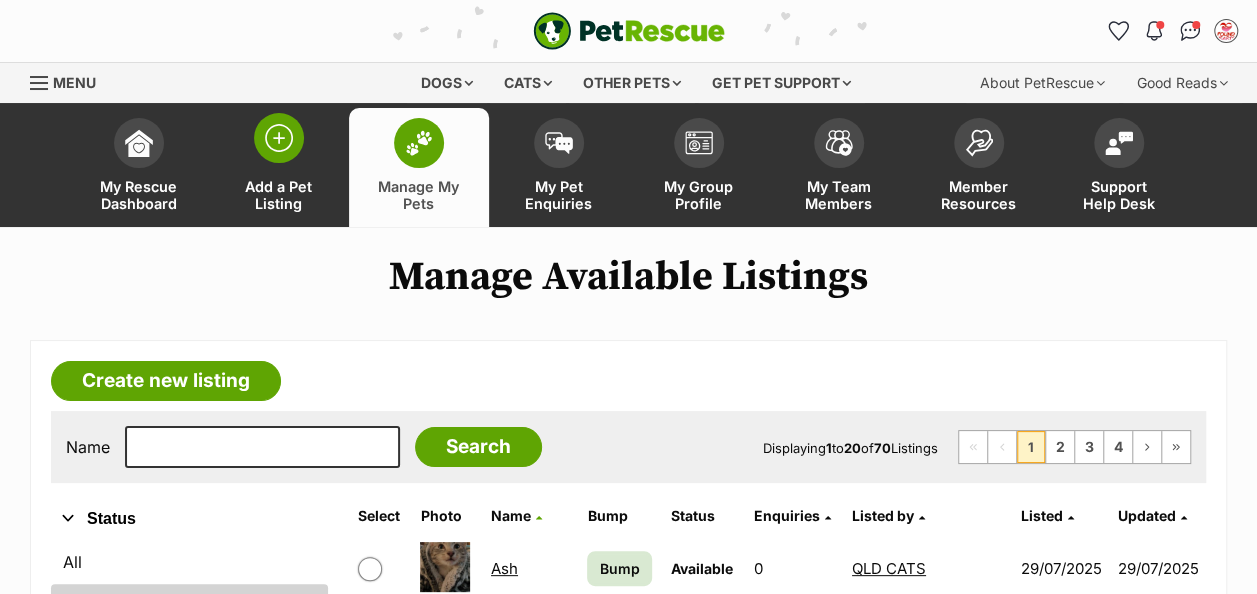 click at bounding box center [279, 138] 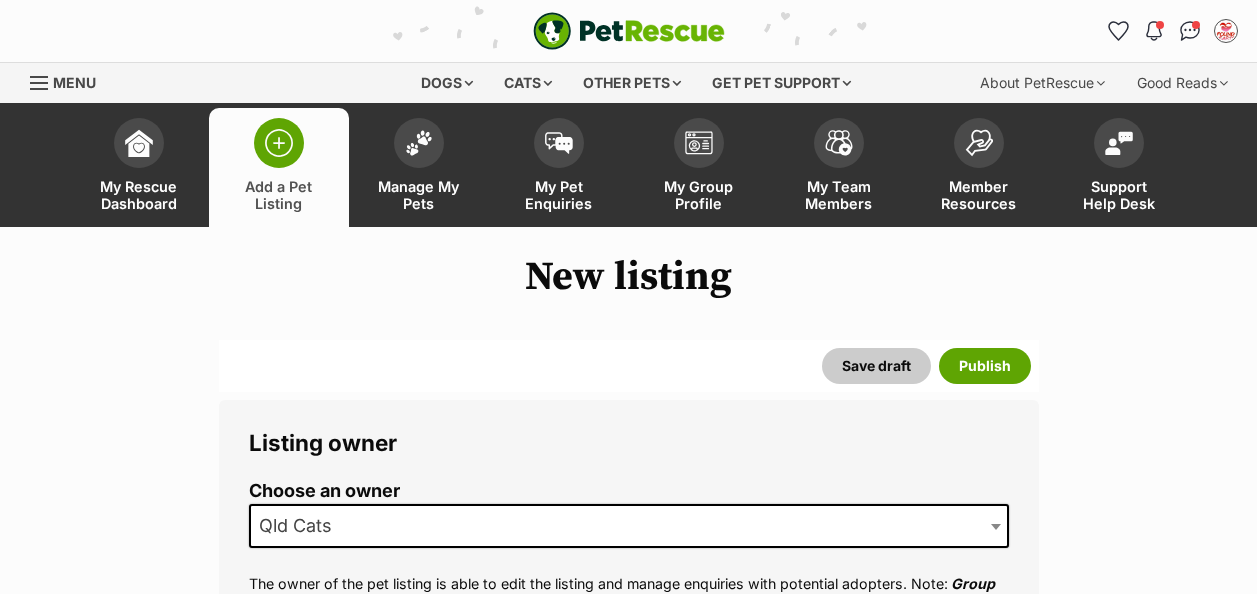 scroll, scrollTop: 0, scrollLeft: 0, axis: both 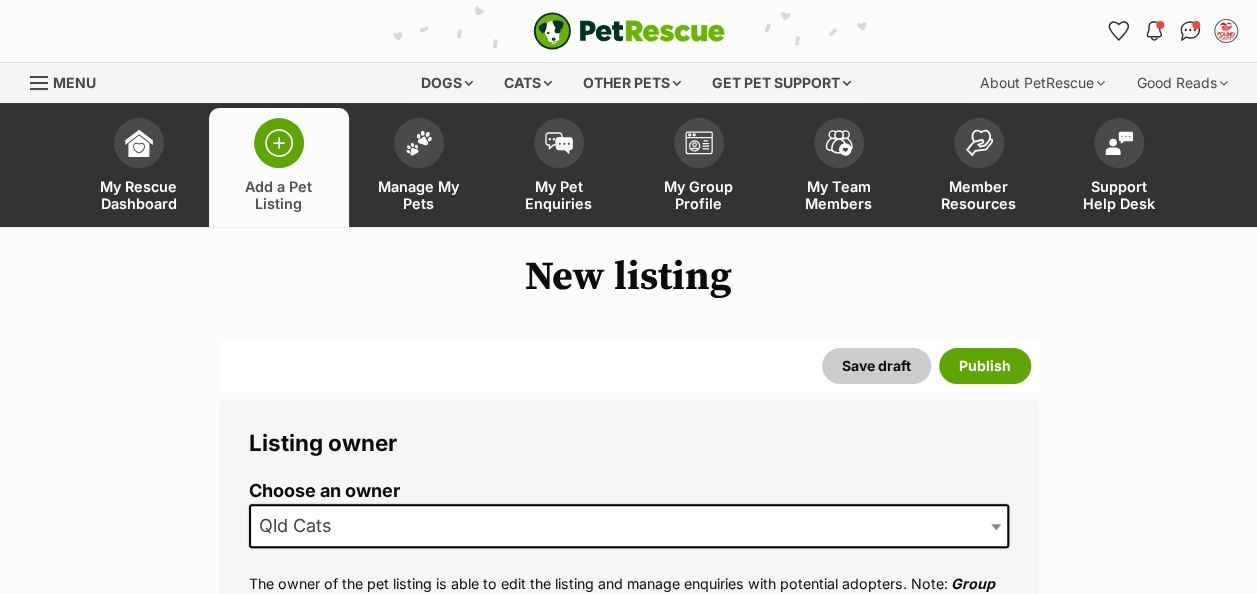 click on "Qld Cats" at bounding box center (629, 526) 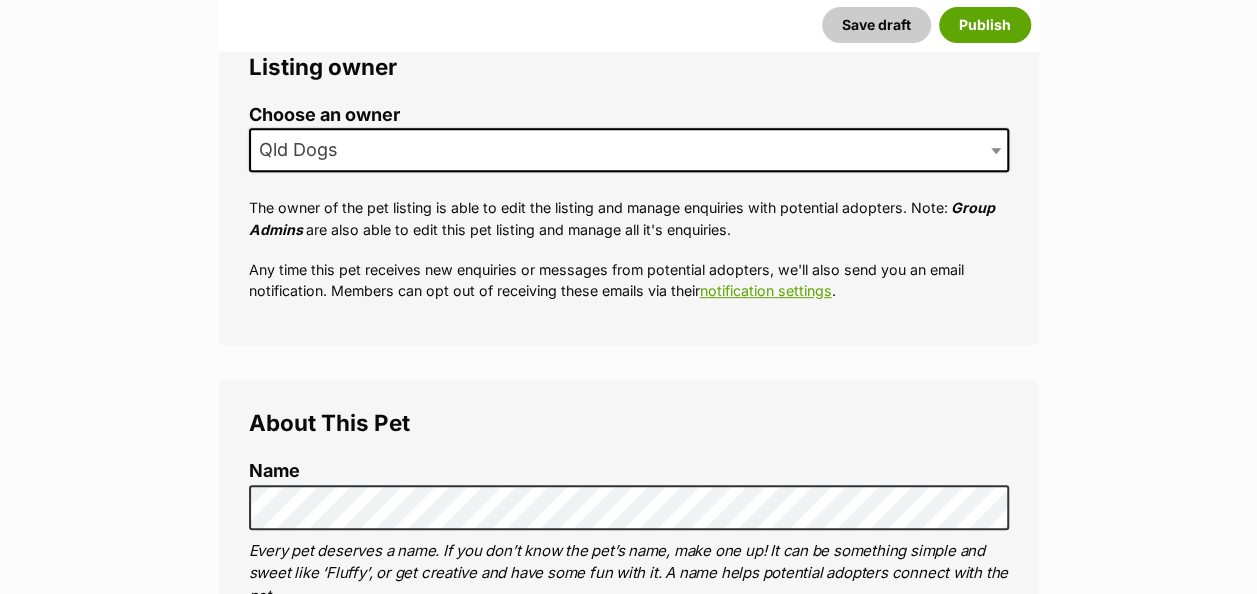 scroll, scrollTop: 500, scrollLeft: 0, axis: vertical 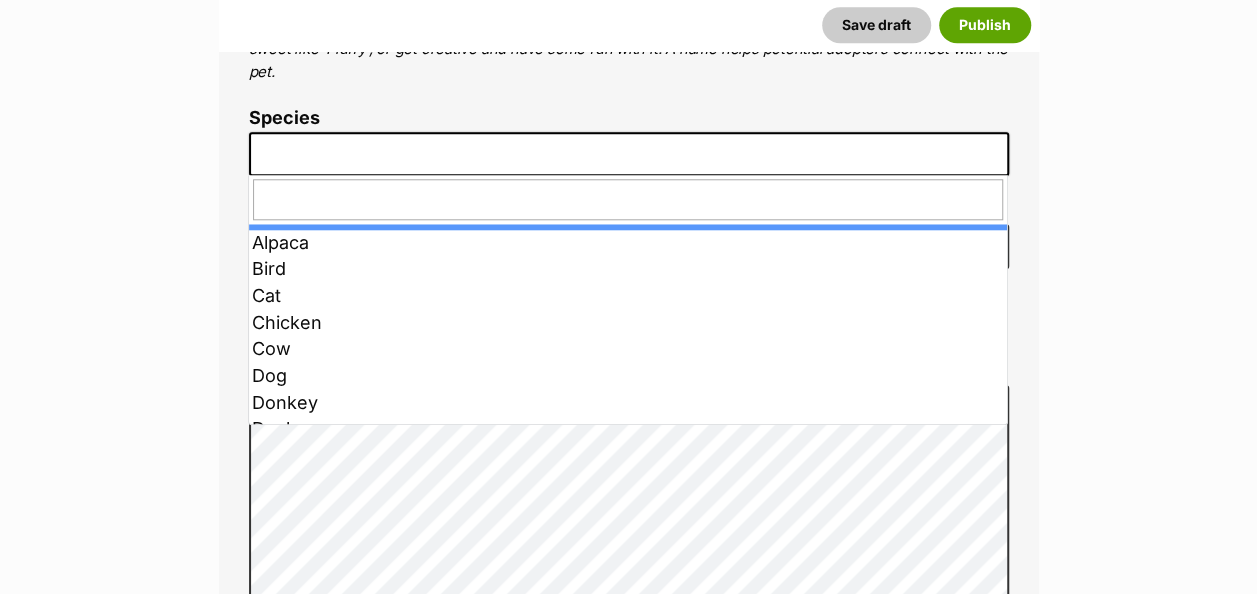 click at bounding box center [629, 154] 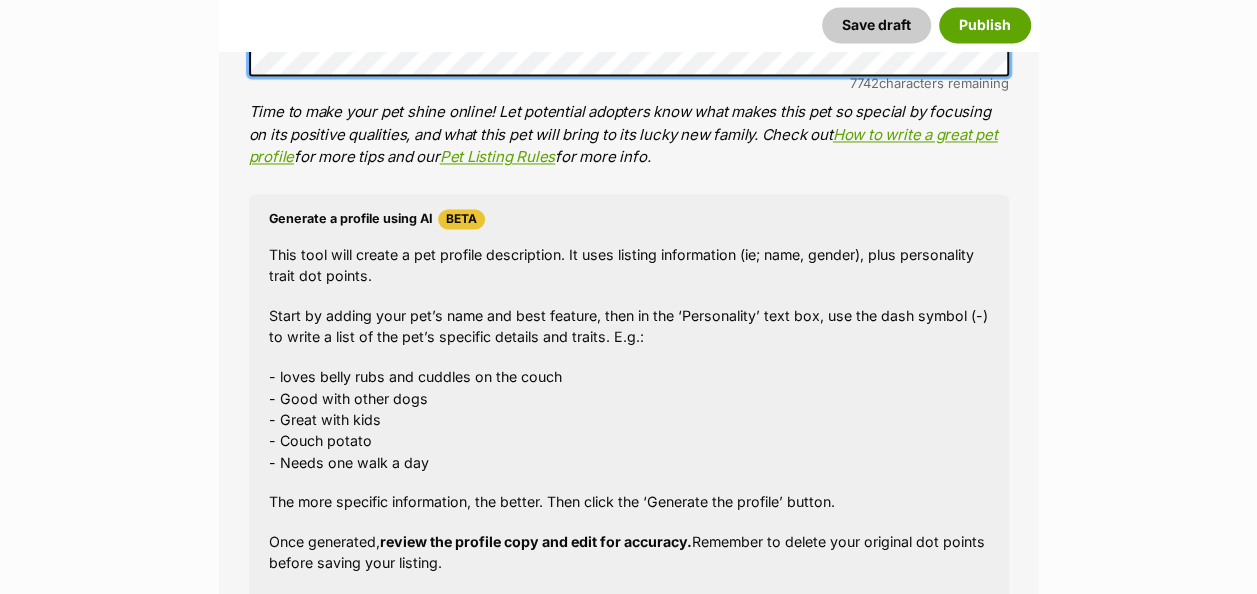 scroll, scrollTop: 1832, scrollLeft: 0, axis: vertical 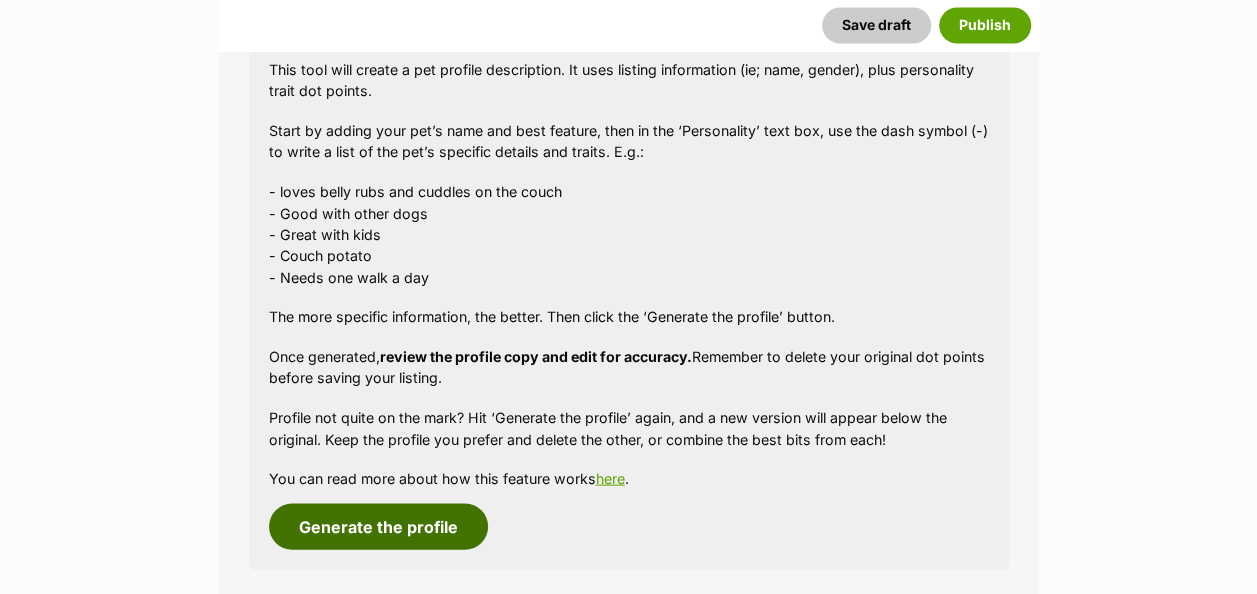 click on "Generate the profile" at bounding box center [378, 526] 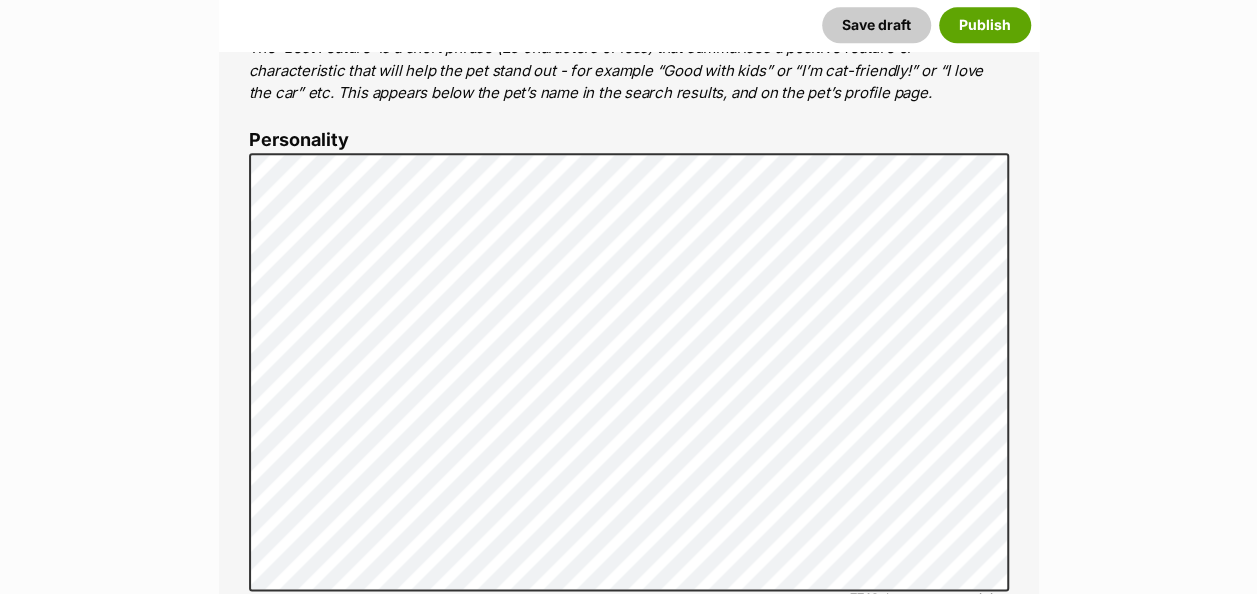 scroll, scrollTop: 1208, scrollLeft: 0, axis: vertical 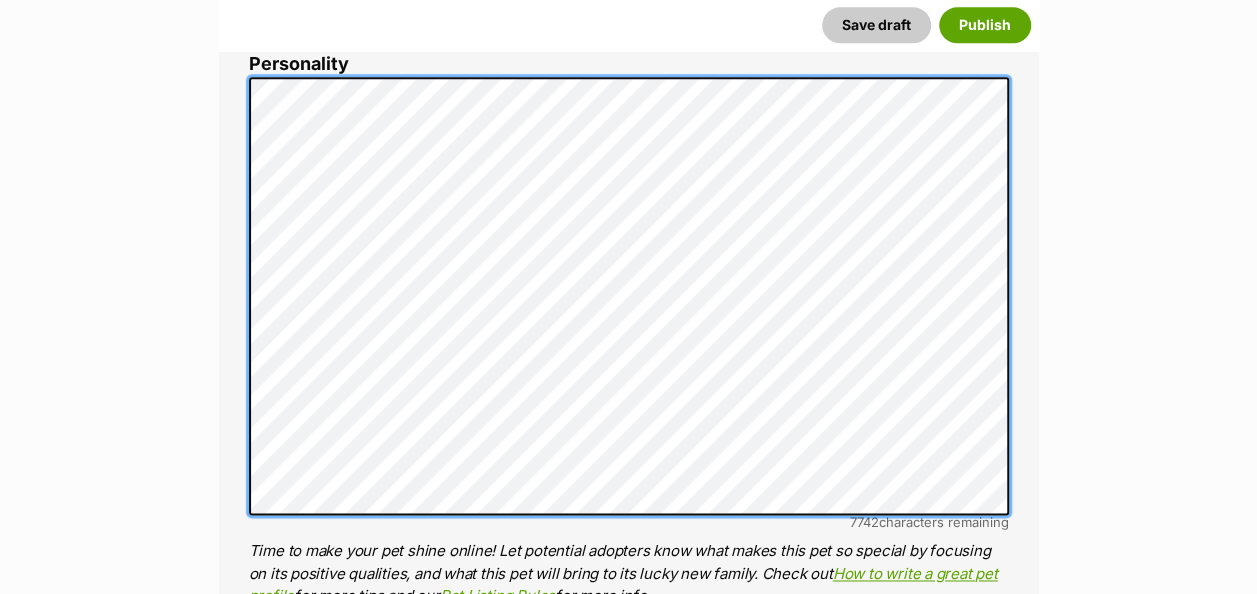 click on "About This Pet Name
Henlo there, it looks like you might be using the pet name field to indicate that this pet is now on hold - we recommend updating the status to on hold from the listing page instead!
Every pet deserves a name. If you don’t know the pet’s name, make one up! It can be something simple and sweet like ‘Fluffy’, or get creative and have some fun with it. A name helps potential adopters connect with the pet.
Species Dog
Best feature (optional)
The ‘Best Feature’ is a short phrase (25 characters or less) that summarises a positive feature or characteristic that will help the pet stand out - for example “Good with kids” or “I’m cat-friendly!” or “I love the car” etc. This appears below the pet’s name in the search results, and on the pet’s profile page.
Personality [NUMBER]  characters remaining
How to write a great pet profile  for more tips and our  Pet Listing Rules  for more info.
Generate a profile using AI
Beta
." at bounding box center [629, 385] 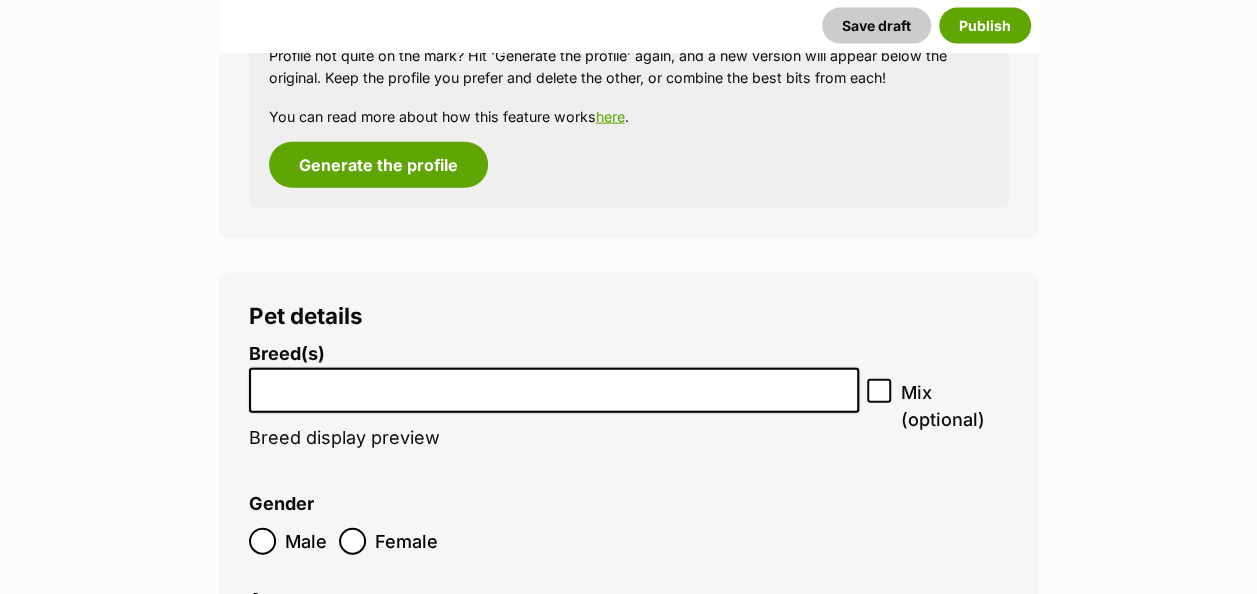 scroll, scrollTop: 2408, scrollLeft: 0, axis: vertical 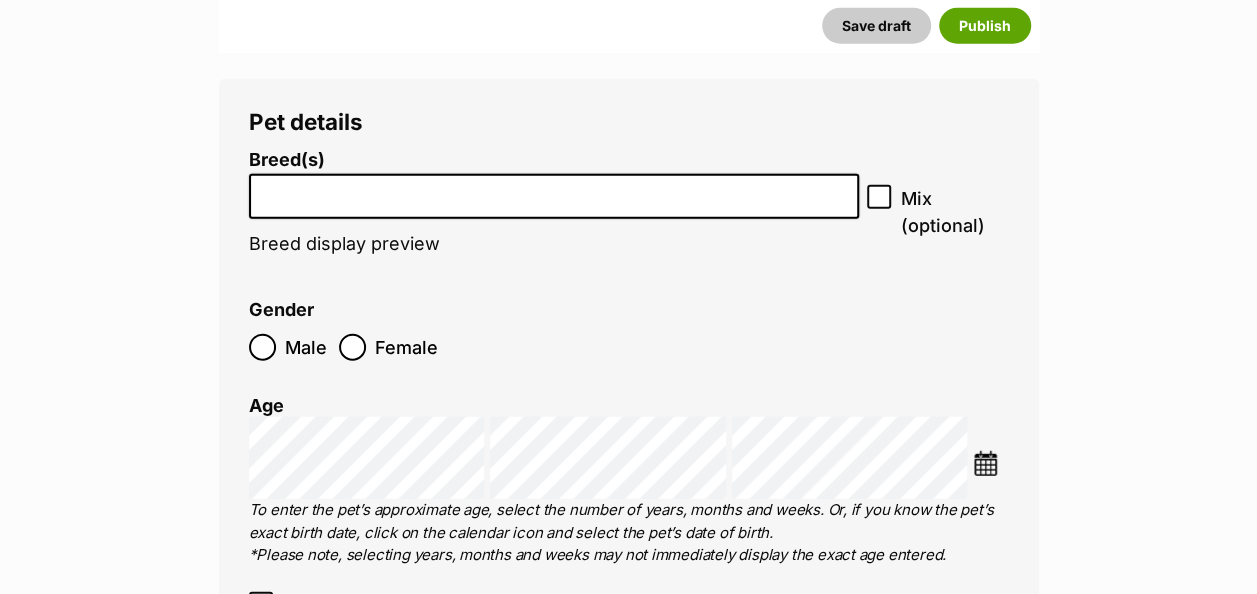 click at bounding box center (554, 191) 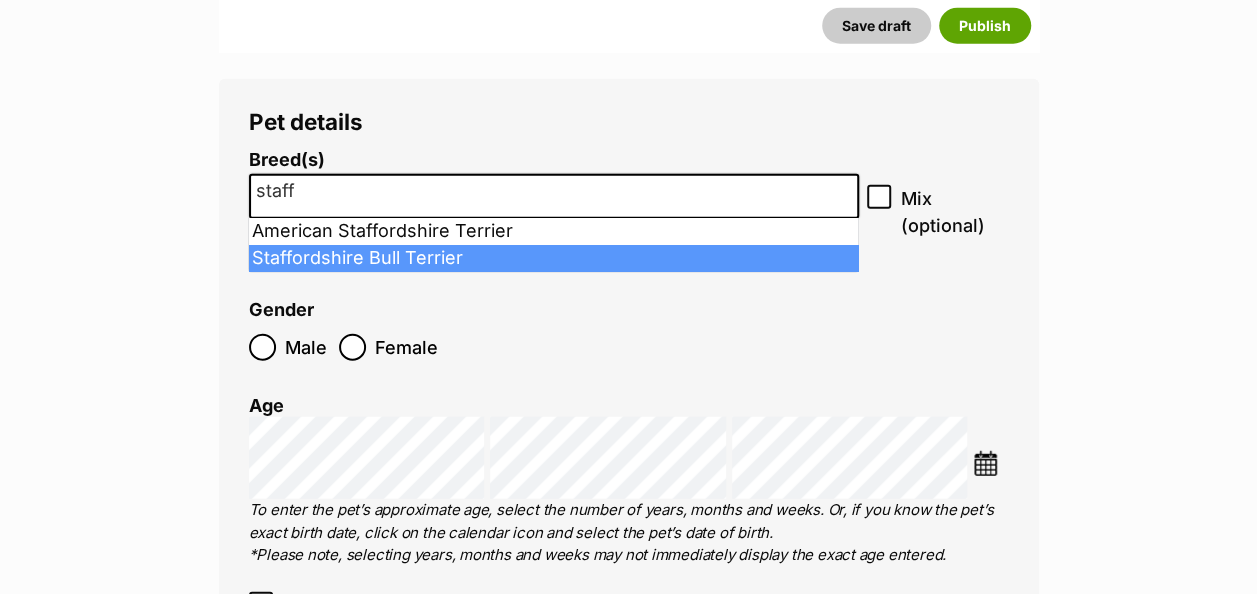 type on "staff" 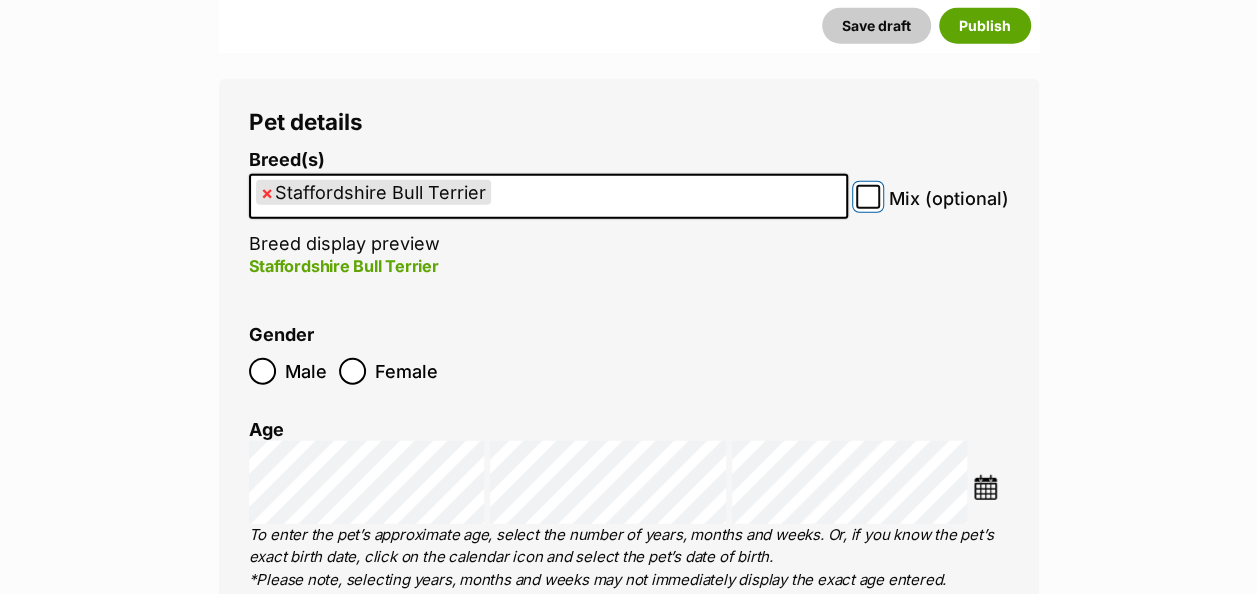 click on "Mix (optional)" at bounding box center (868, 197) 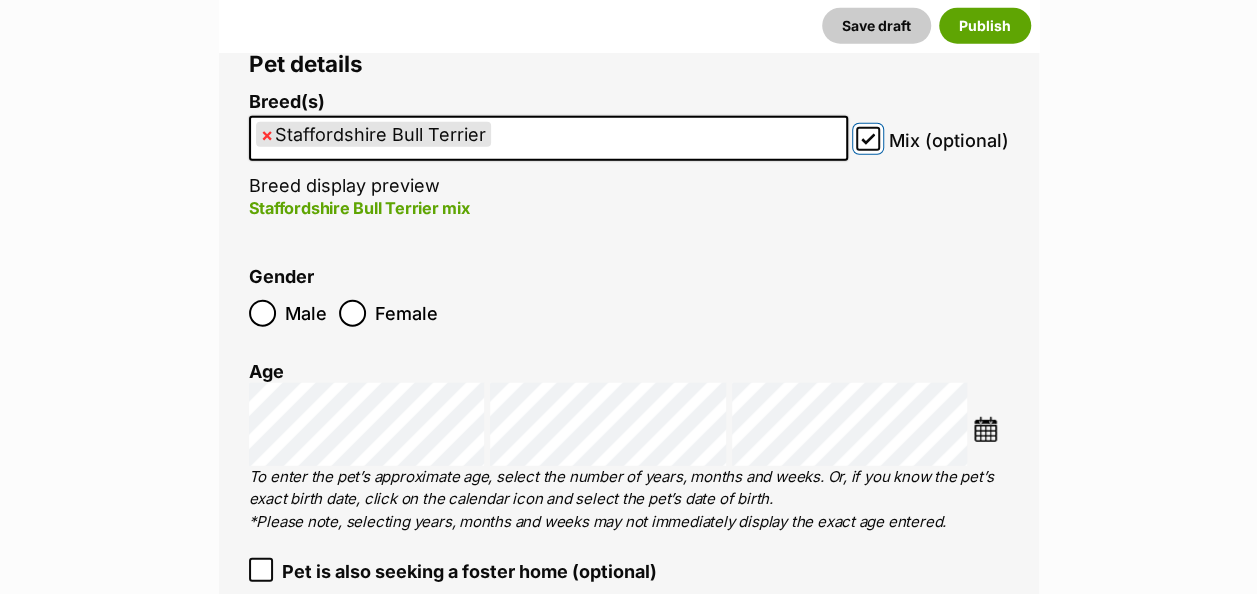 scroll, scrollTop: 2508, scrollLeft: 0, axis: vertical 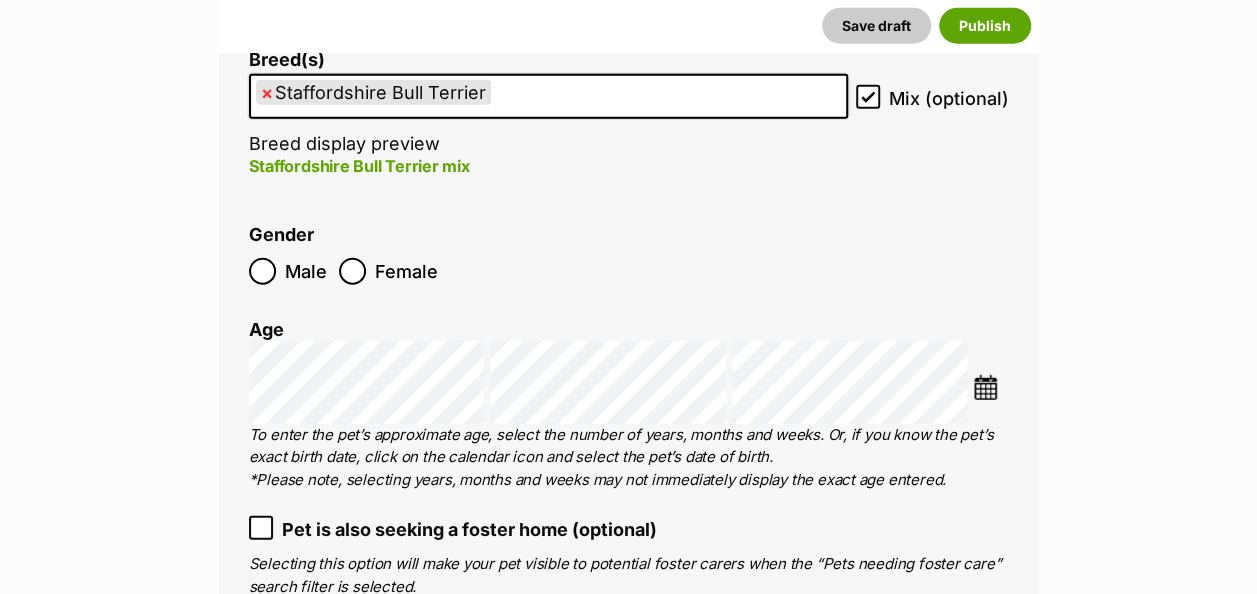 click at bounding box center (985, 387) 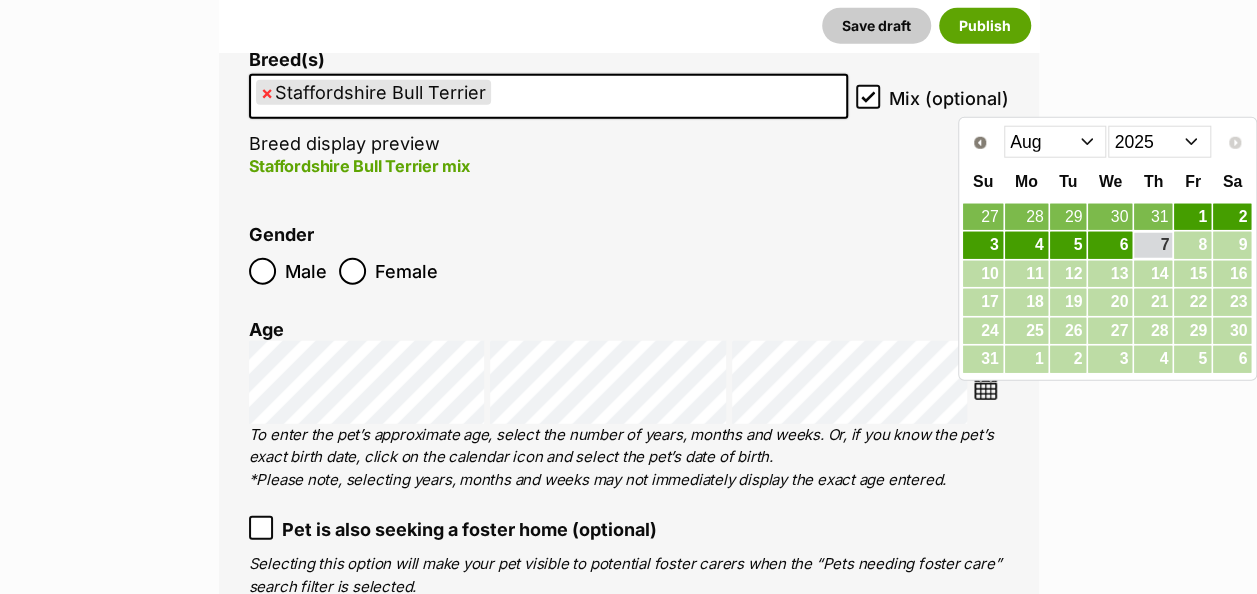 click on "Jan Feb Mar Apr May Jun Jul Aug" at bounding box center [1055, 142] 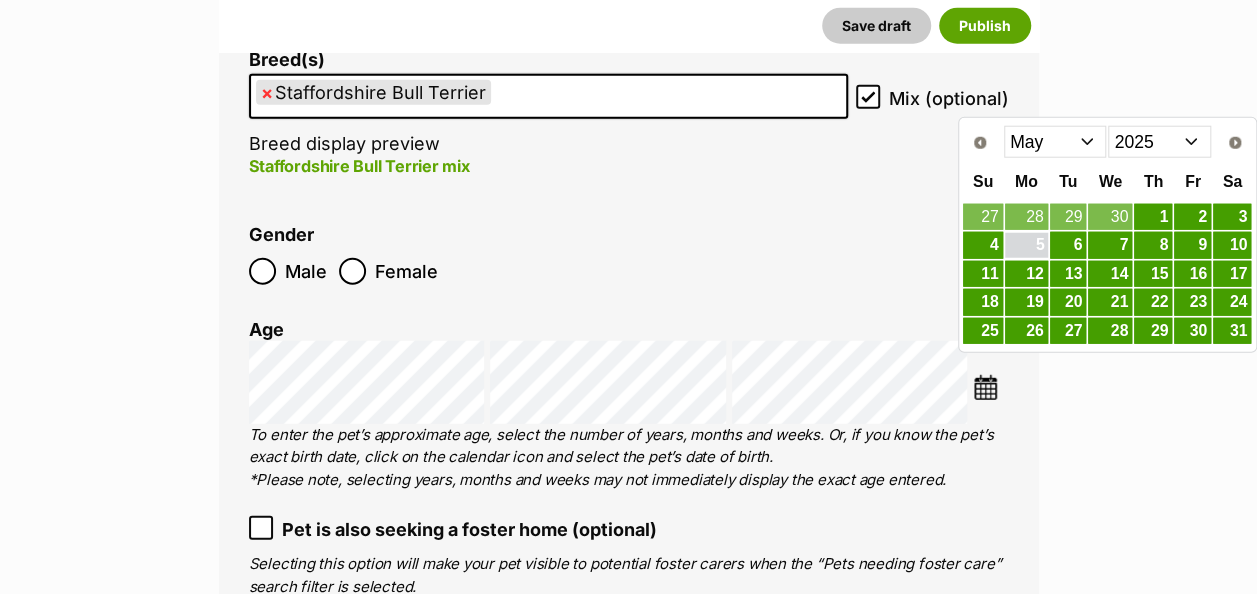 click on "5" at bounding box center [1026, 245] 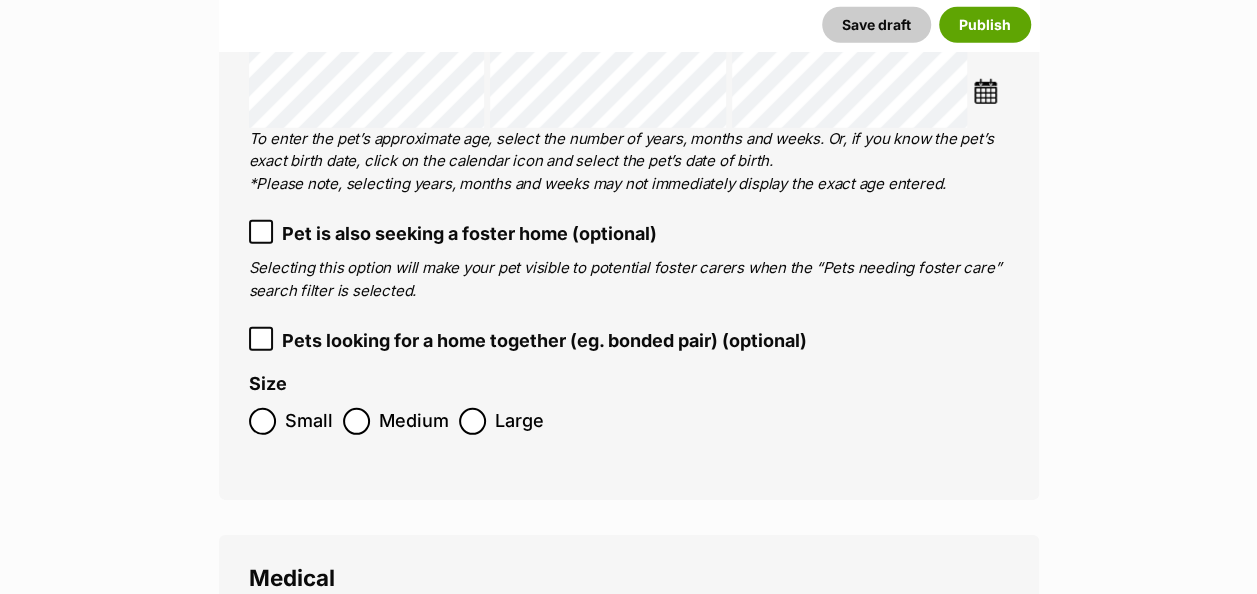 scroll, scrollTop: 2808, scrollLeft: 0, axis: vertical 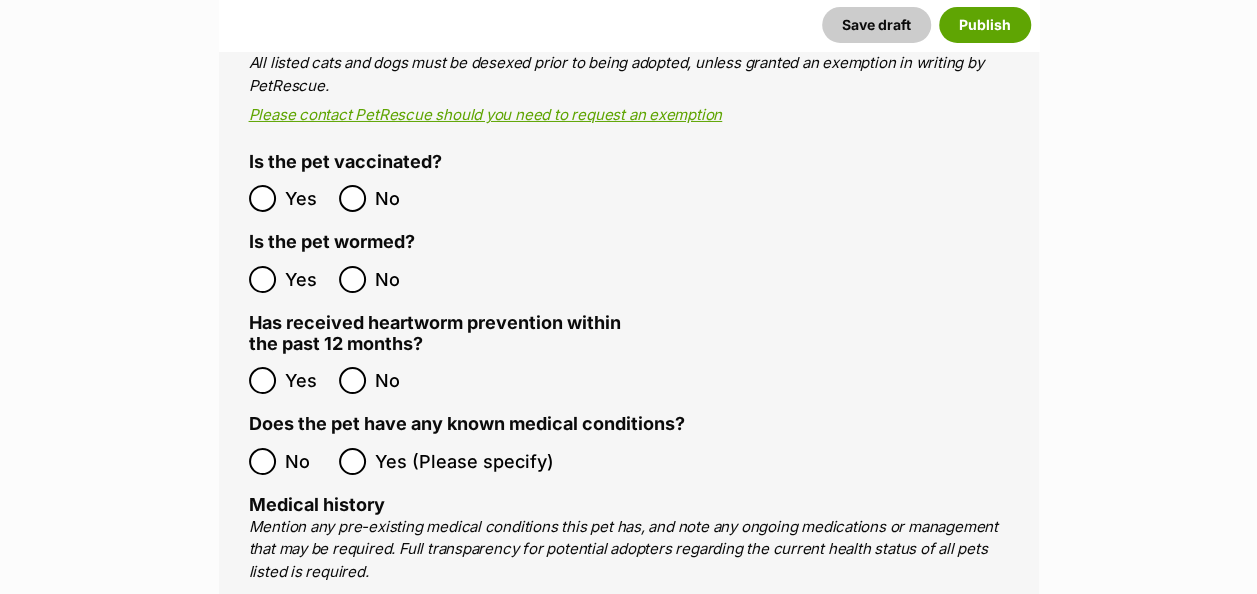 click on "No
Yes (Please specify)" at bounding box center (629, 461) 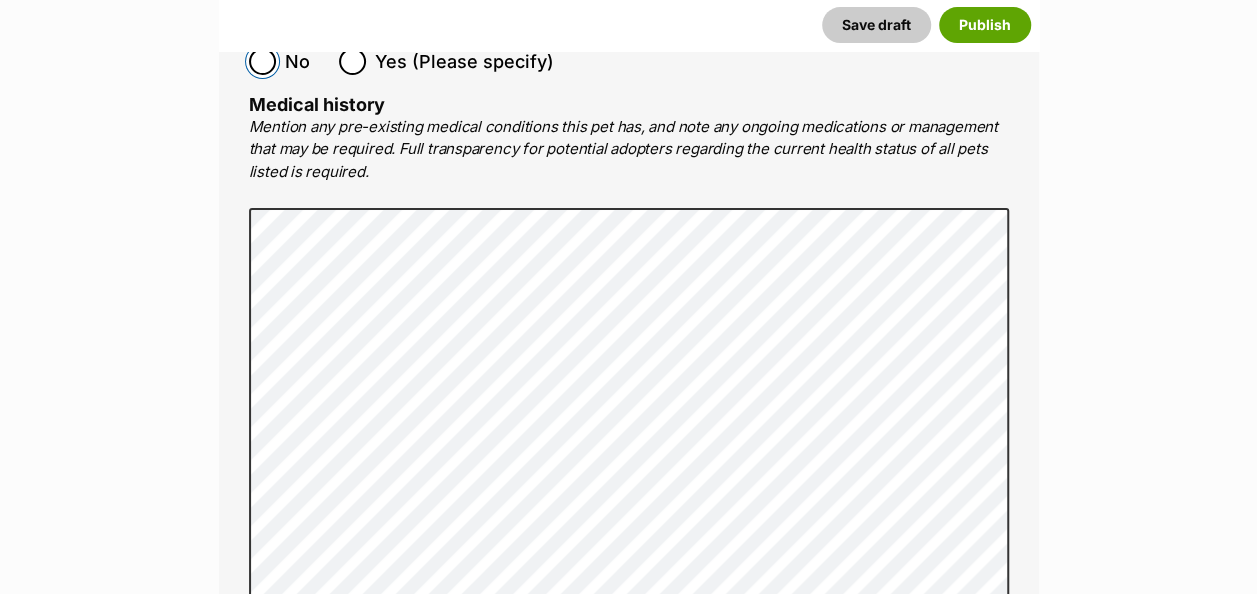 scroll, scrollTop: 4508, scrollLeft: 0, axis: vertical 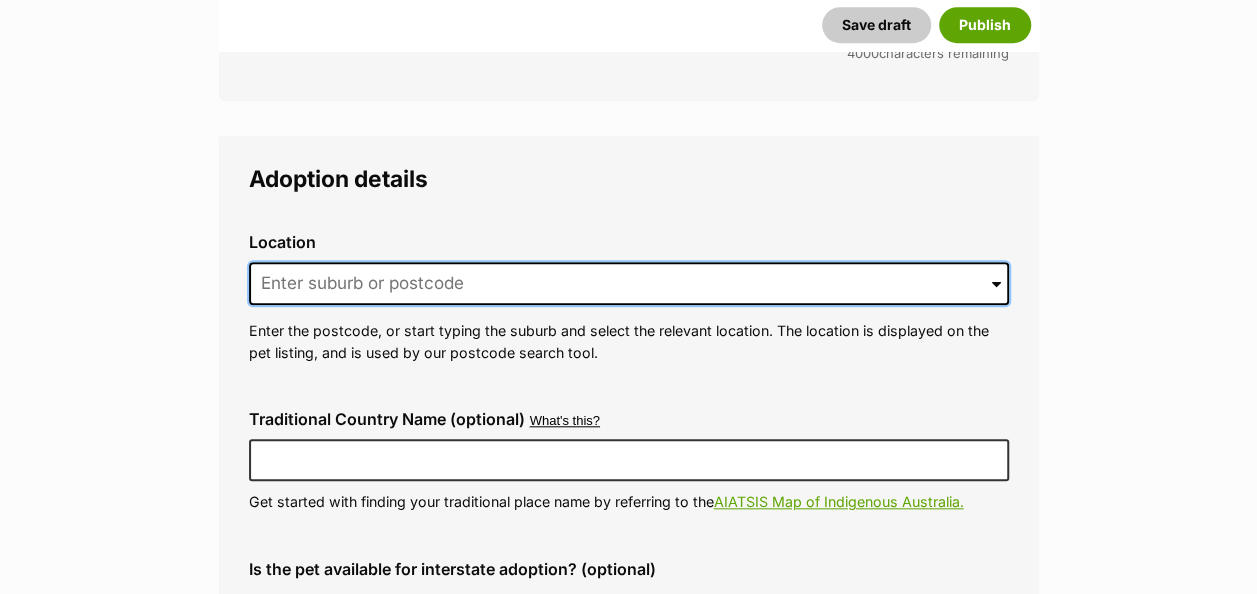 click at bounding box center (629, 284) 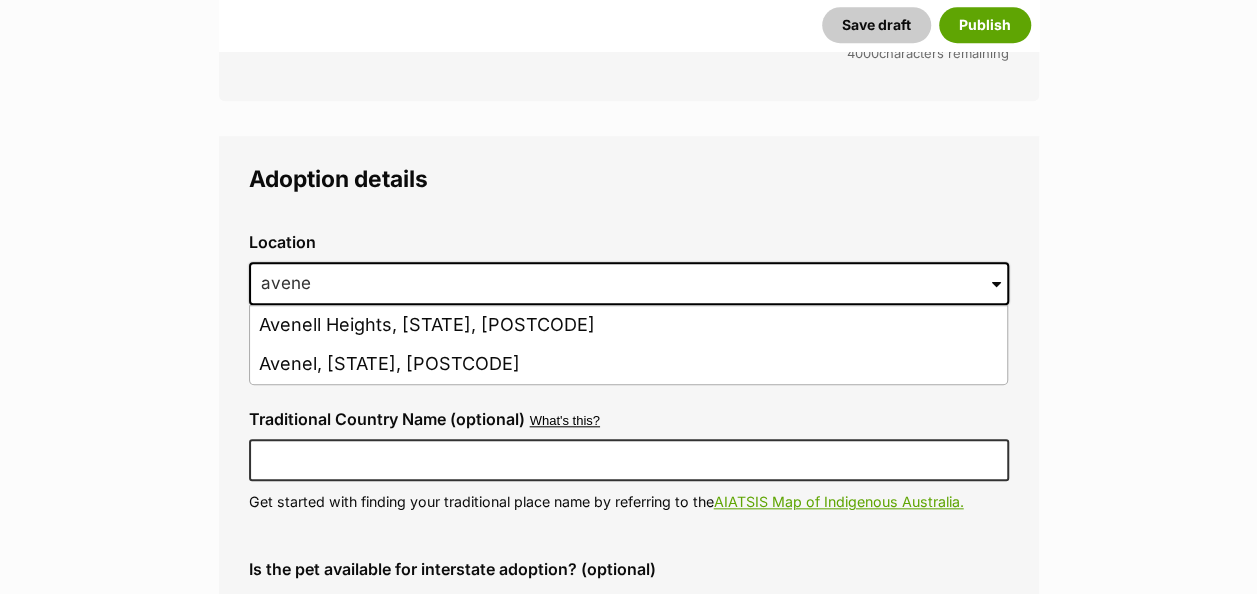 click on "Avenell Heights, Queensland, 4670" at bounding box center [628, 325] 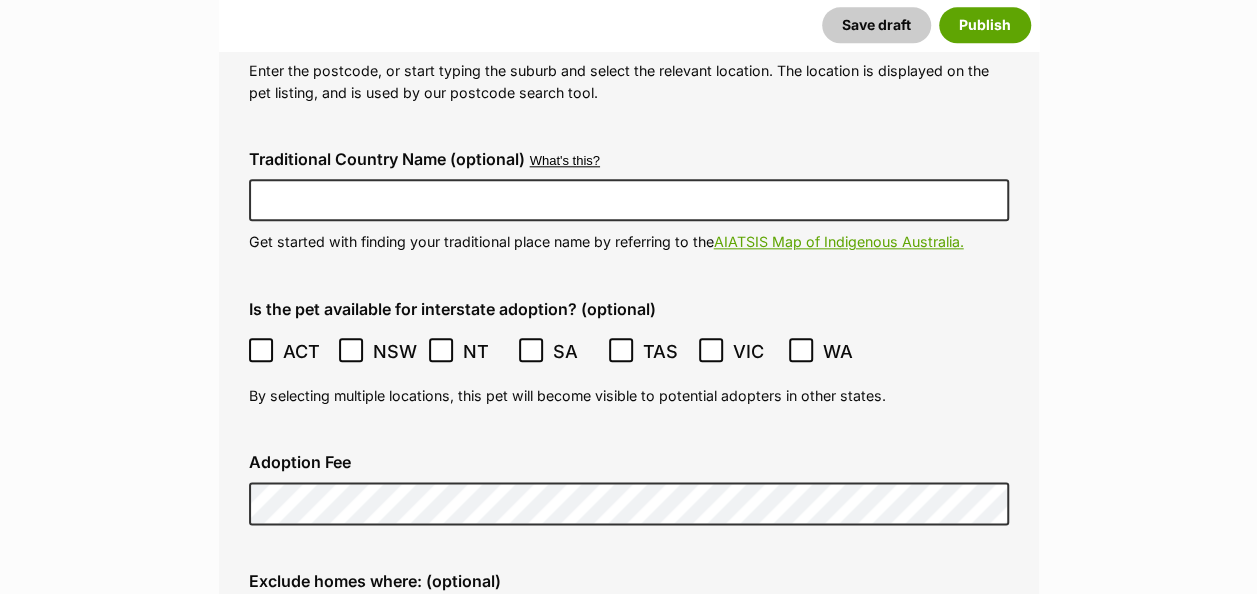 scroll, scrollTop: 4808, scrollLeft: 0, axis: vertical 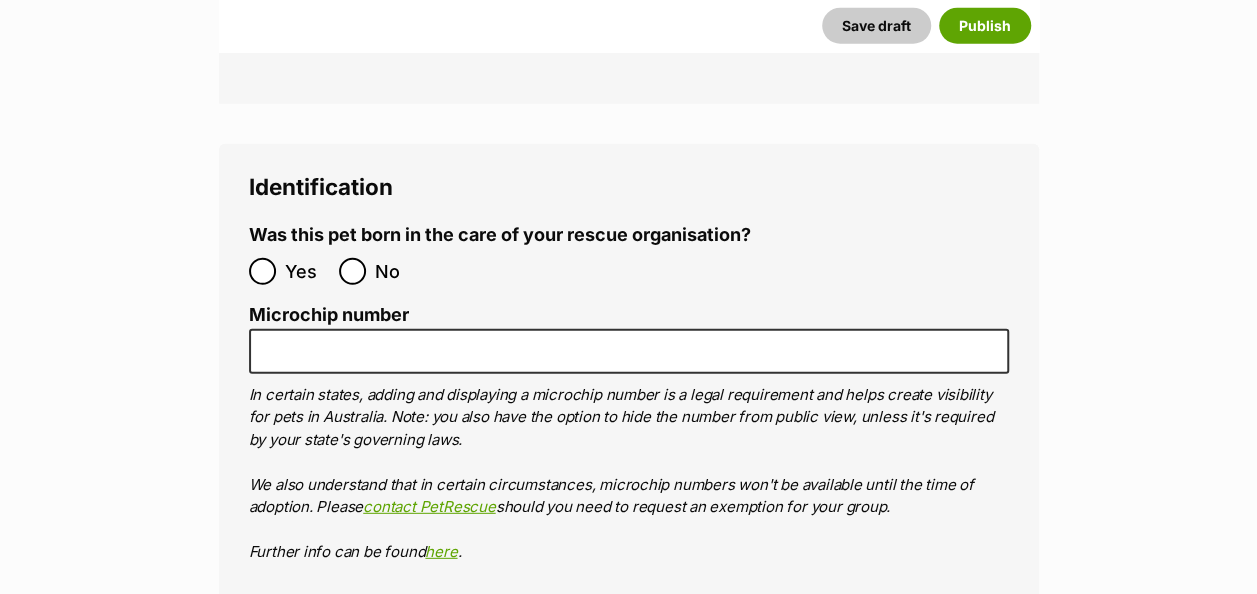 click on "No" at bounding box center [379, 271] 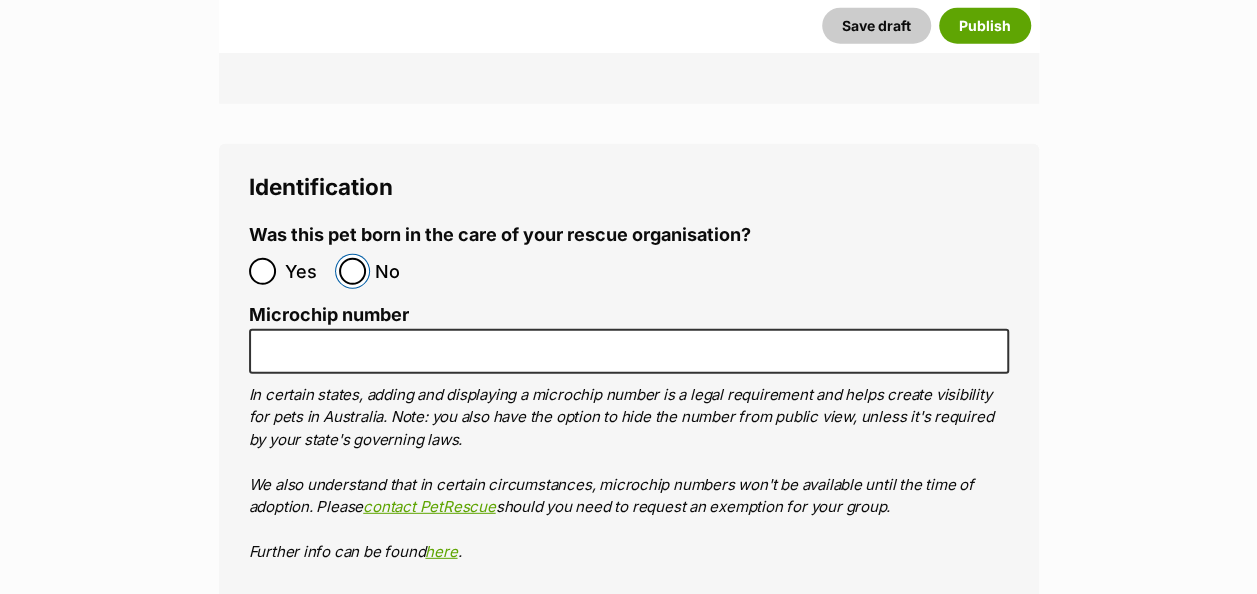 click on "No" at bounding box center (352, 271) 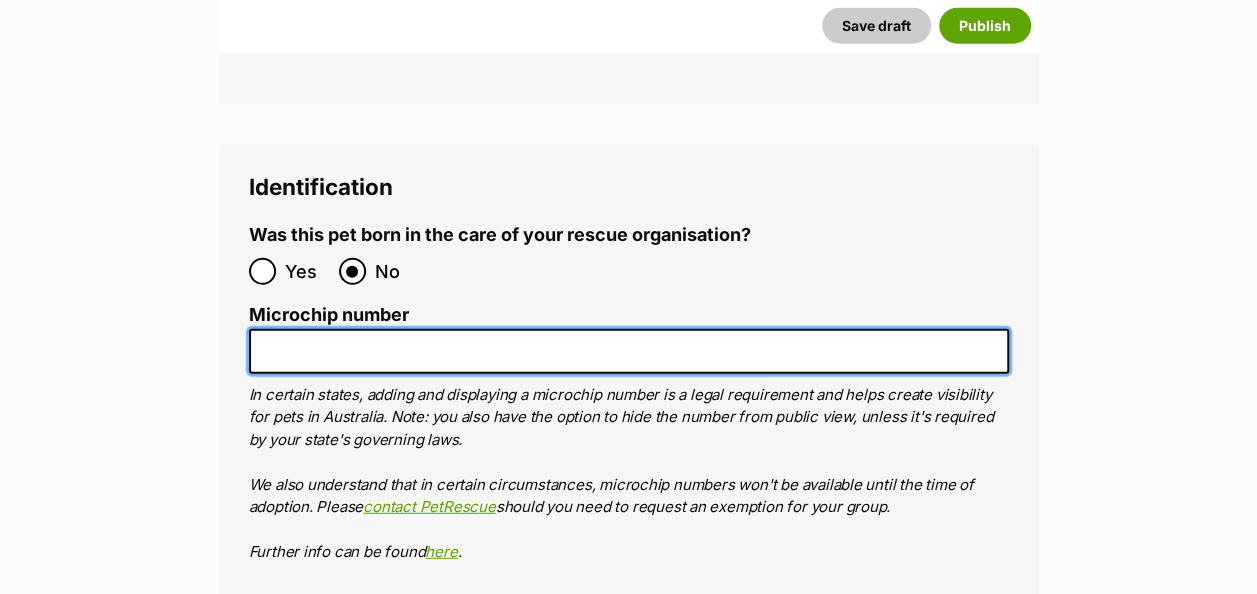 click on "Microchip number" at bounding box center [629, 351] 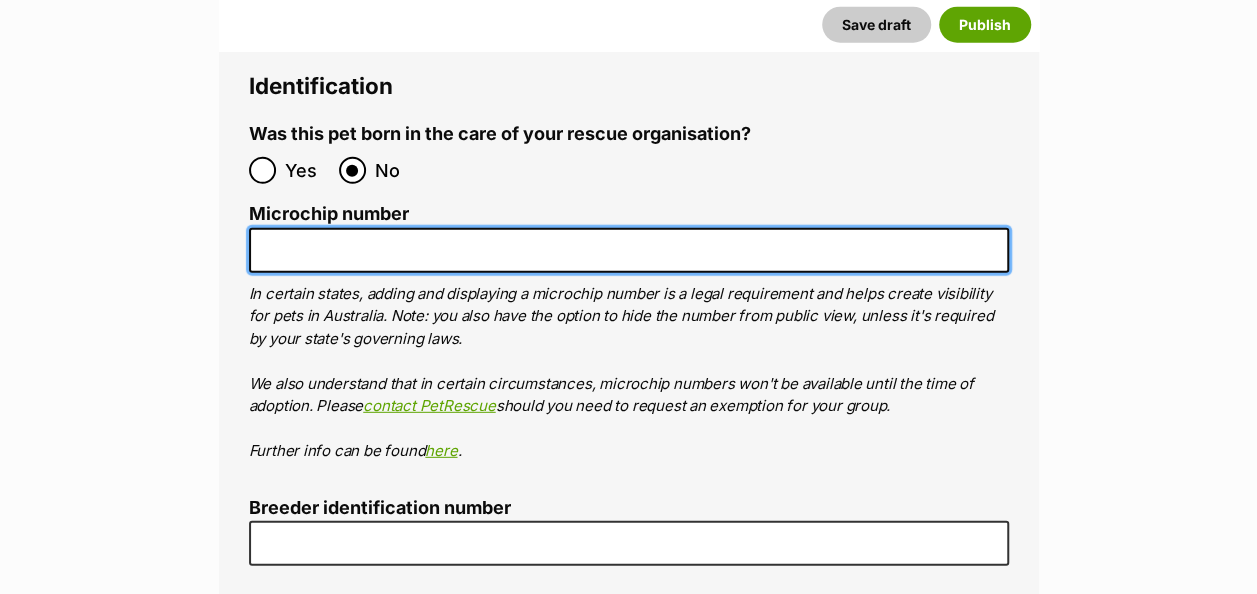 scroll, scrollTop: 6408, scrollLeft: 0, axis: vertical 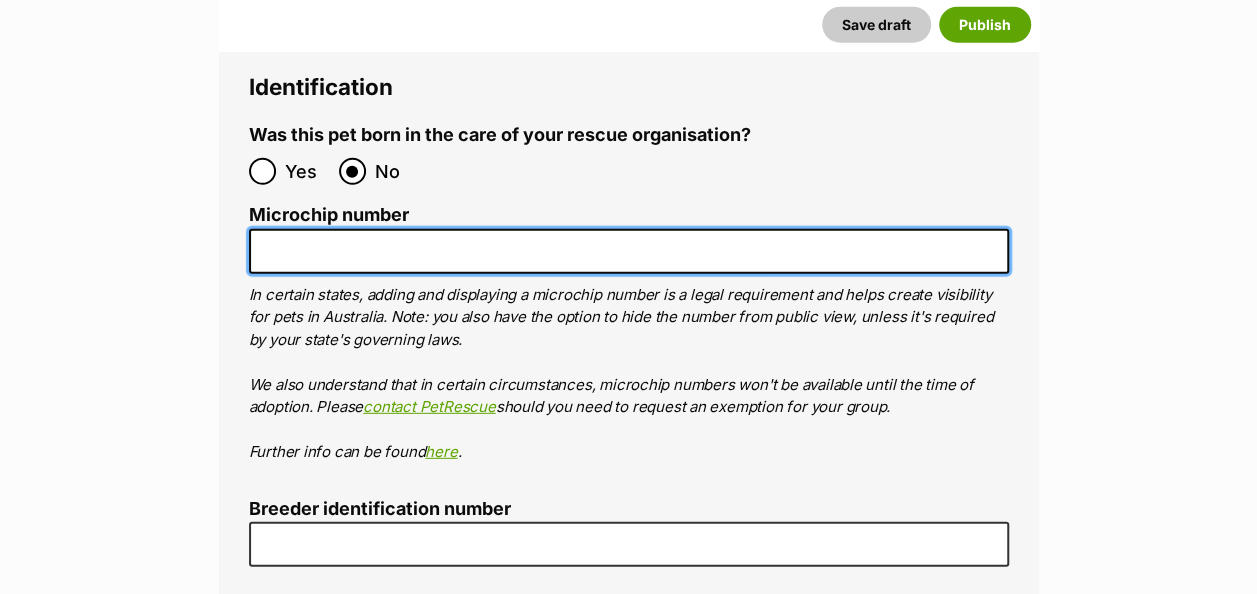 click on "Microchip number" at bounding box center (629, 251) 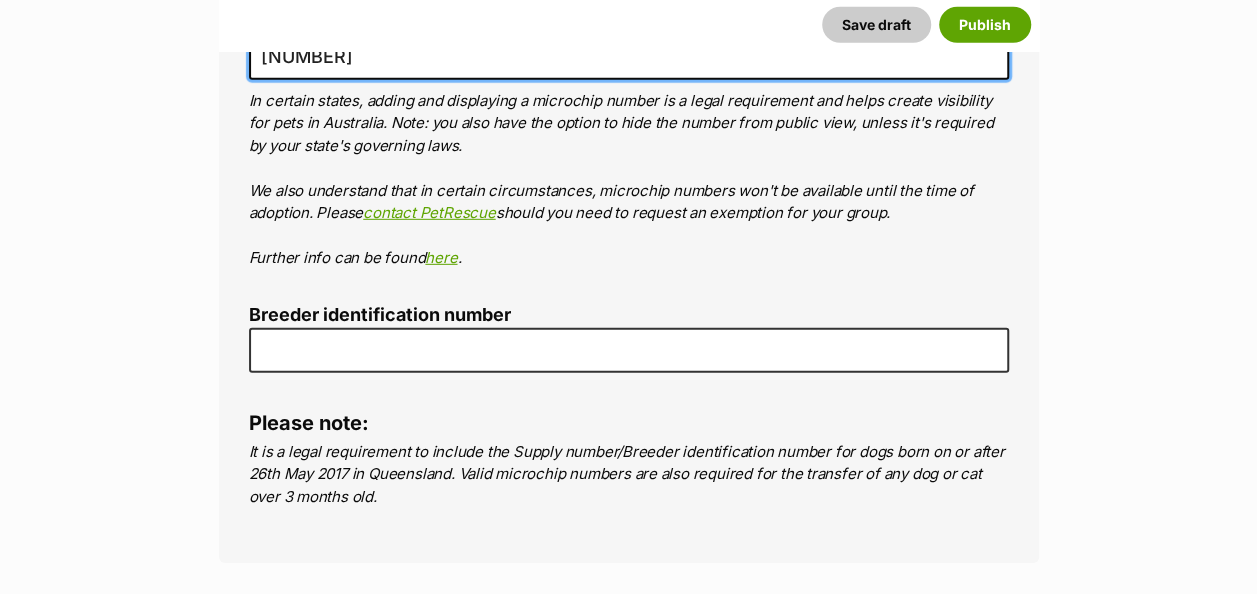 scroll, scrollTop: 6608, scrollLeft: 0, axis: vertical 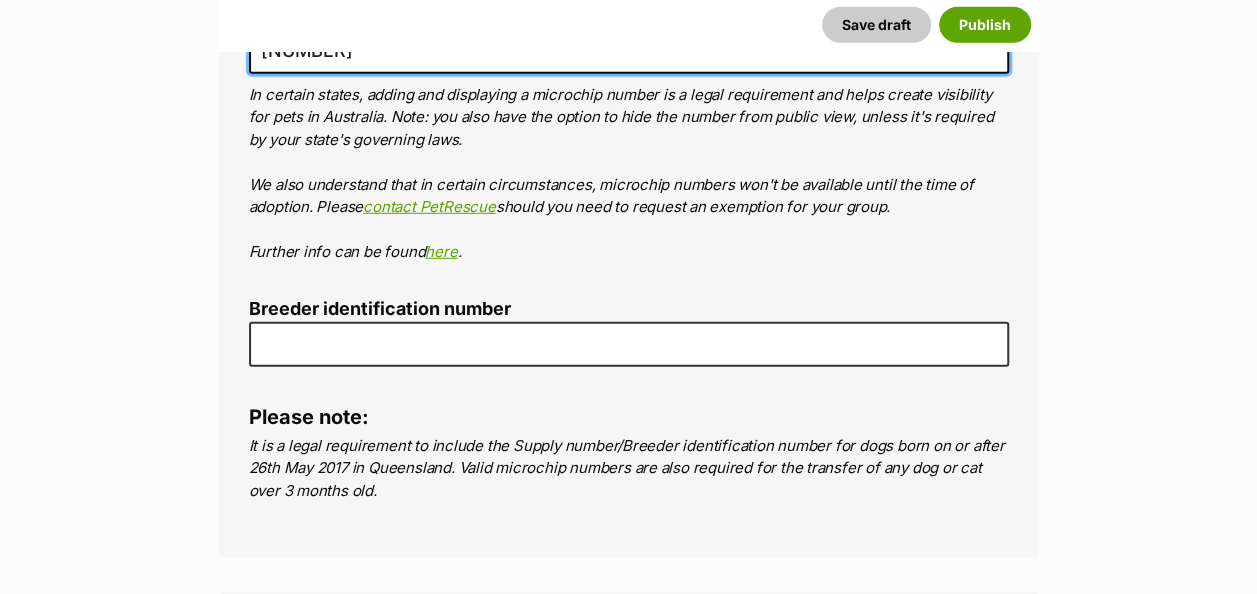type on "[NUMBER]" 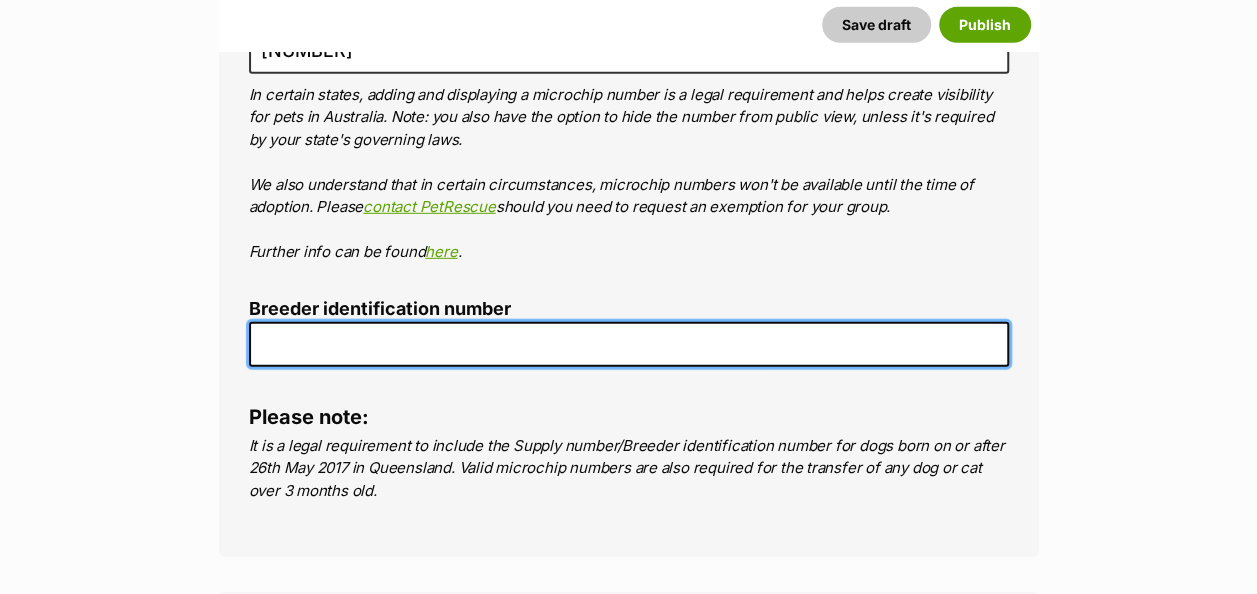 click on "Breeder identification number" at bounding box center [629, 344] 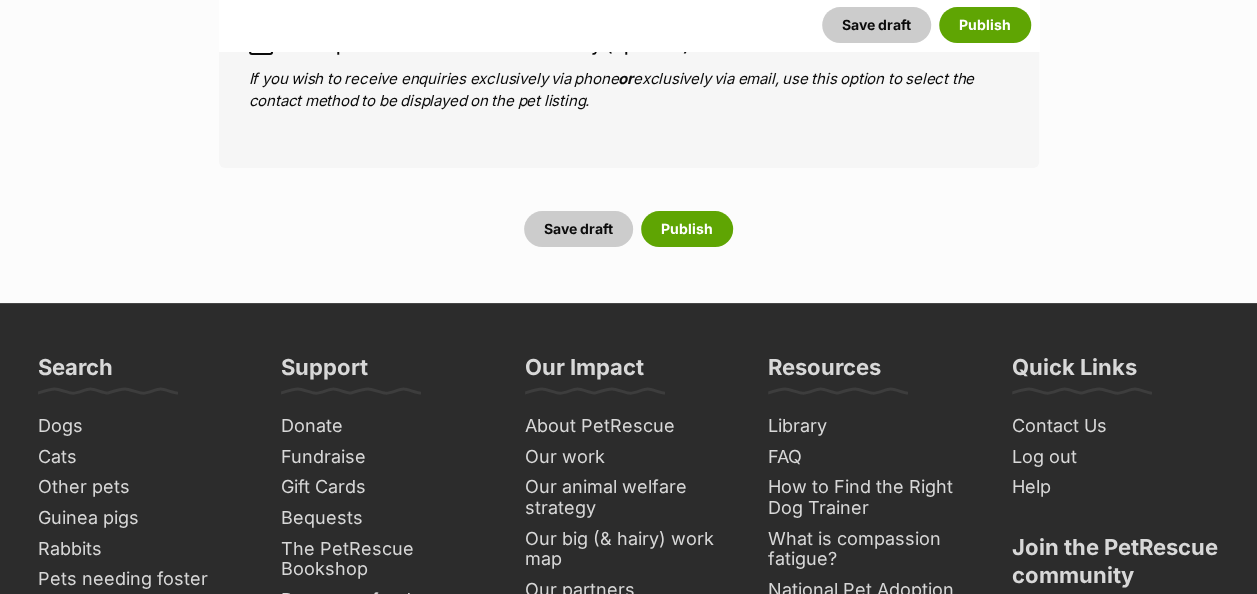 scroll, scrollTop: 7594, scrollLeft: 0, axis: vertical 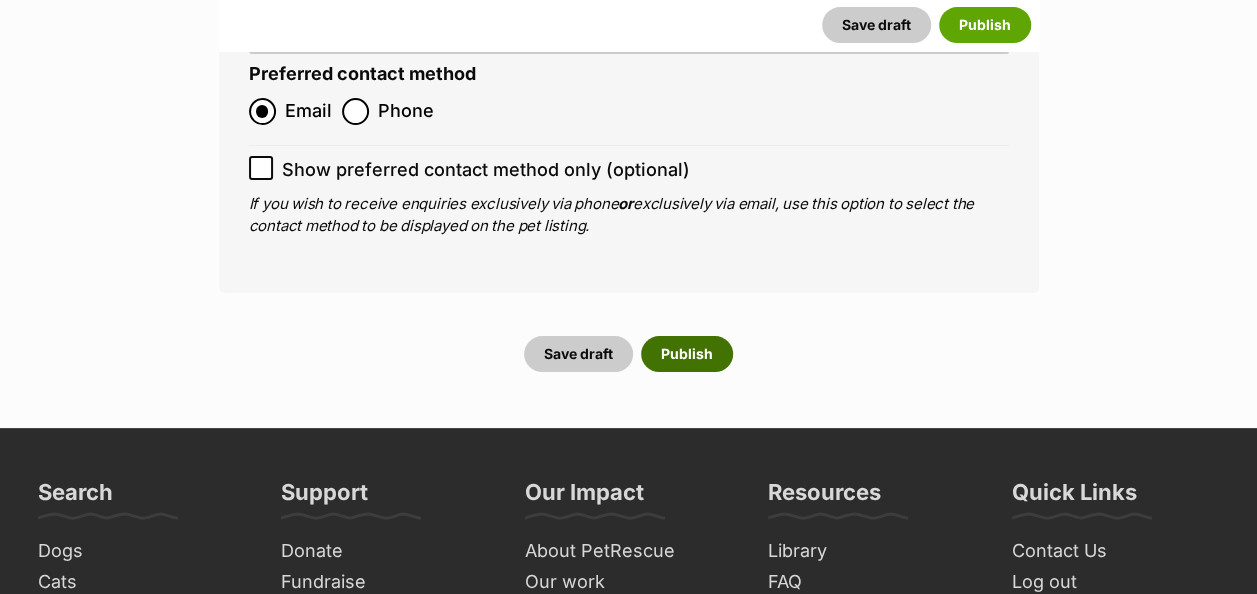 click on "Publish" at bounding box center (687, 354) 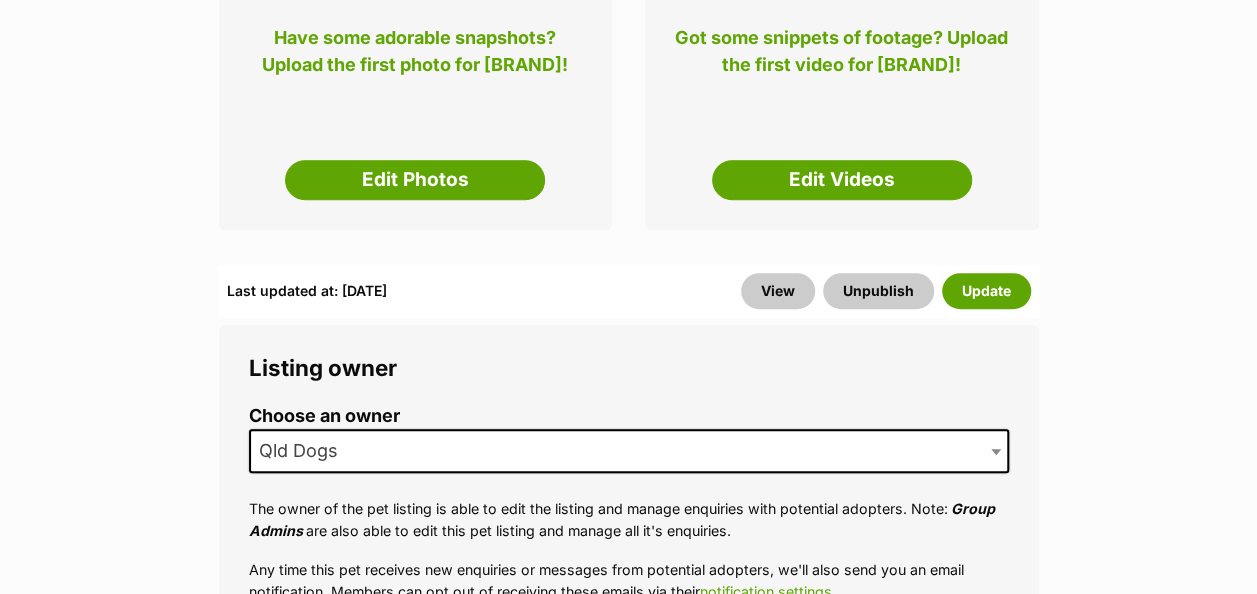 scroll, scrollTop: 500, scrollLeft: 0, axis: vertical 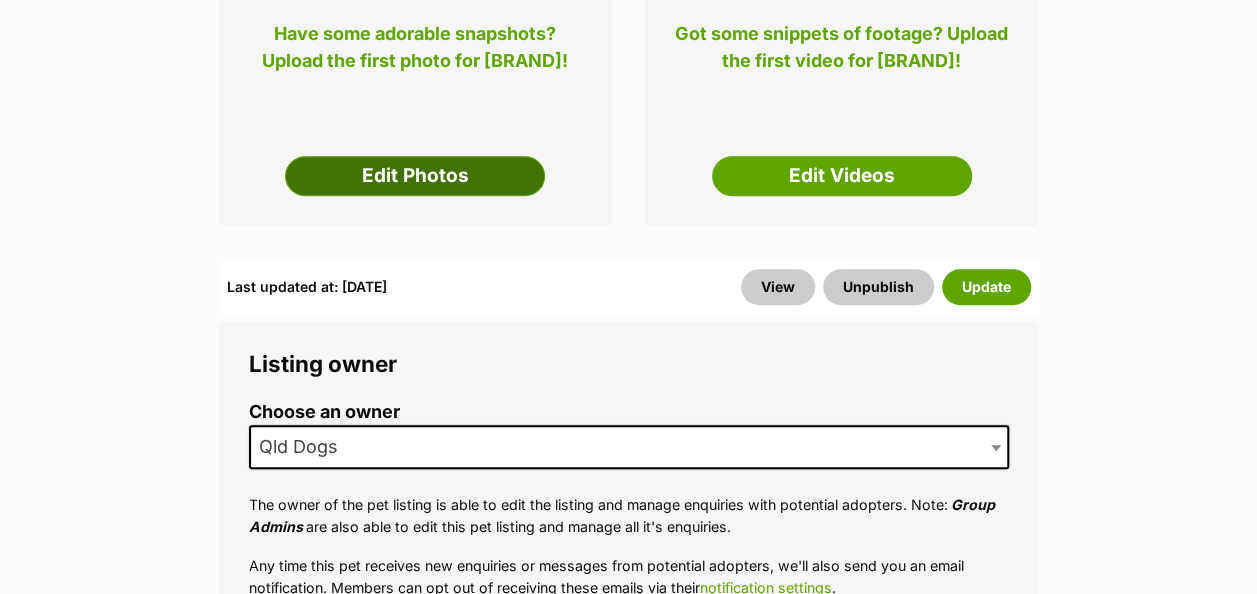 click on "Edit Photos" at bounding box center [415, 176] 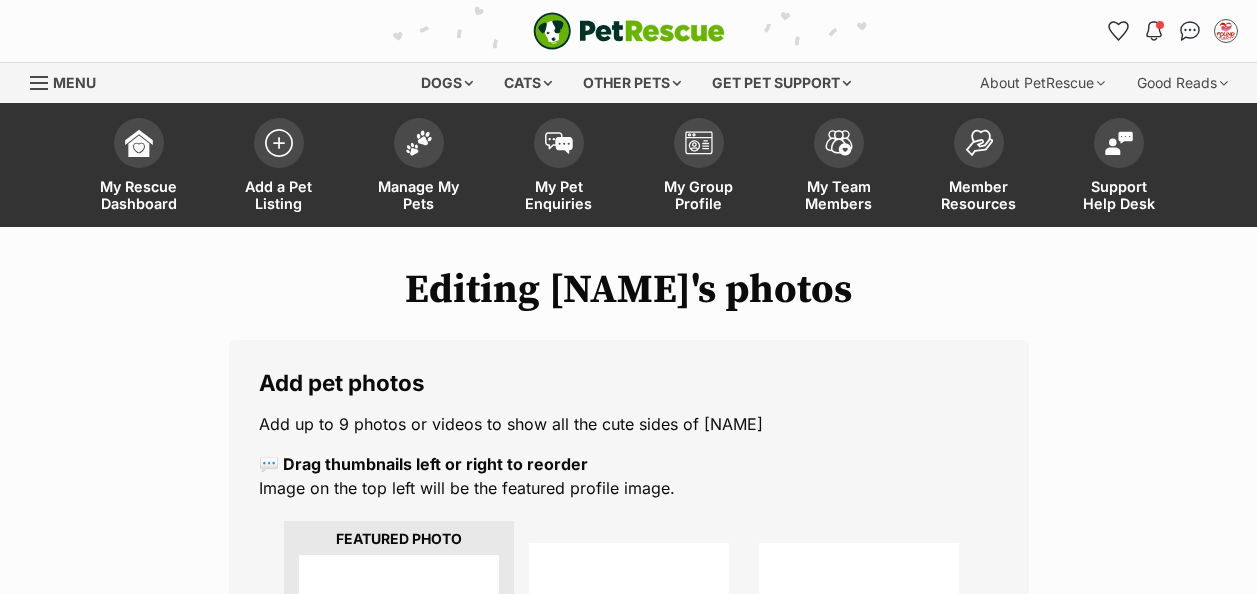 scroll, scrollTop: 0, scrollLeft: 0, axis: both 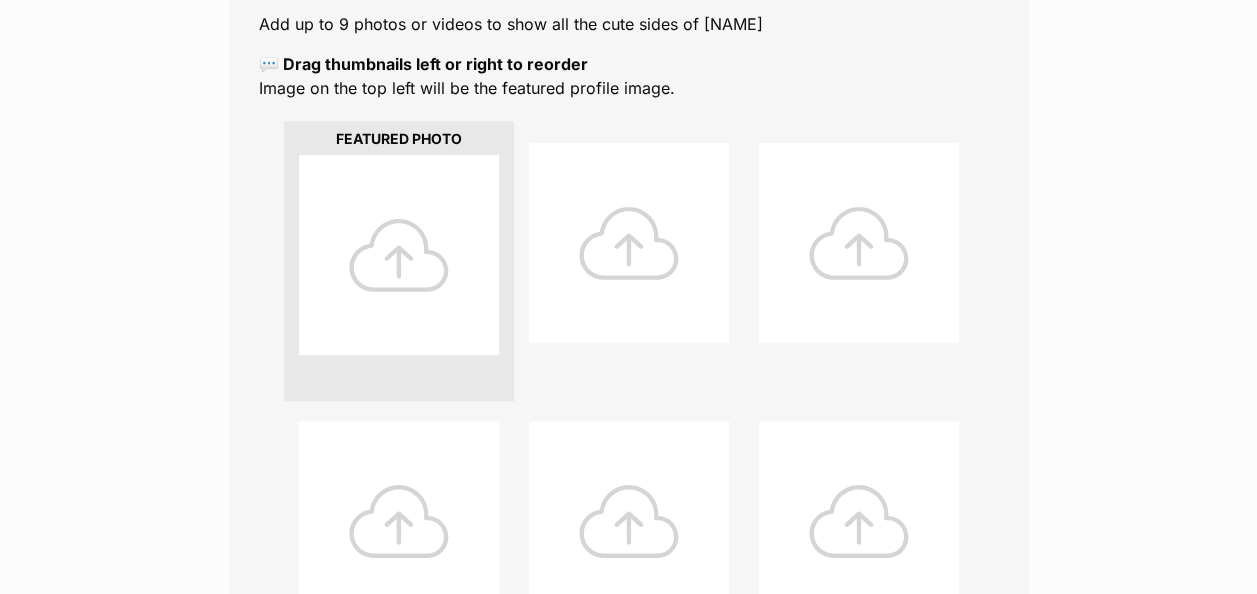 click at bounding box center (399, 255) 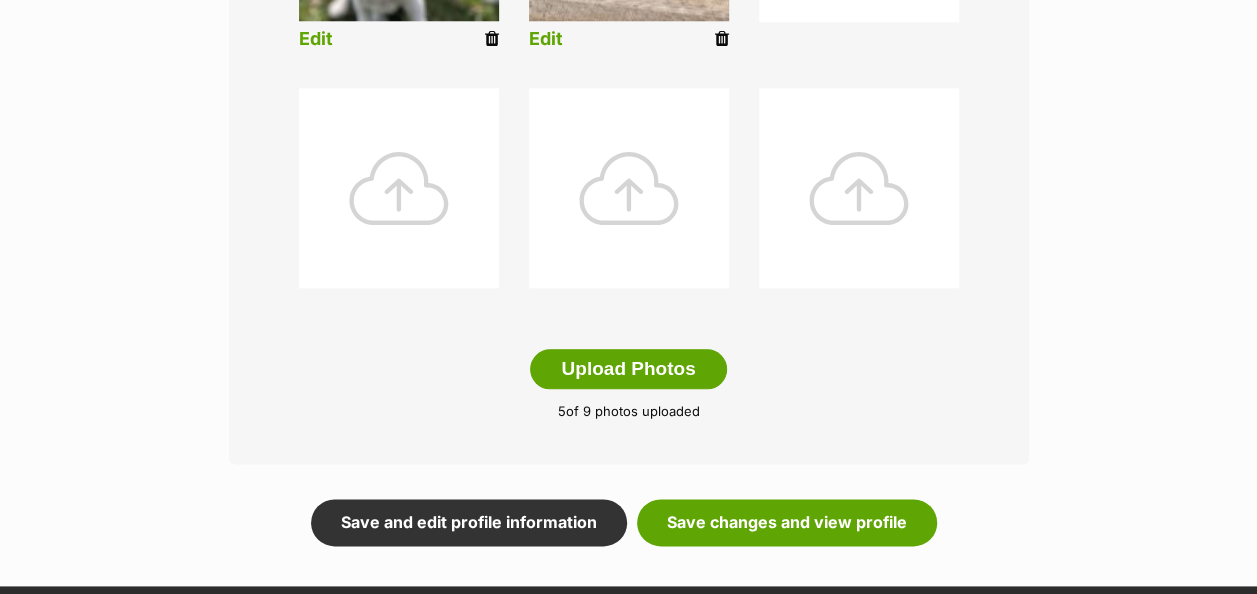 scroll, scrollTop: 1500, scrollLeft: 0, axis: vertical 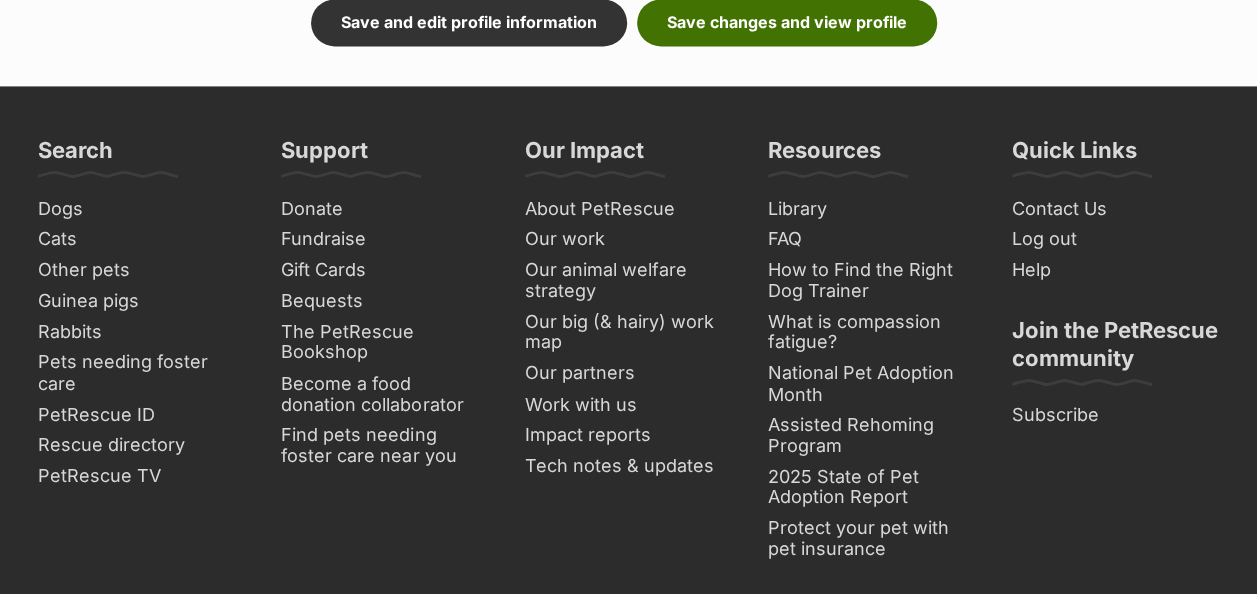 click on "Save changes and view profile" at bounding box center (787, 22) 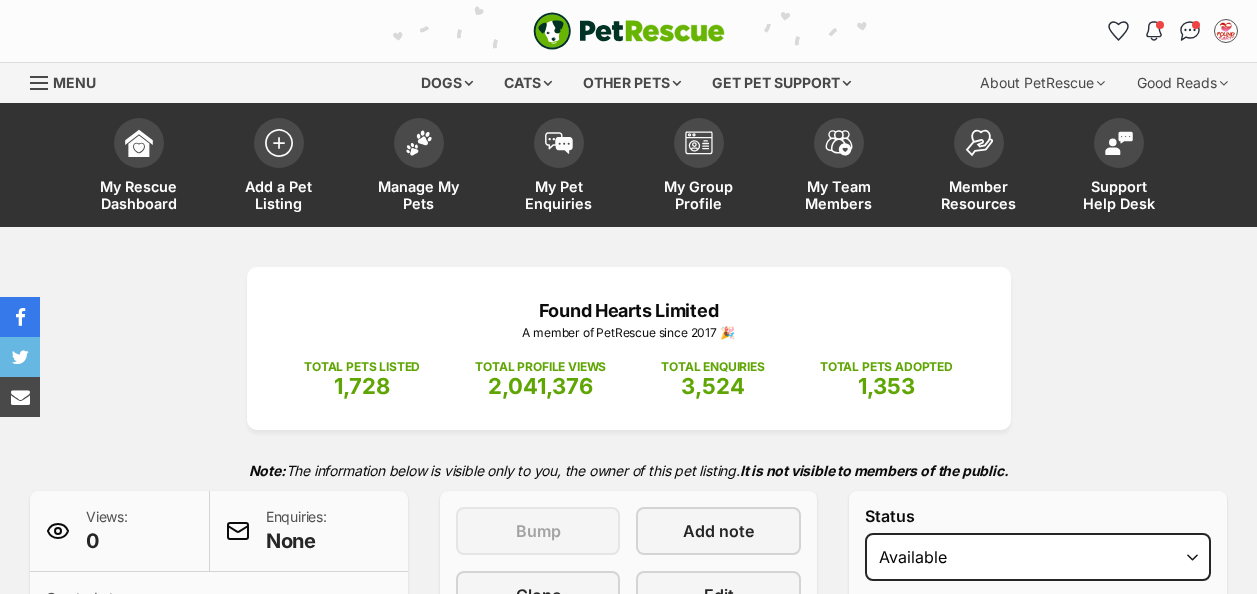 scroll, scrollTop: 0, scrollLeft: 0, axis: both 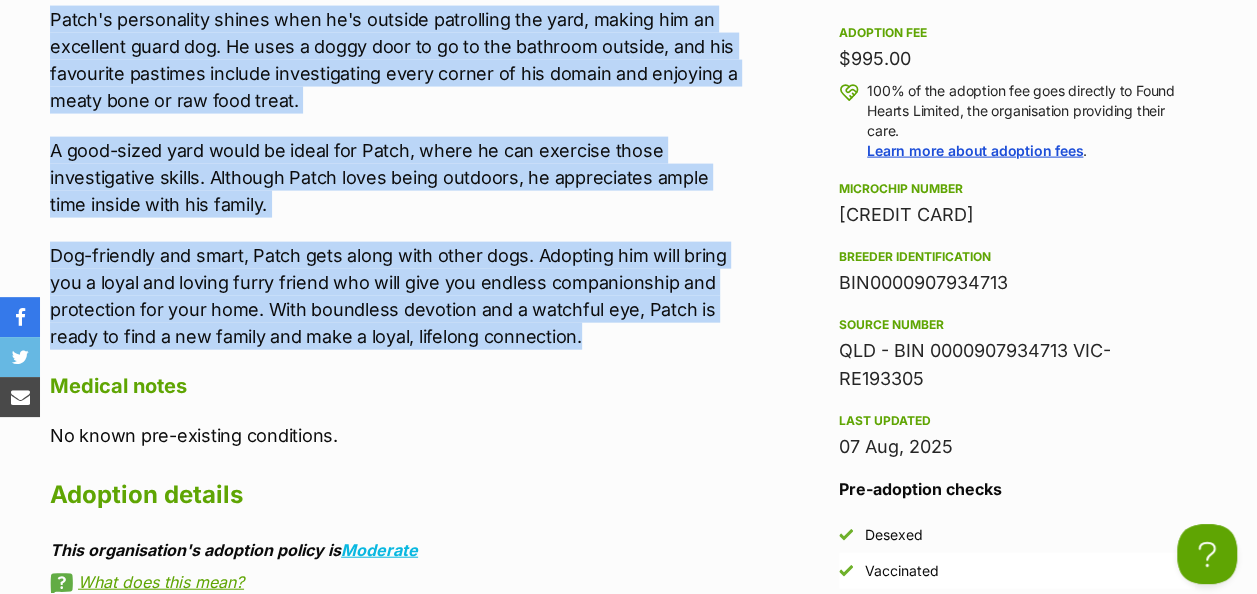 drag, startPoint x: 51, startPoint y: 107, endPoint x: 620, endPoint y: 342, distance: 615.6184 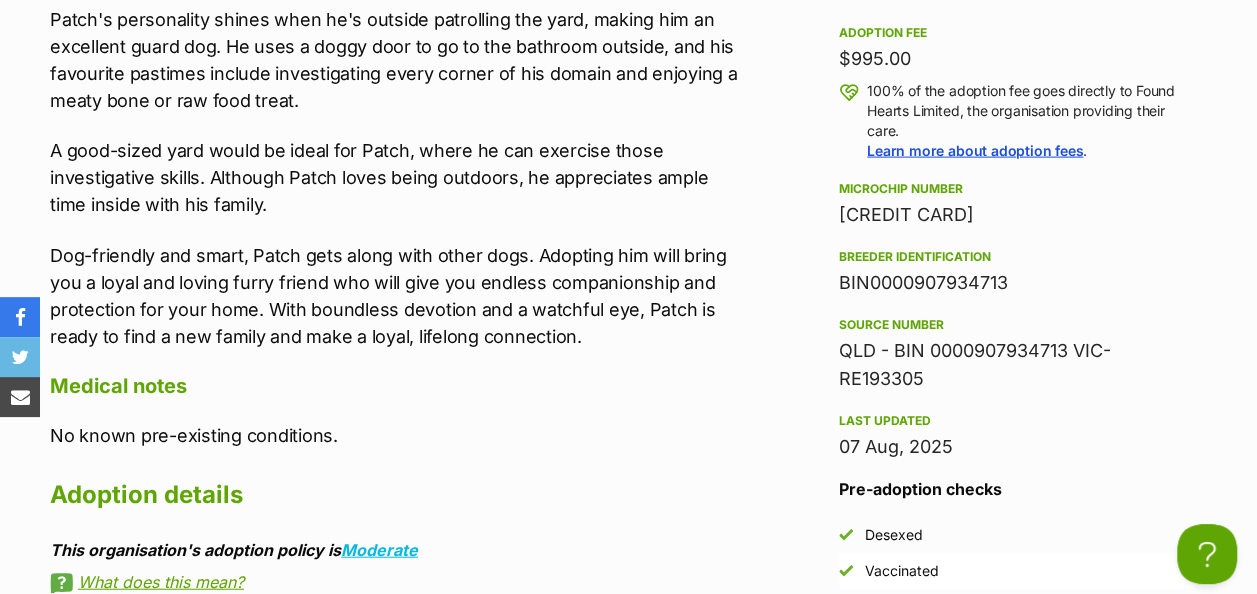click on "BIN0000907934713" at bounding box center [1017, 283] 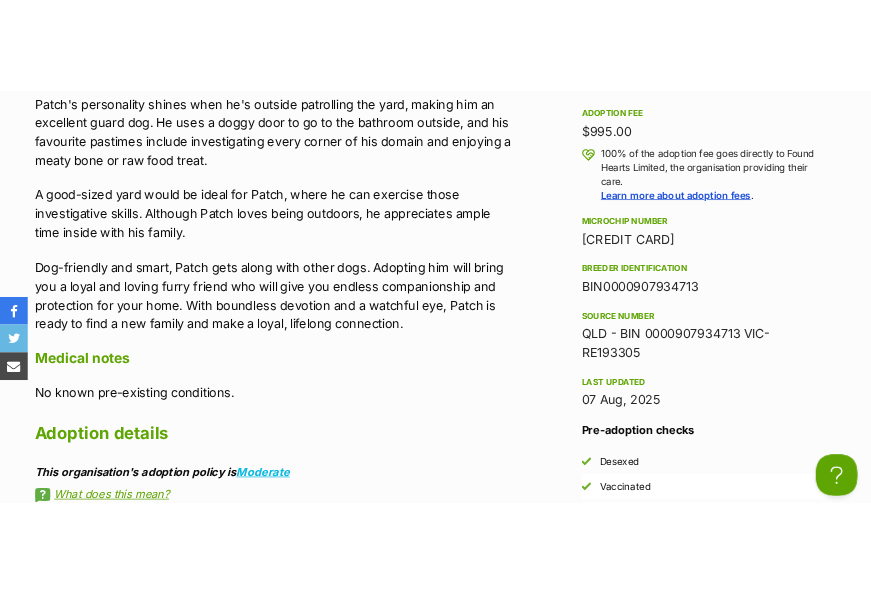 scroll, scrollTop: 0, scrollLeft: 0, axis: both 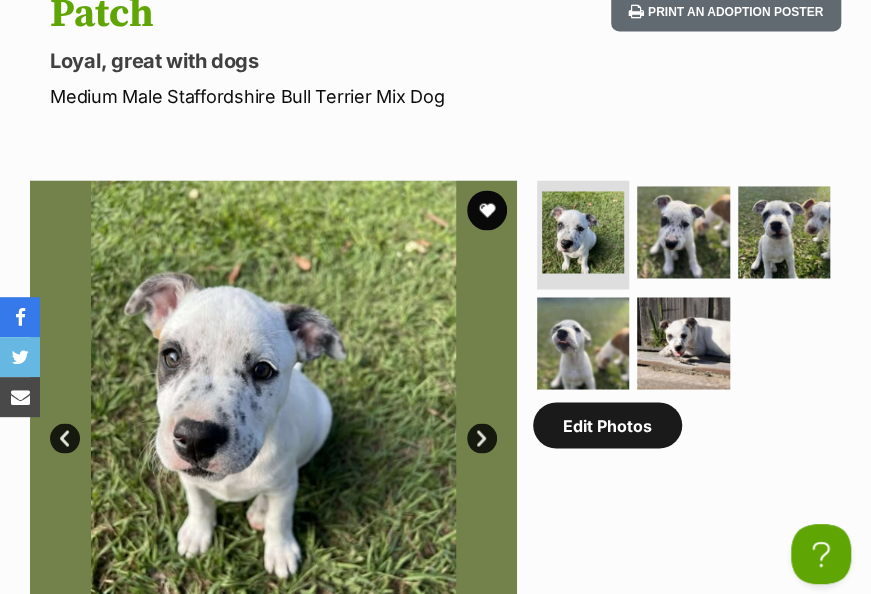 click on "Edit Photos" at bounding box center (607, 425) 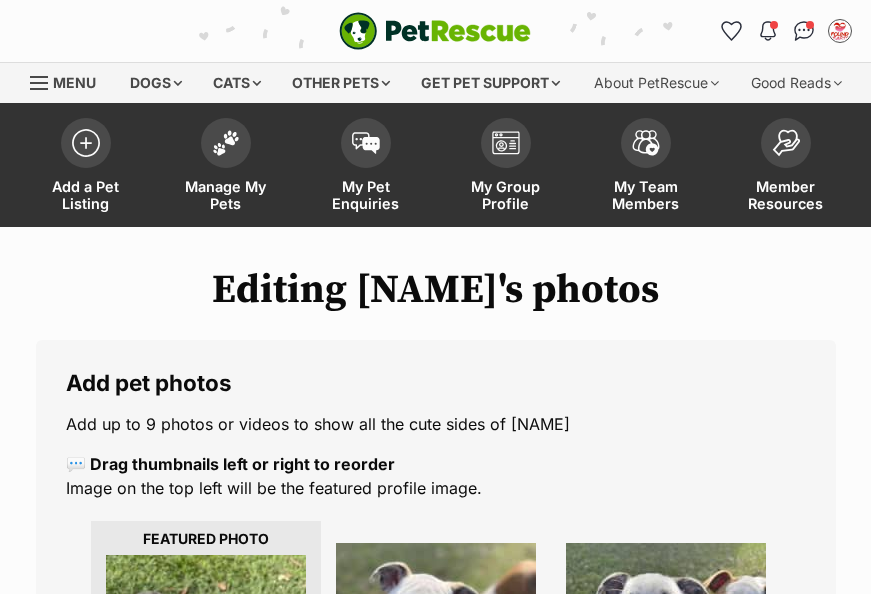 scroll, scrollTop: 0, scrollLeft: 0, axis: both 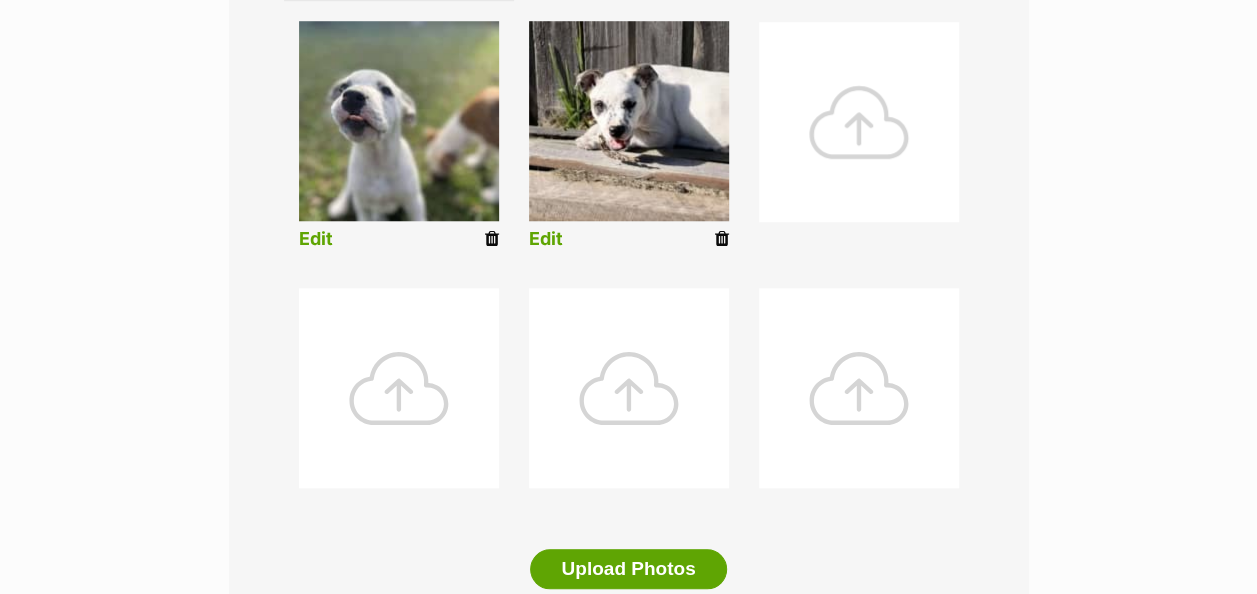 click at bounding box center [859, 122] 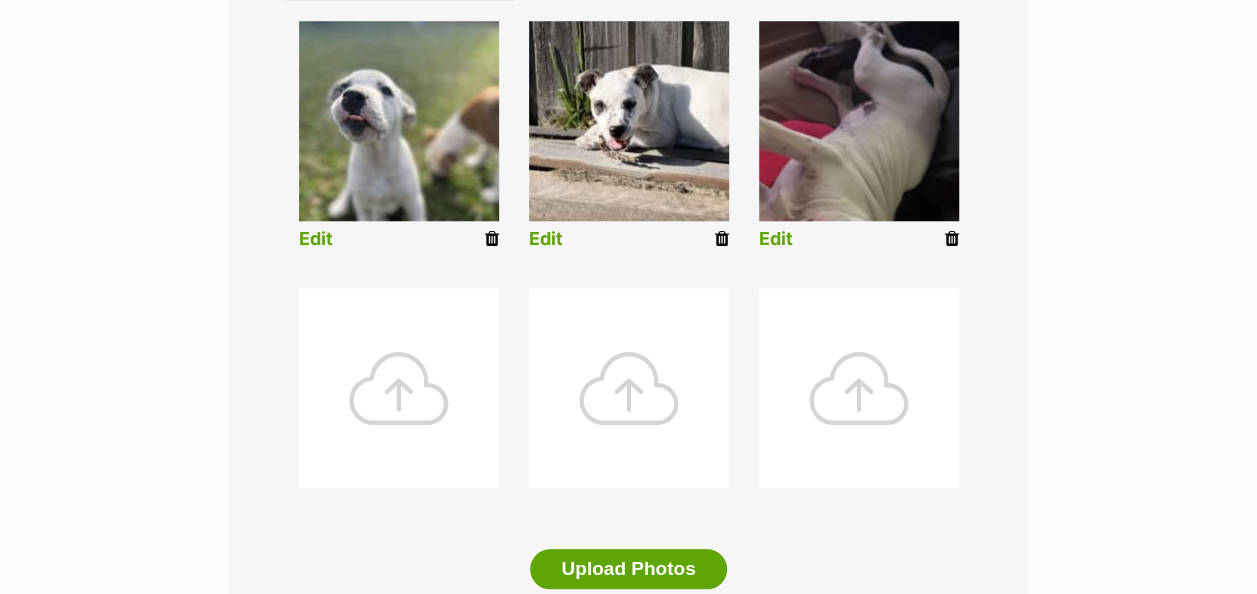 click on "Edit" at bounding box center [776, 239] 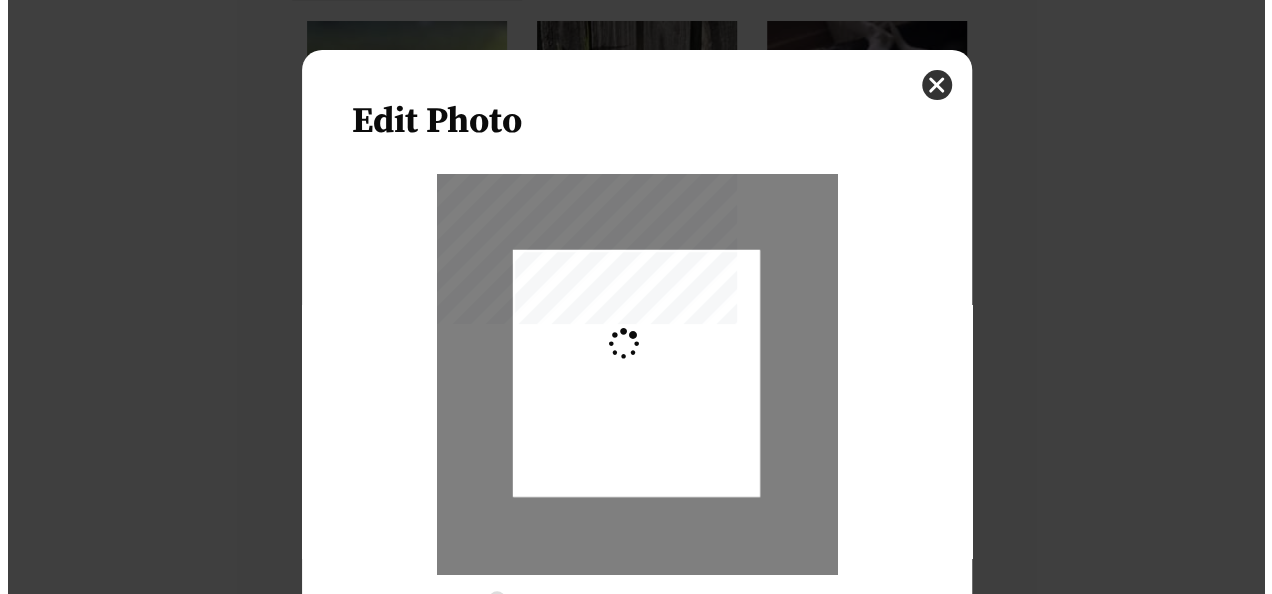 scroll, scrollTop: 0, scrollLeft: 0, axis: both 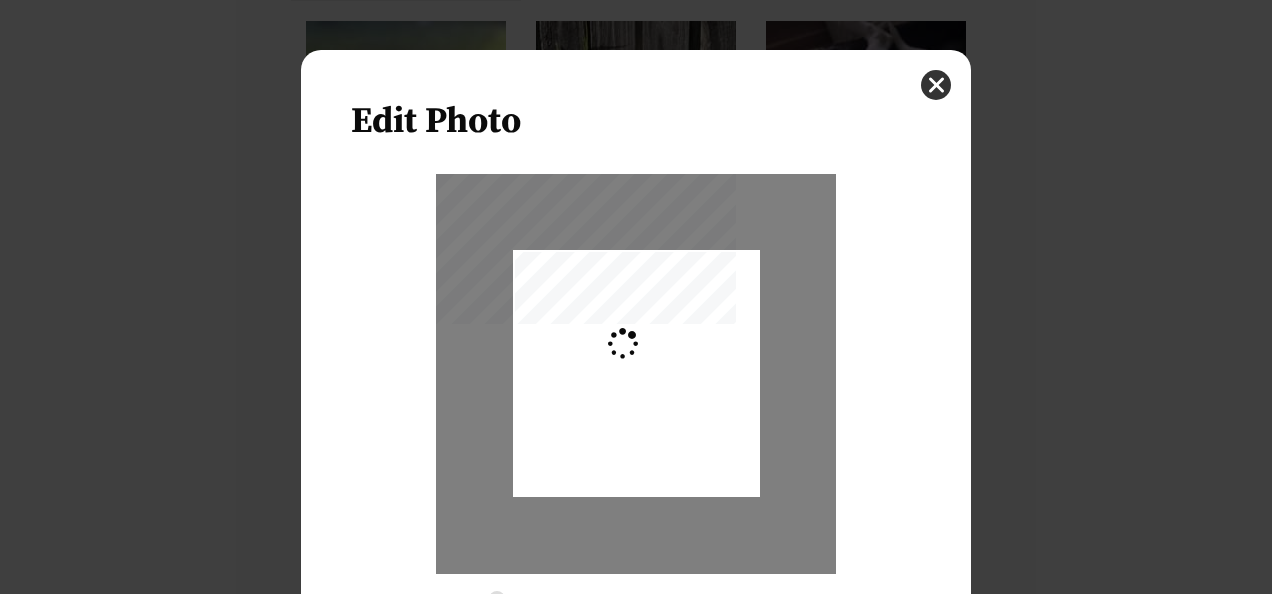 type on "0.2744" 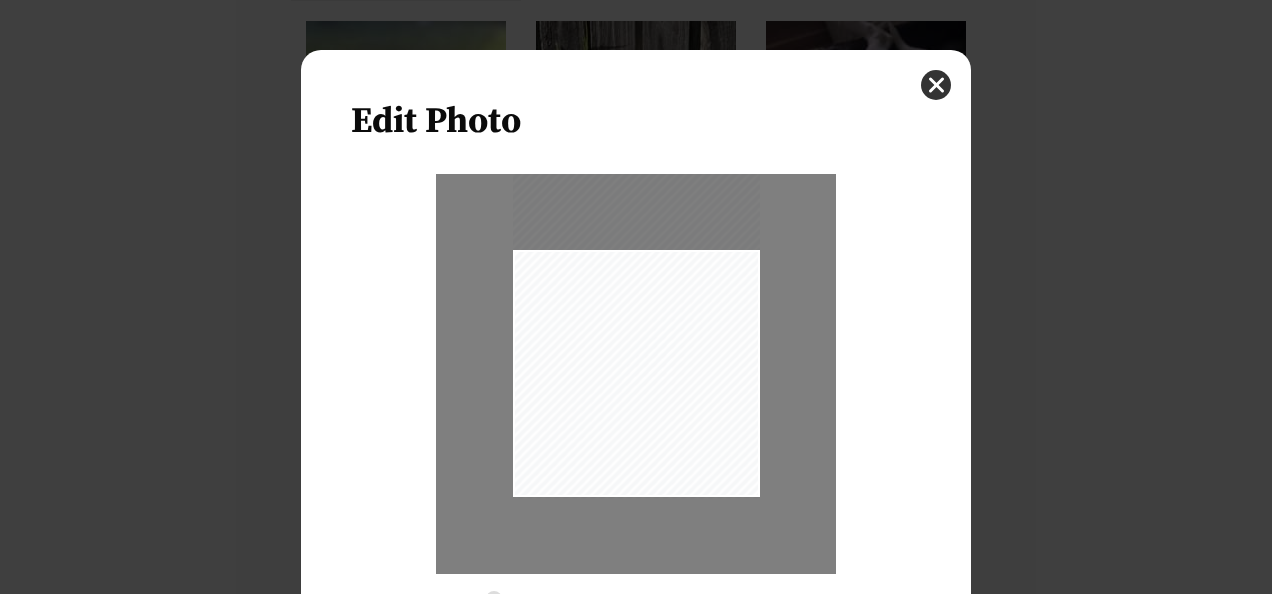 drag, startPoint x: 636, startPoint y: 353, endPoint x: 635, endPoint y: 258, distance: 95.005264 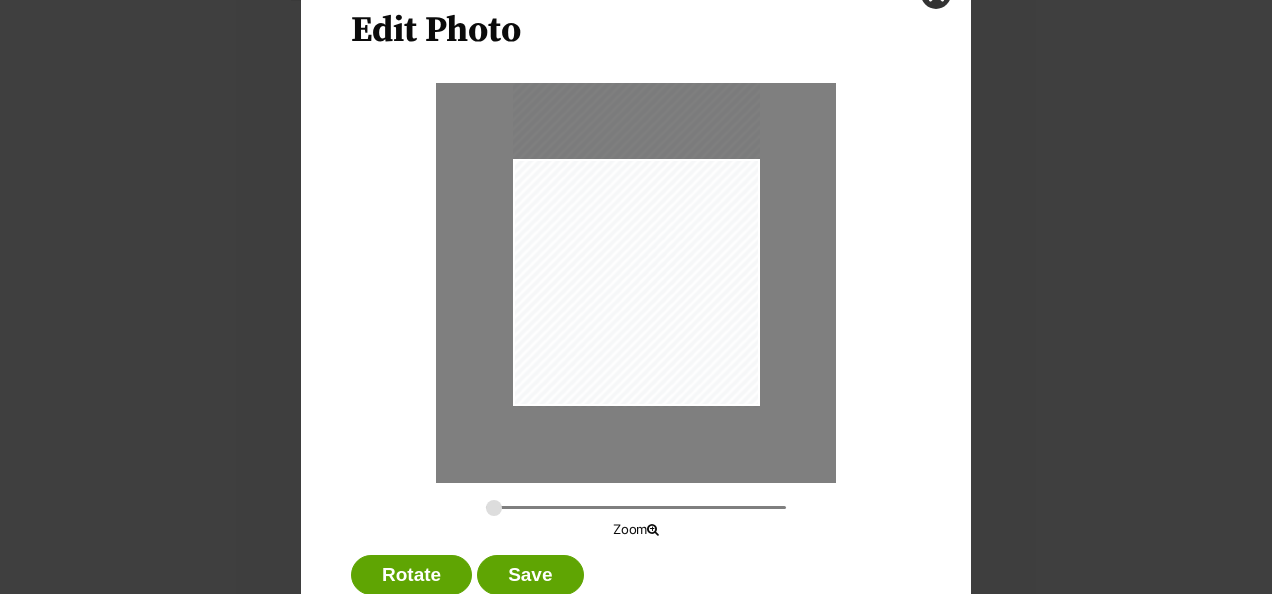 scroll, scrollTop: 151, scrollLeft: 0, axis: vertical 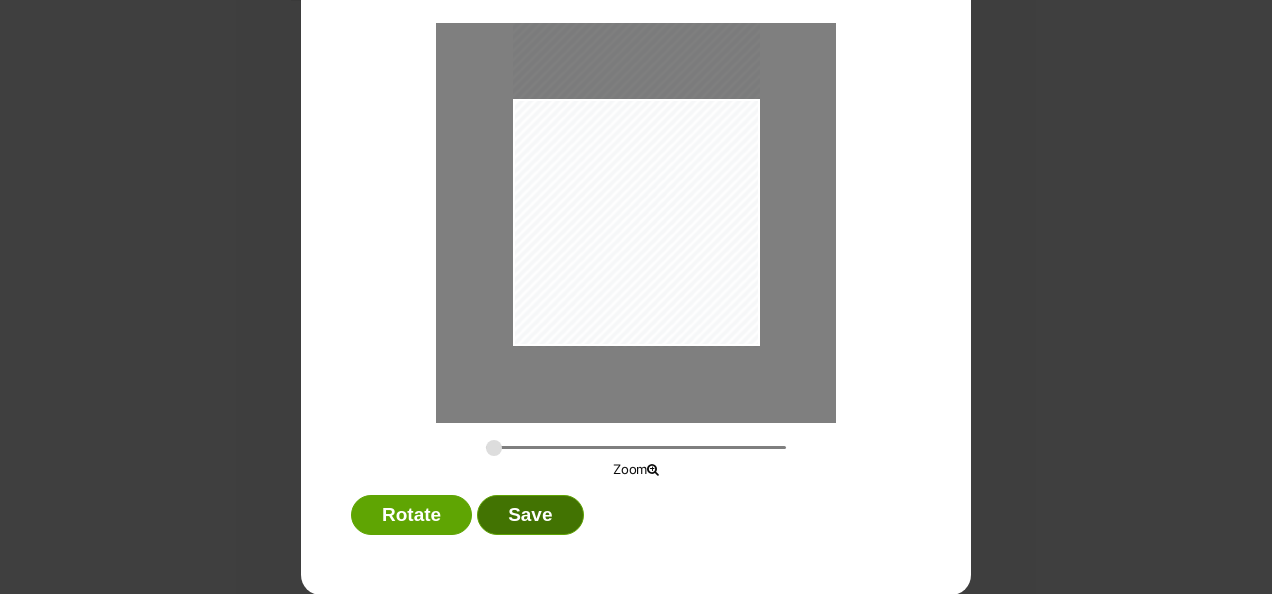 click on "Save" at bounding box center (530, 515) 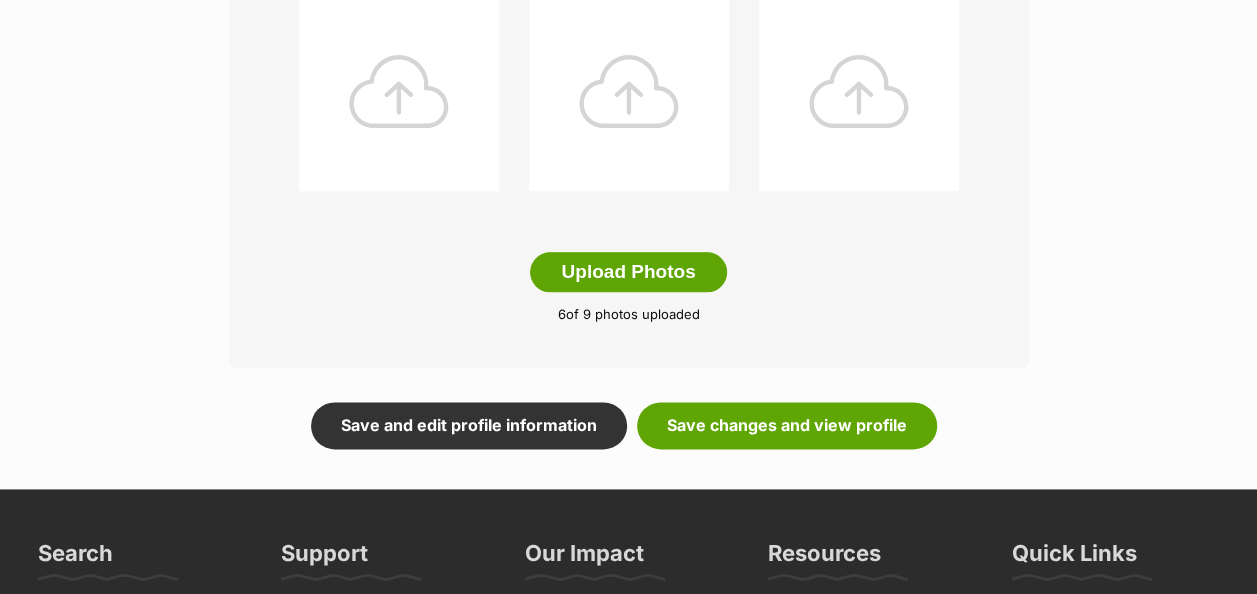 scroll, scrollTop: 1300, scrollLeft: 0, axis: vertical 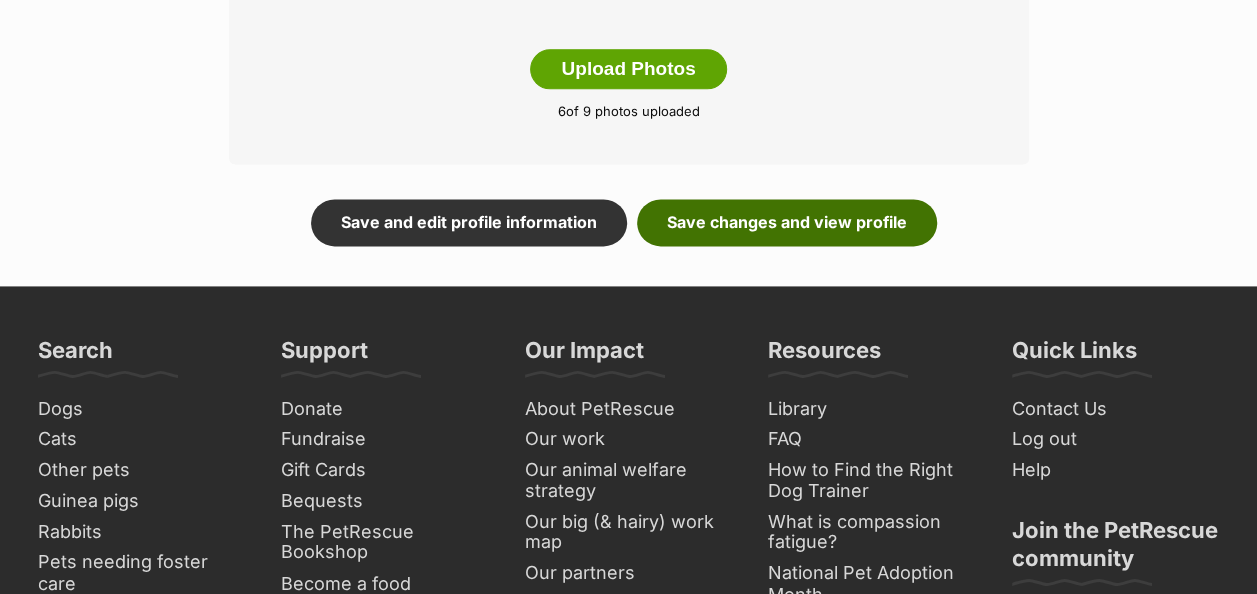 click on "Save changes and view profile" at bounding box center (787, 222) 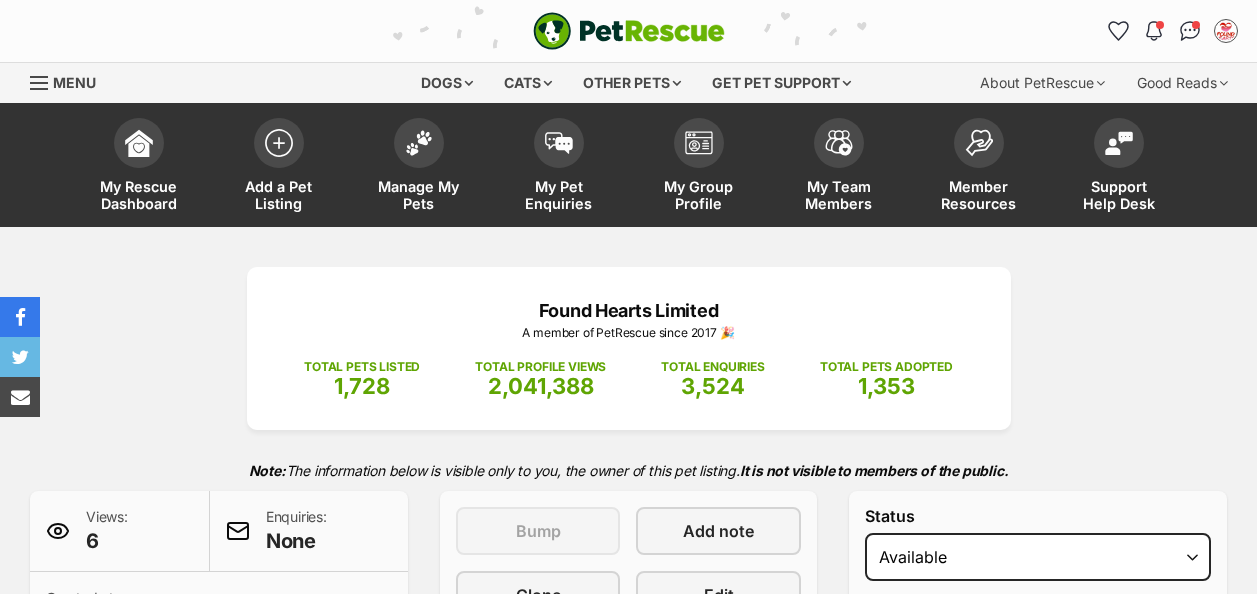 scroll, scrollTop: 0, scrollLeft: 0, axis: both 